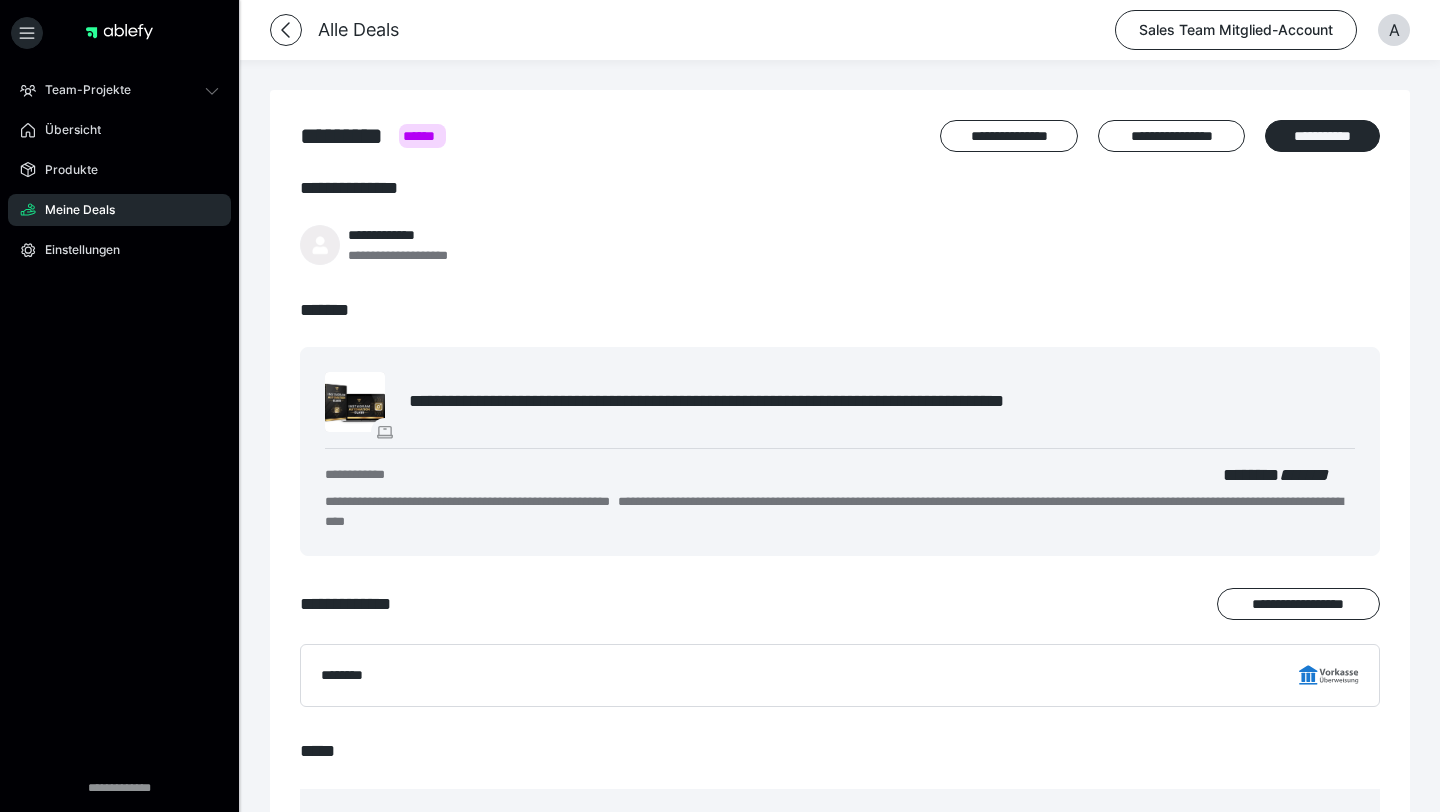 scroll, scrollTop: 0, scrollLeft: 0, axis: both 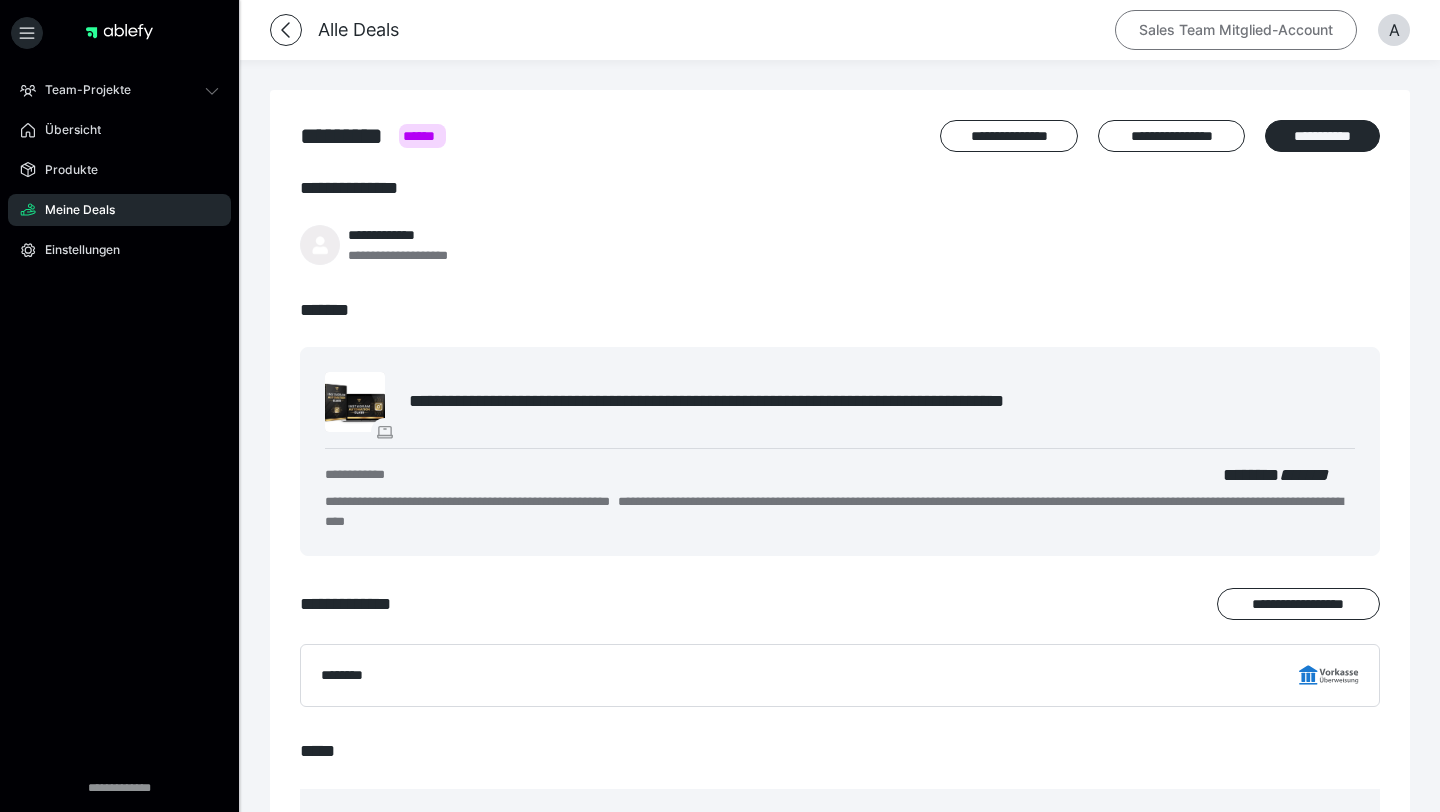 click on "Sales Team Mitglied-Account" at bounding box center (1236, 30) 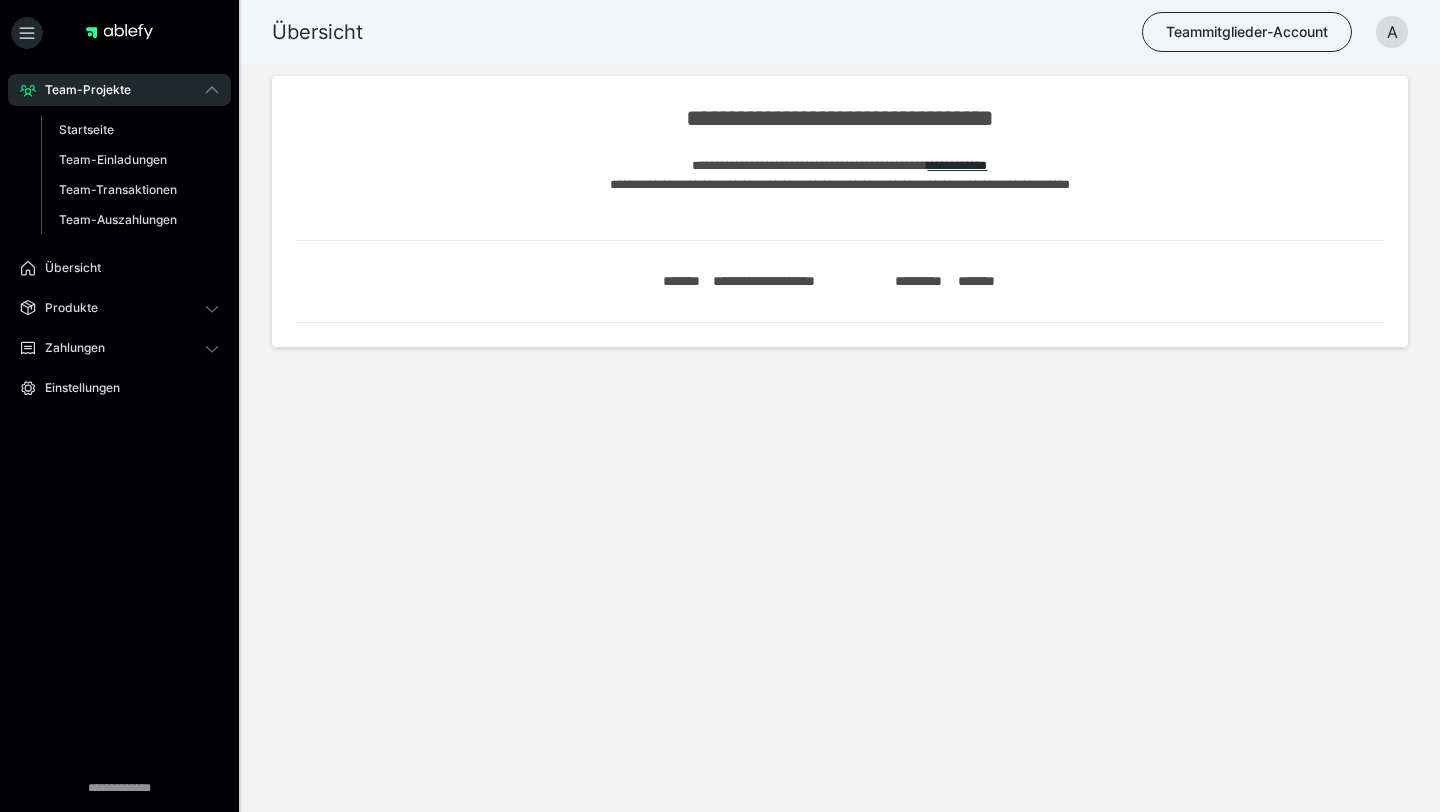 scroll, scrollTop: 0, scrollLeft: 0, axis: both 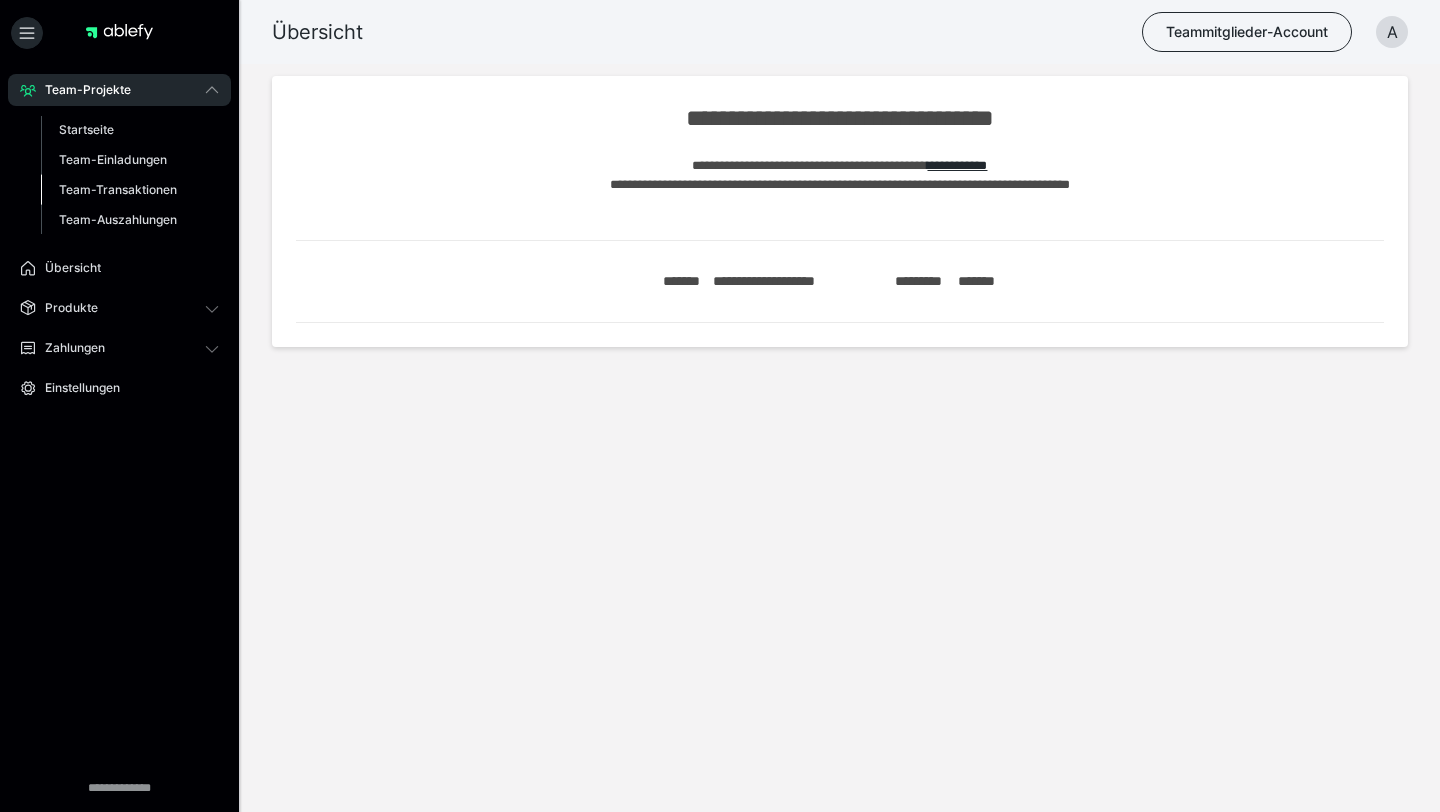 click on "Team-Transaktionen" at bounding box center [118, 189] 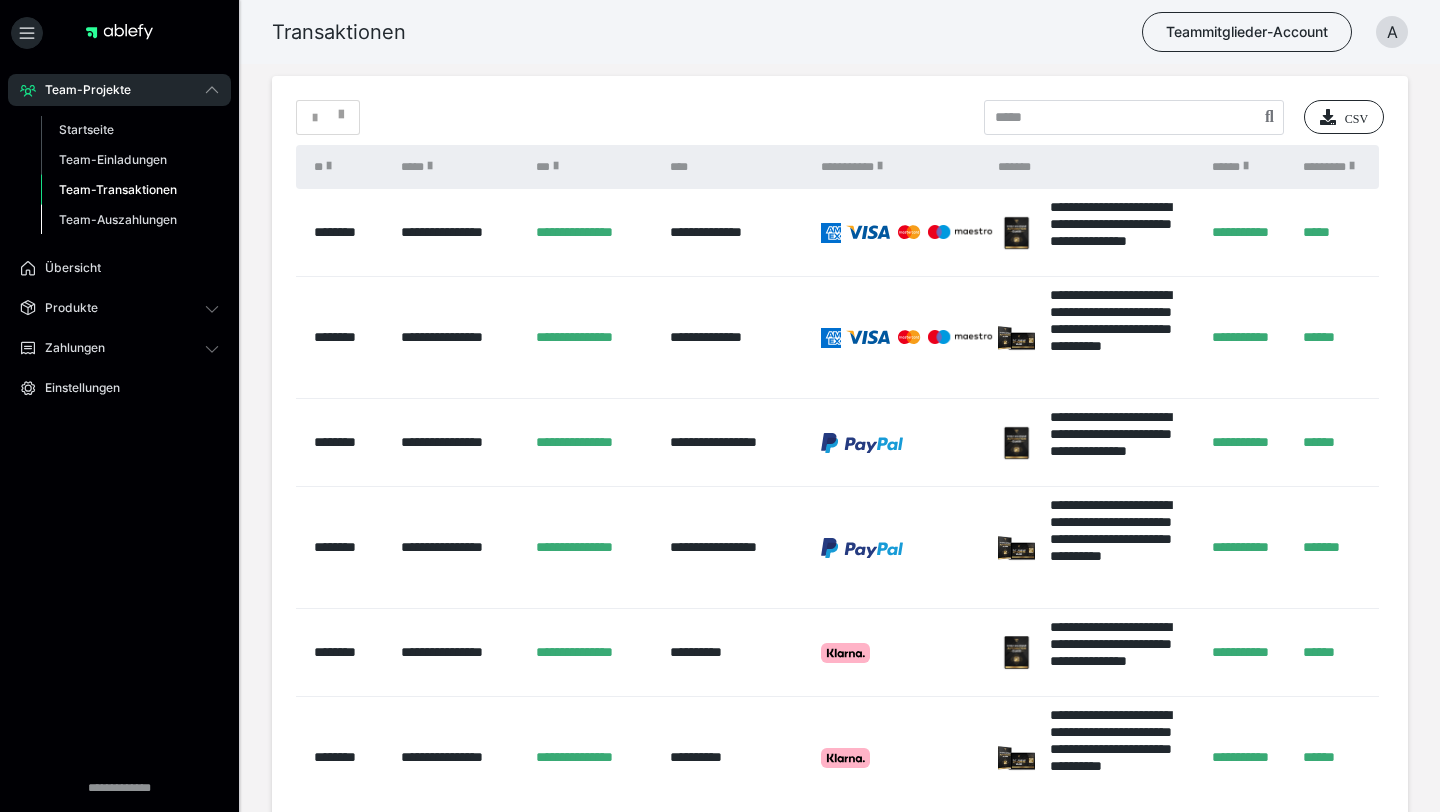 click on "Team-Auszahlungen" at bounding box center [118, 219] 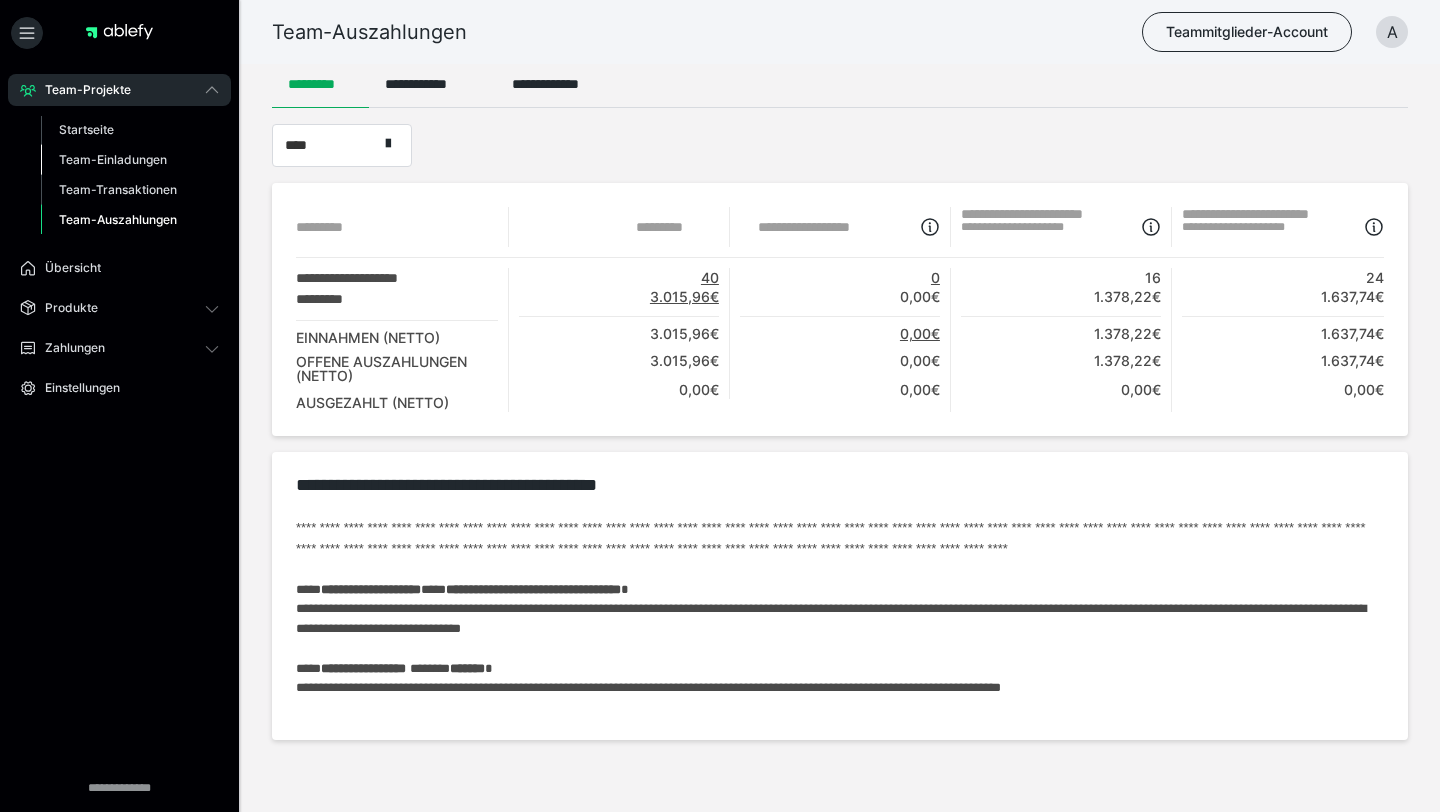 click on "Team-Einladungen" at bounding box center [113, 159] 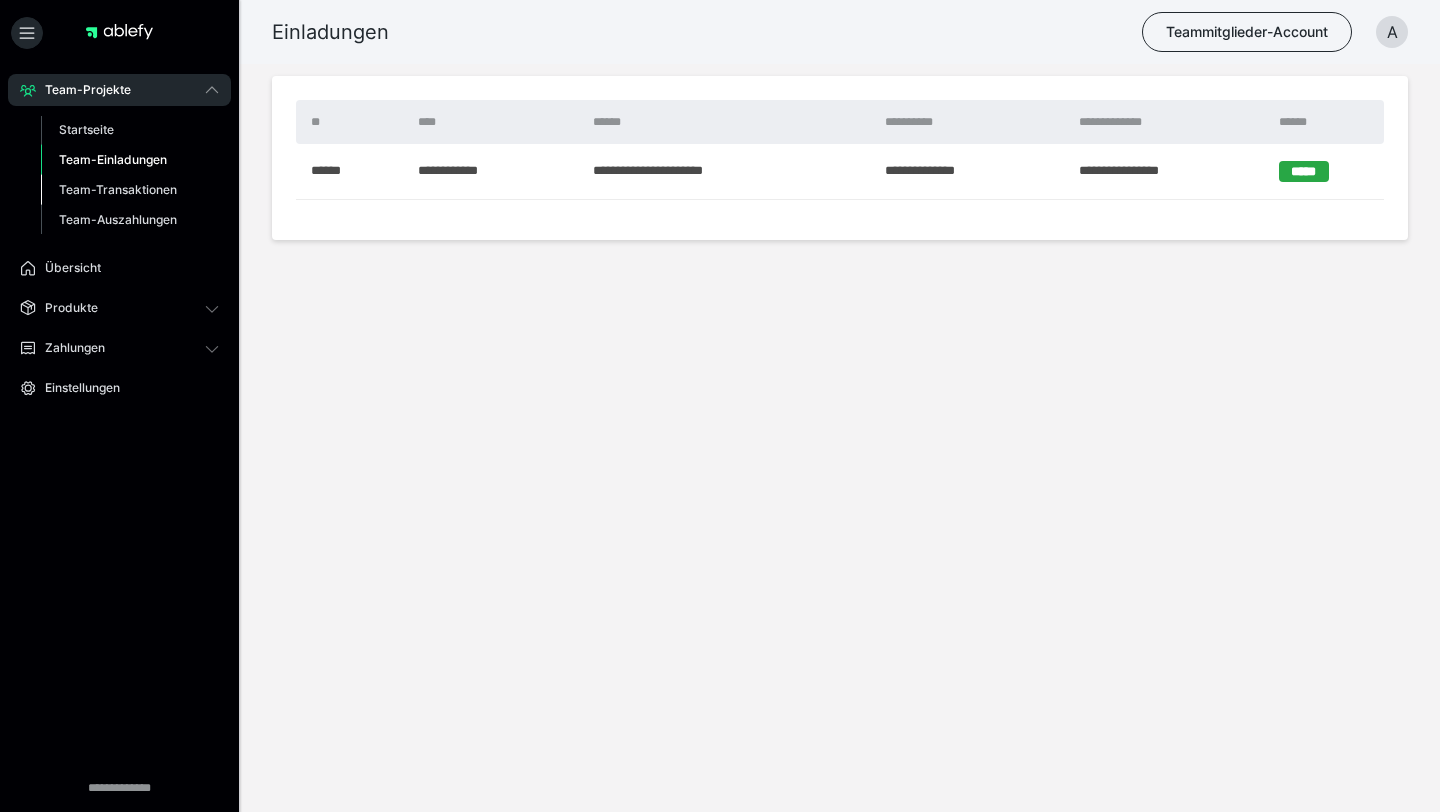 click on "Team-Transaktionen" at bounding box center (118, 189) 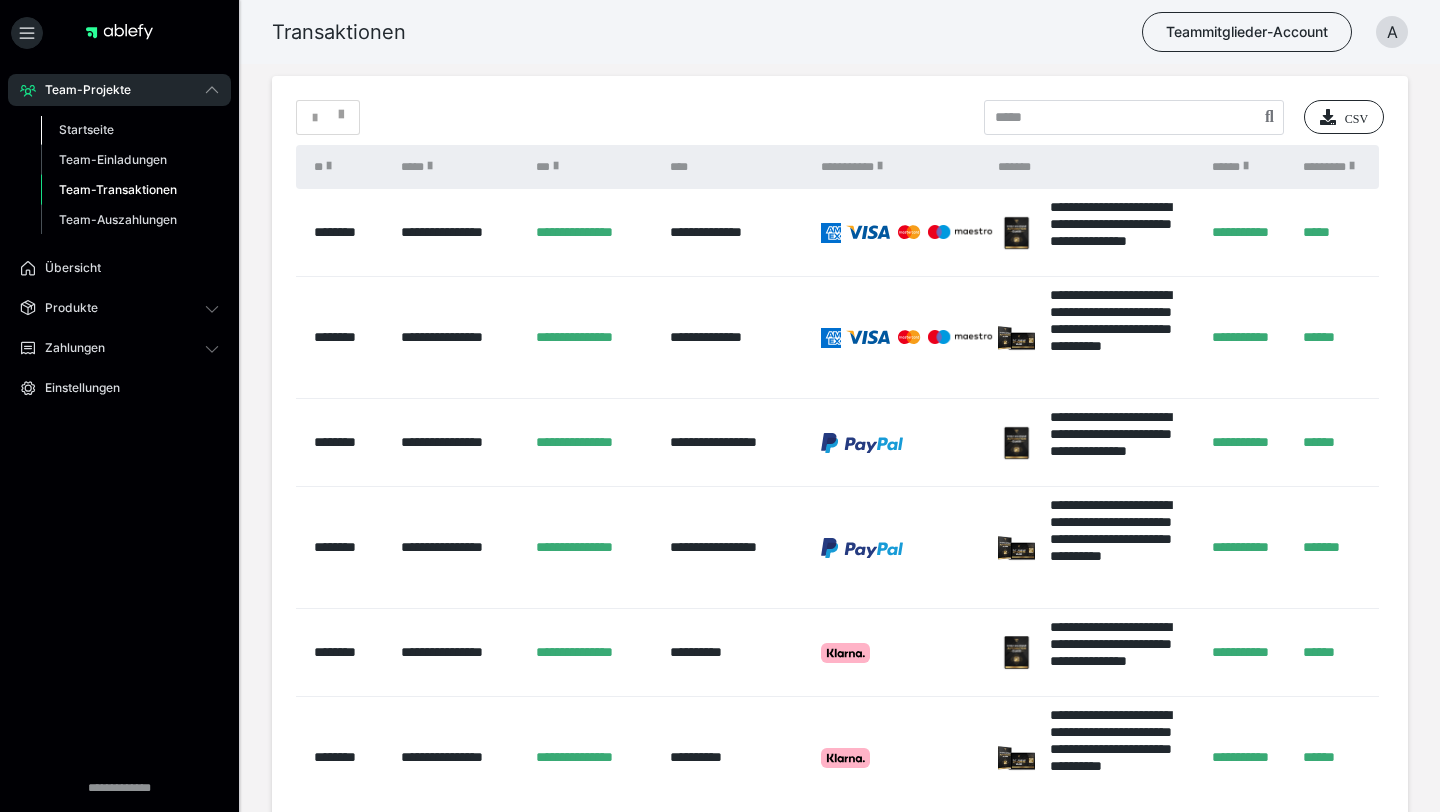 click on "Startseite" at bounding box center (86, 129) 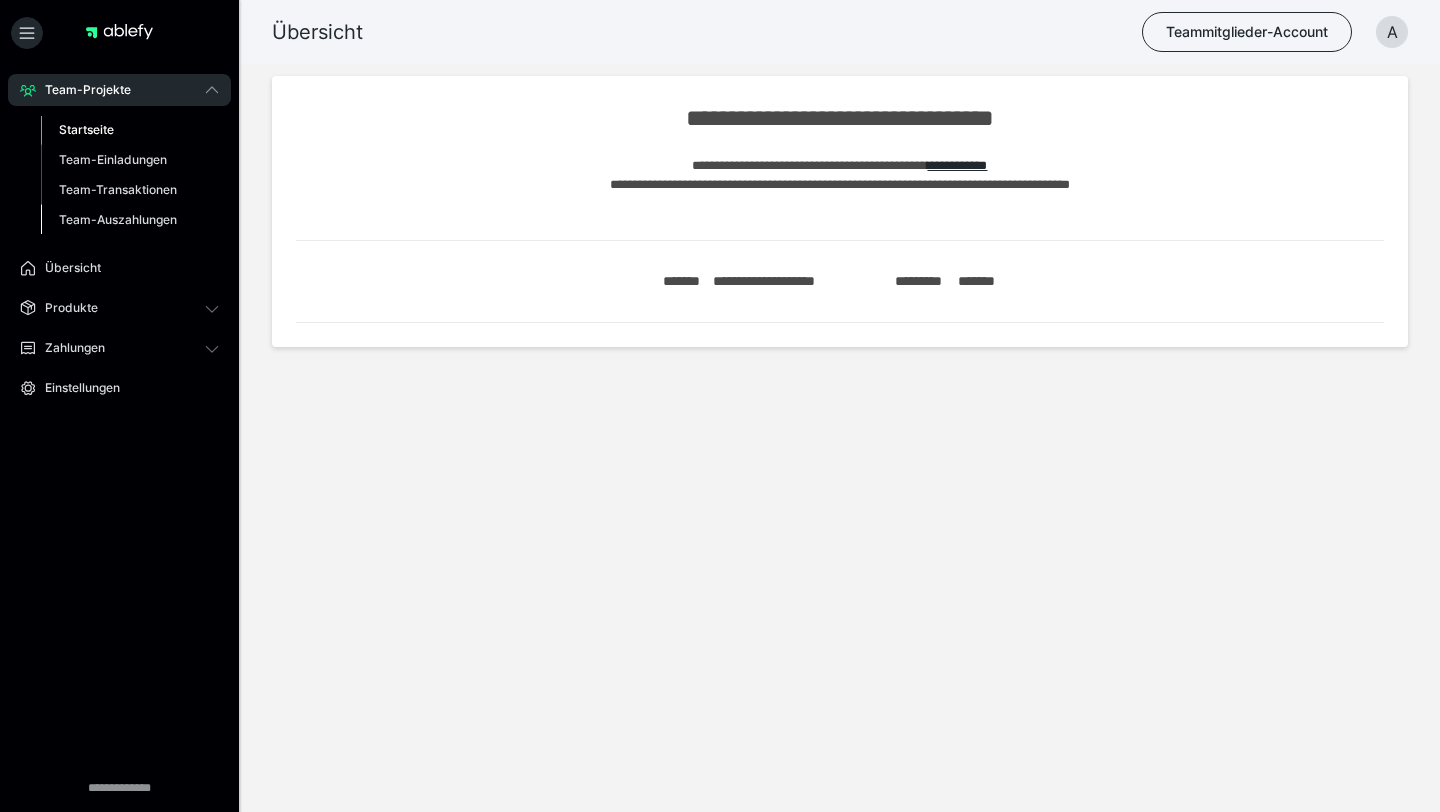 click on "Team-Auszahlungen" at bounding box center [118, 219] 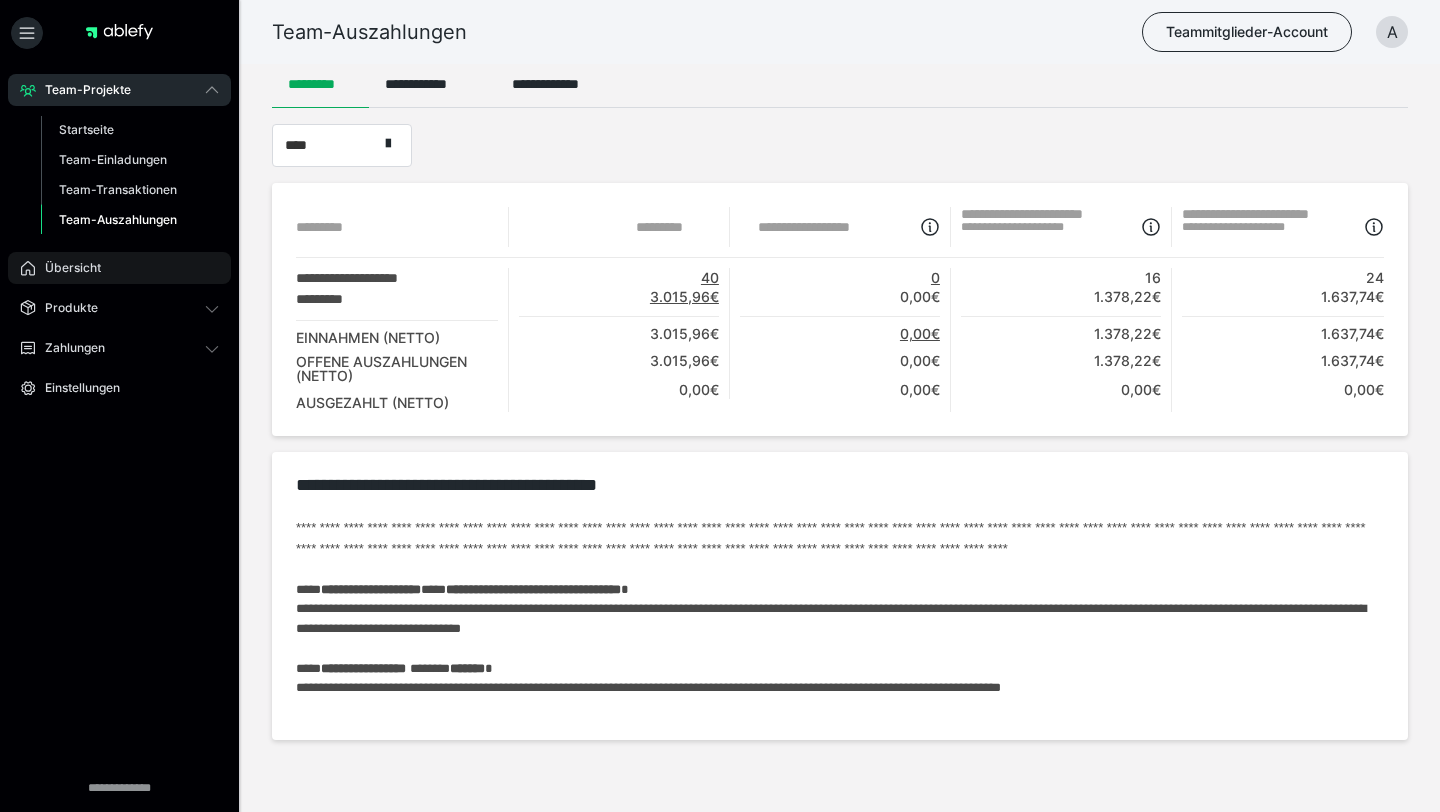 click on "Übersicht" at bounding box center [66, 268] 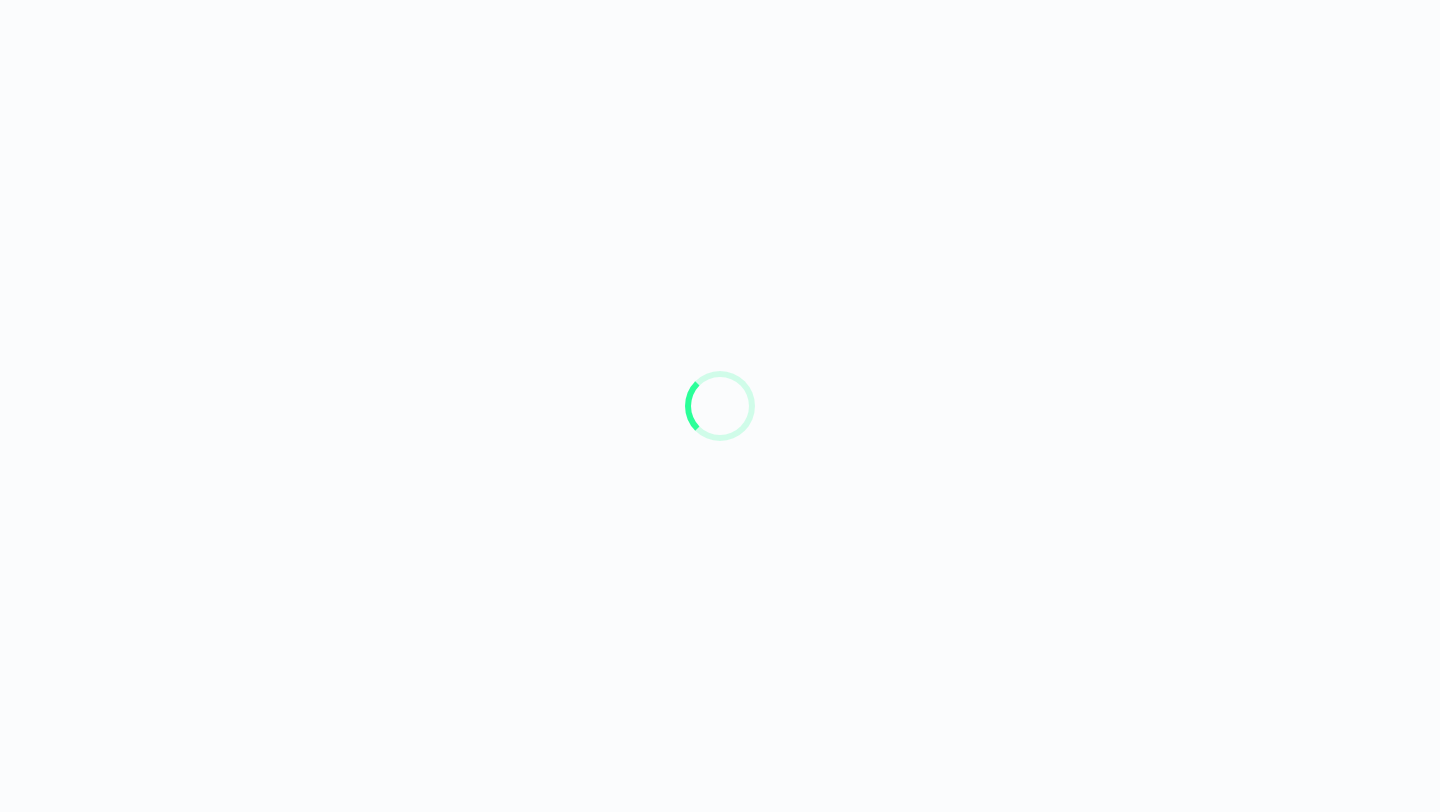 scroll, scrollTop: 0, scrollLeft: 0, axis: both 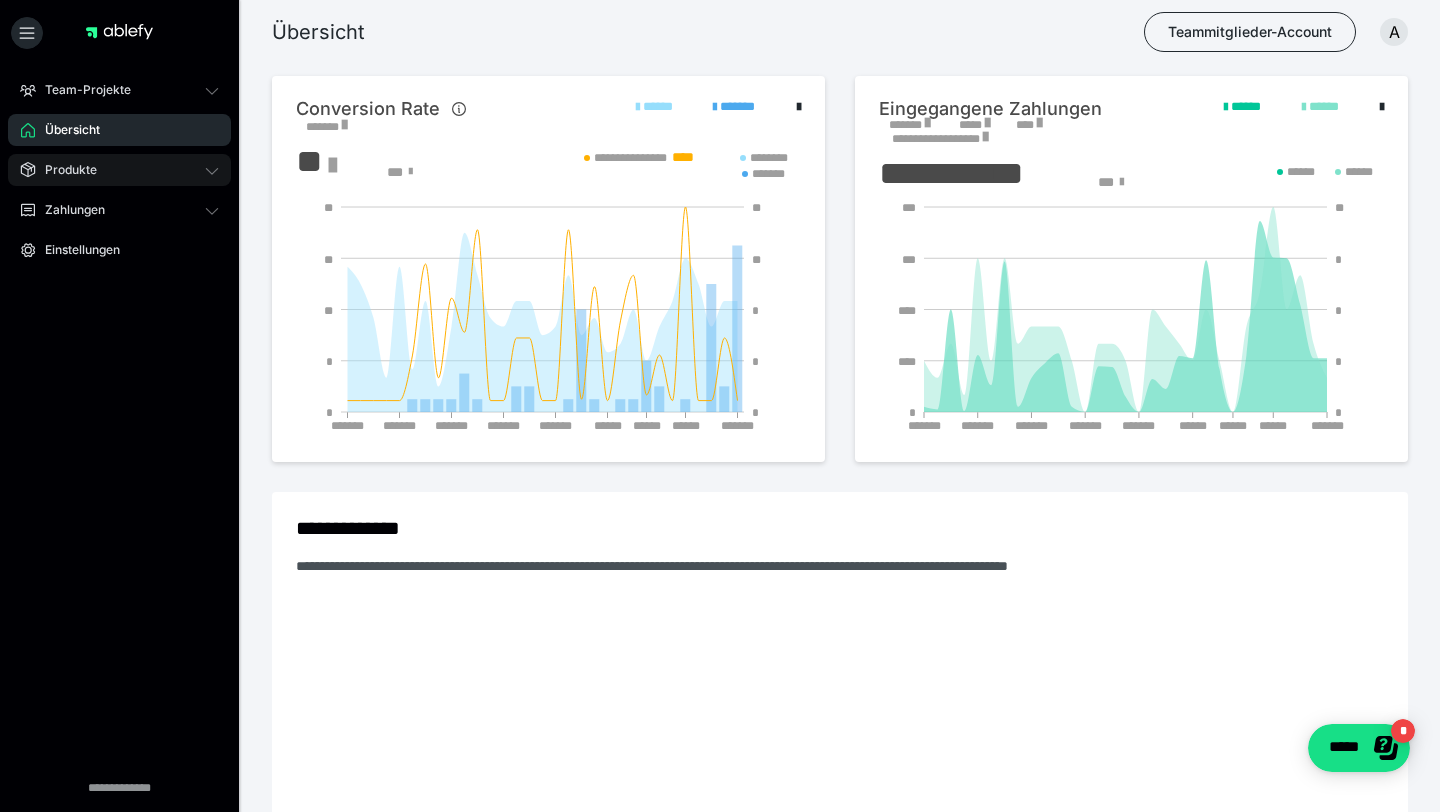 click on "Produkte" at bounding box center (64, 170) 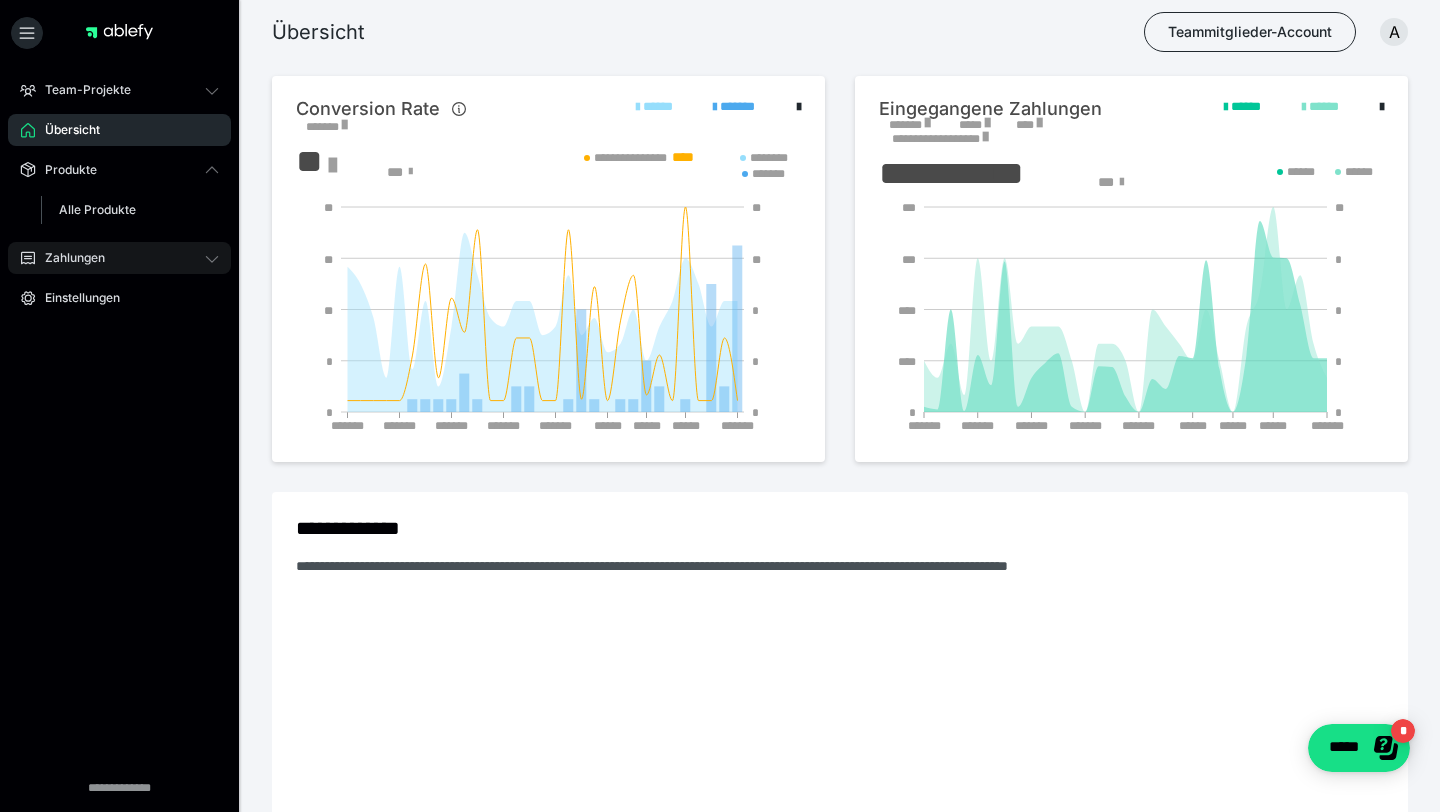 click on "Zahlungen" at bounding box center [68, 258] 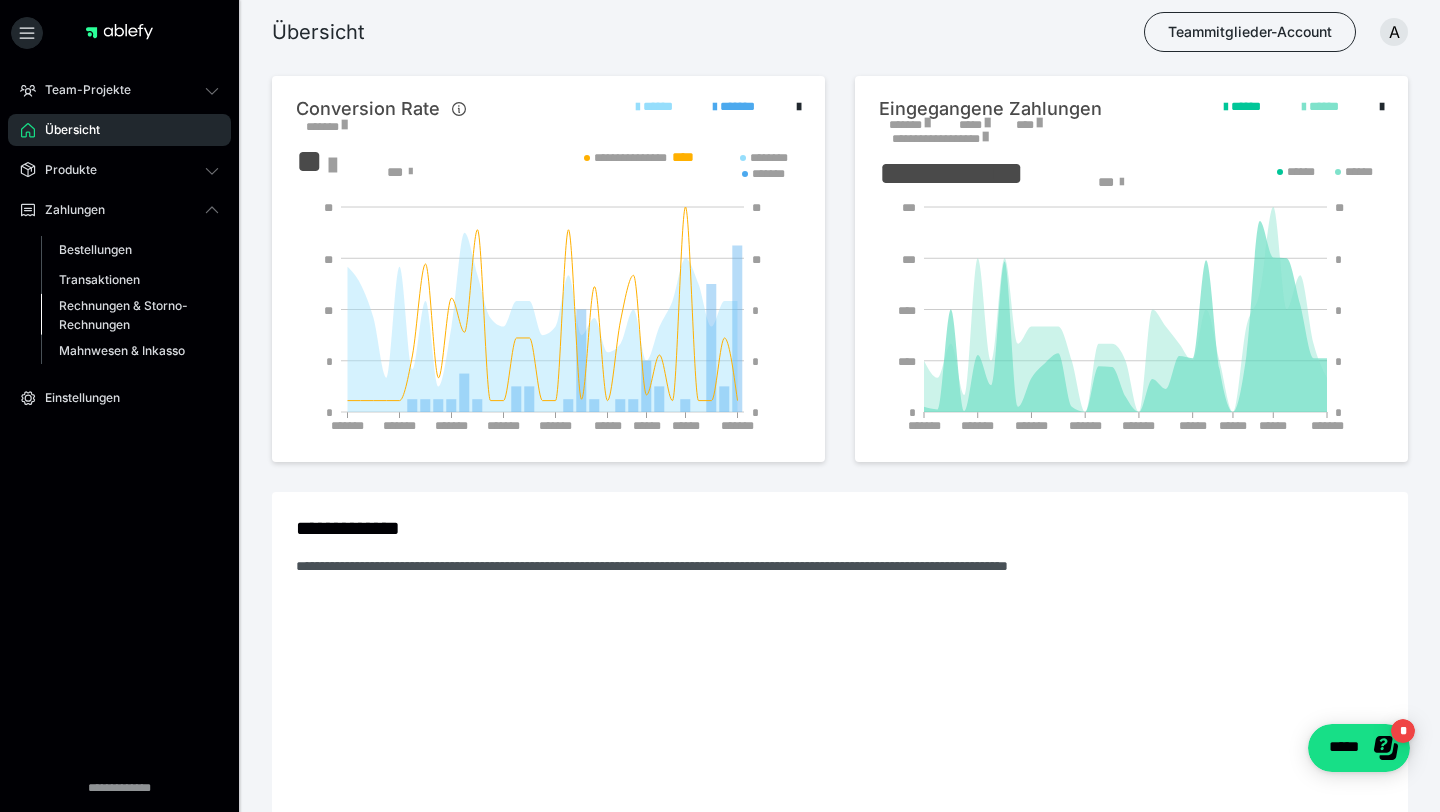 click on "Rechnungen & Storno-Rechnungen" at bounding box center [126, 315] 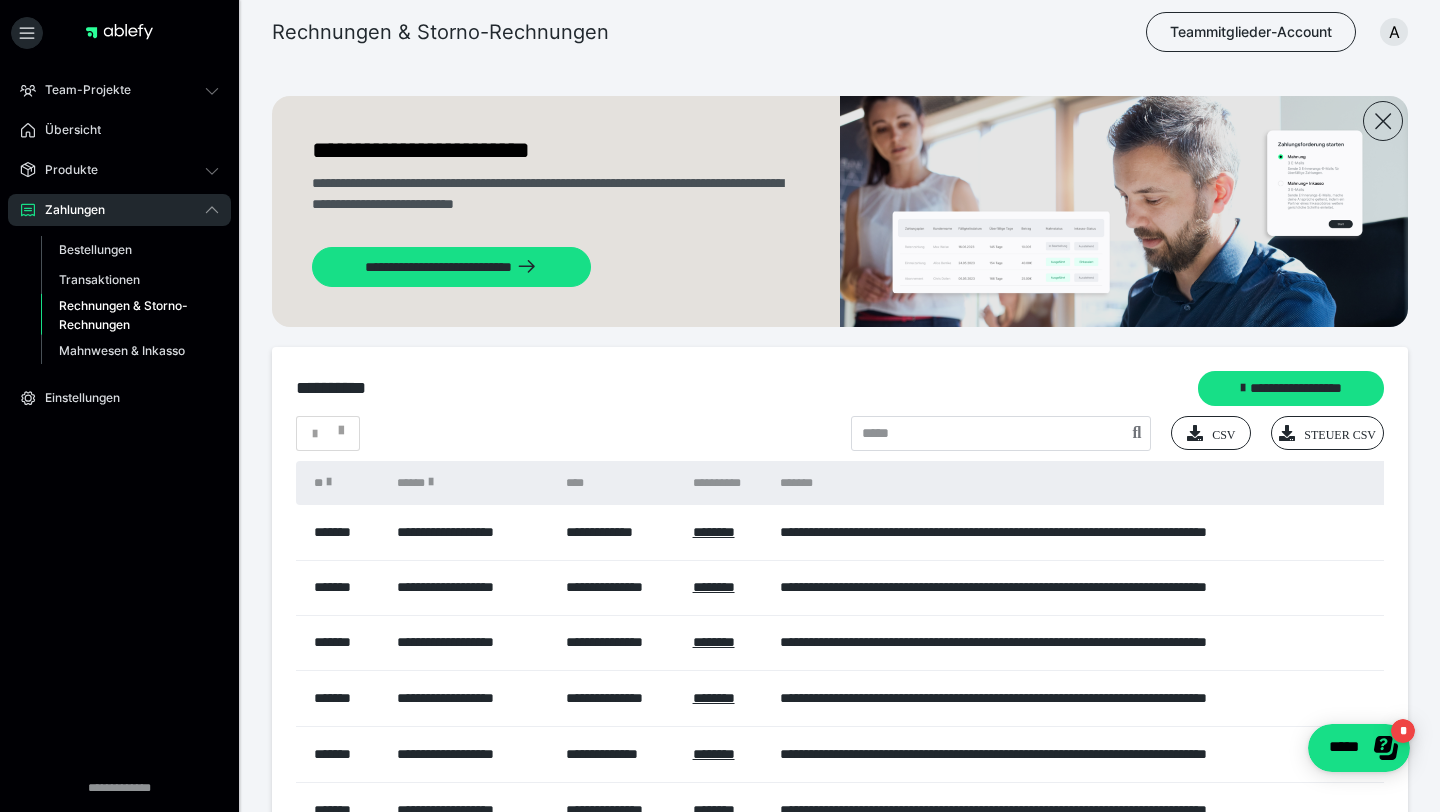 scroll, scrollTop: 0, scrollLeft: 8, axis: horizontal 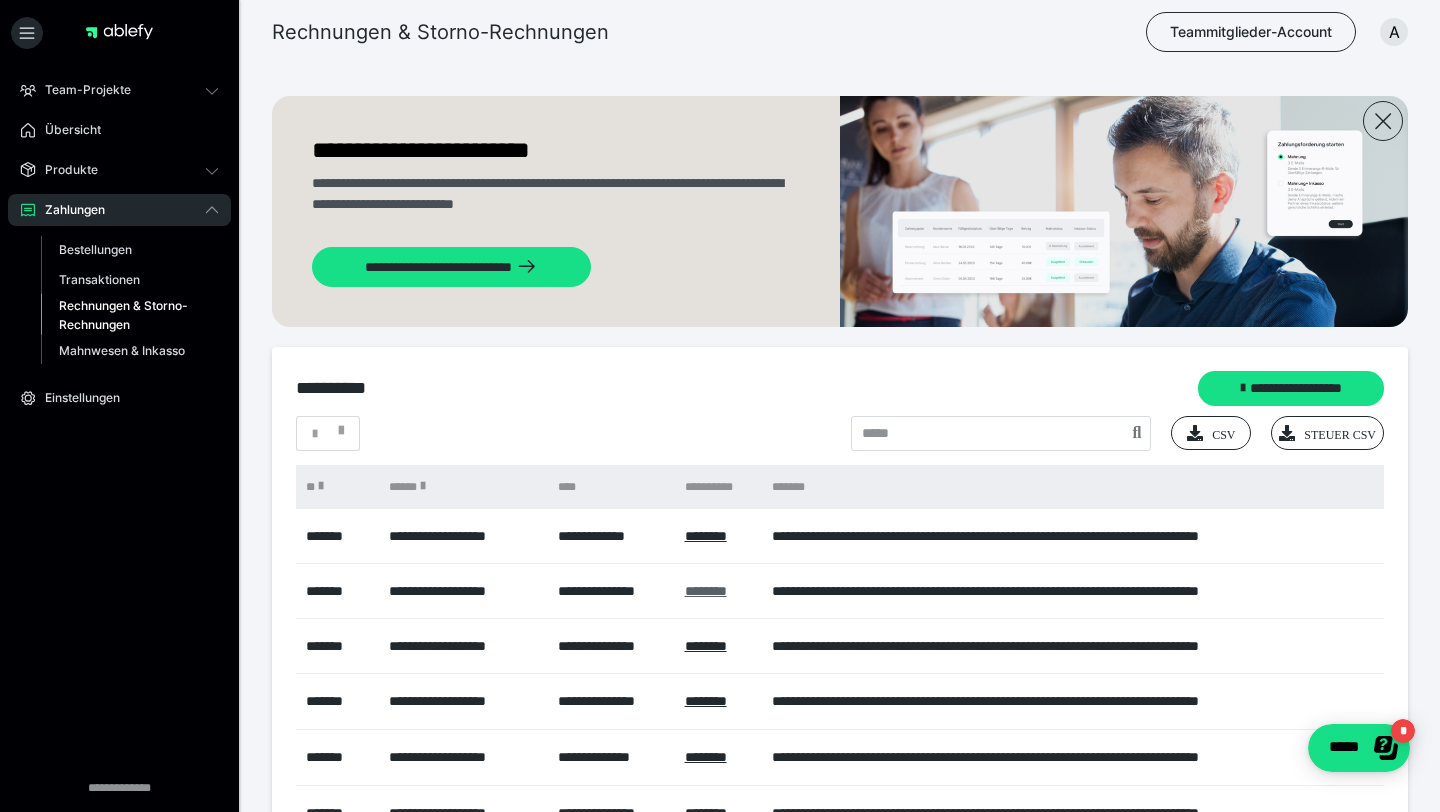 click on "********" at bounding box center (706, 591) 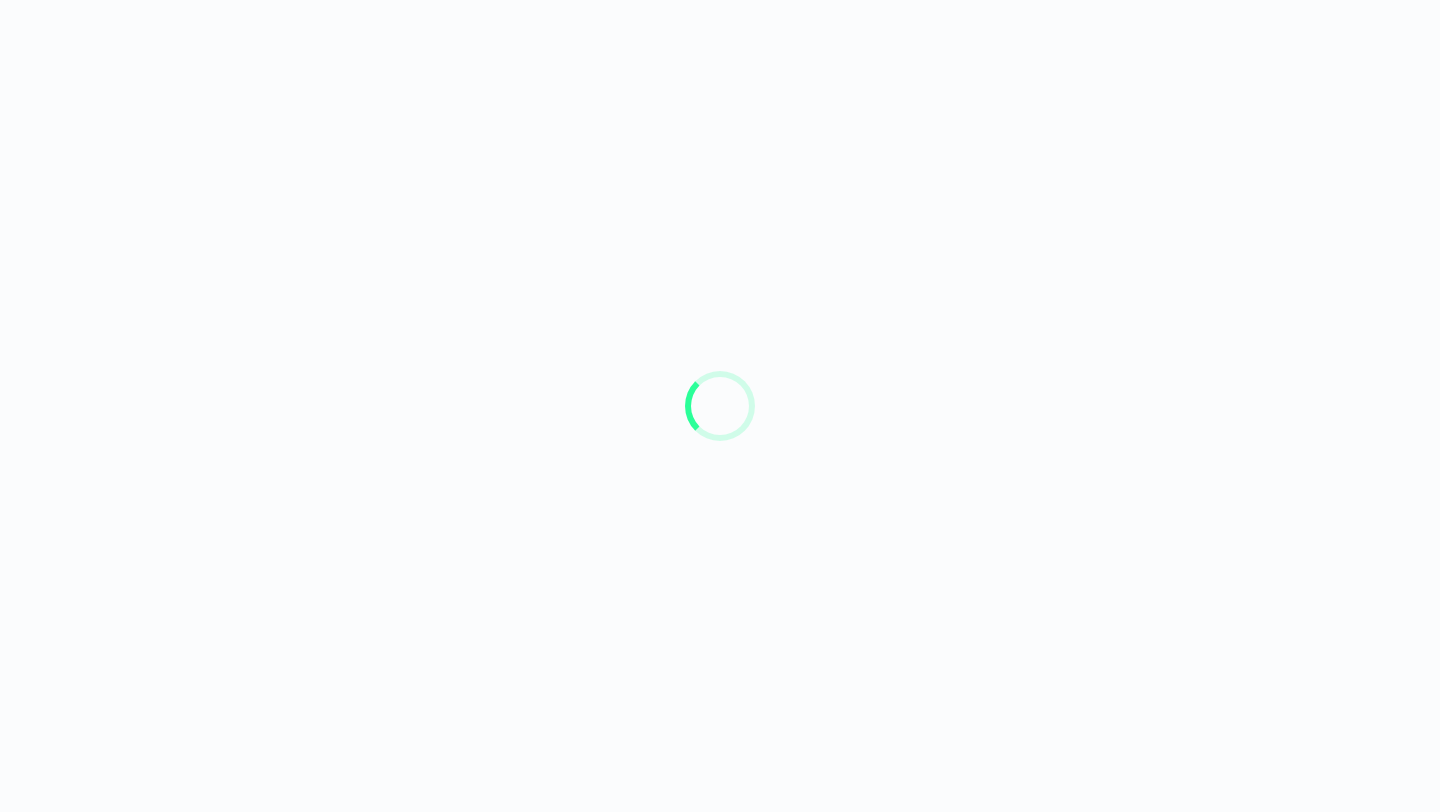 scroll, scrollTop: 0, scrollLeft: 0, axis: both 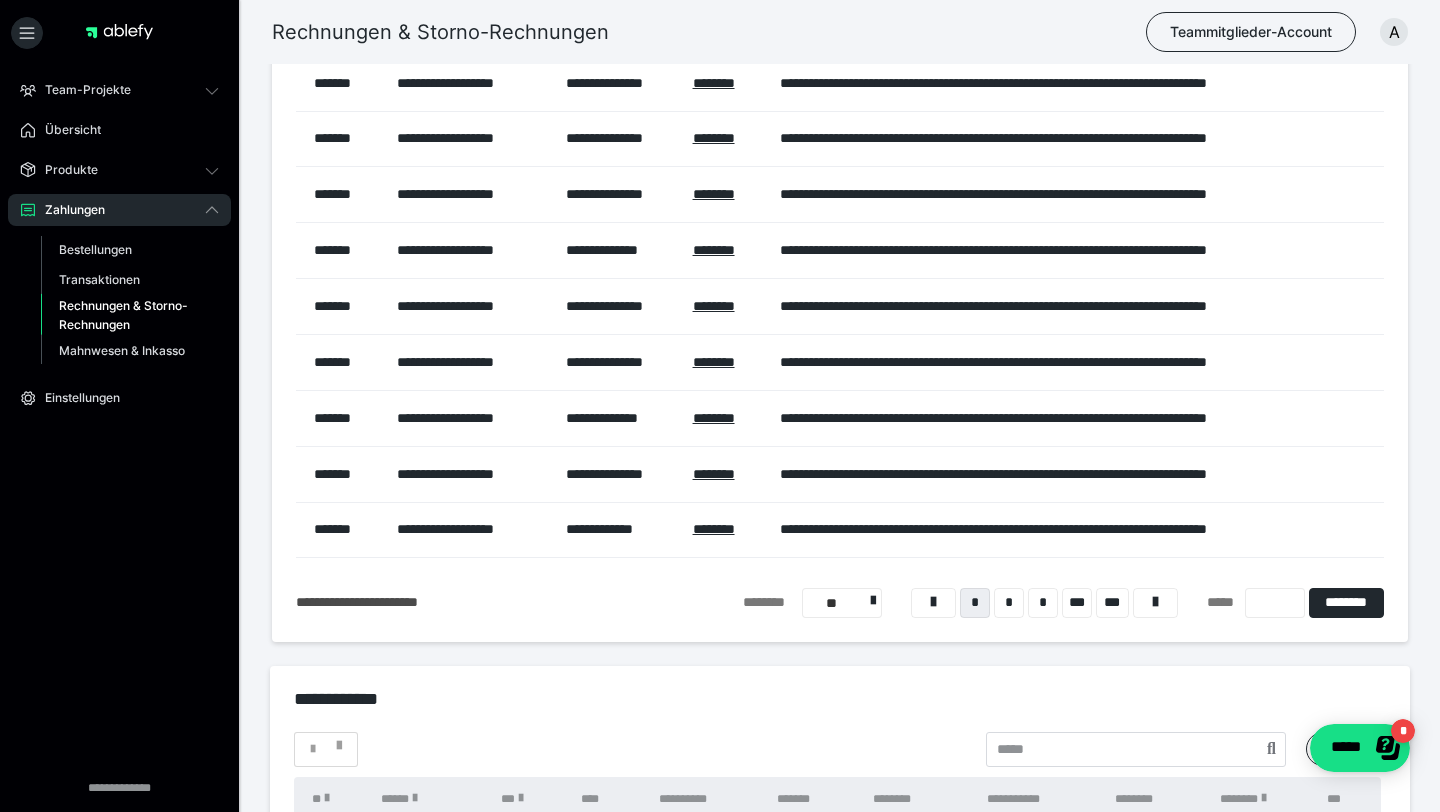 click on "**********" at bounding box center [840, 242] 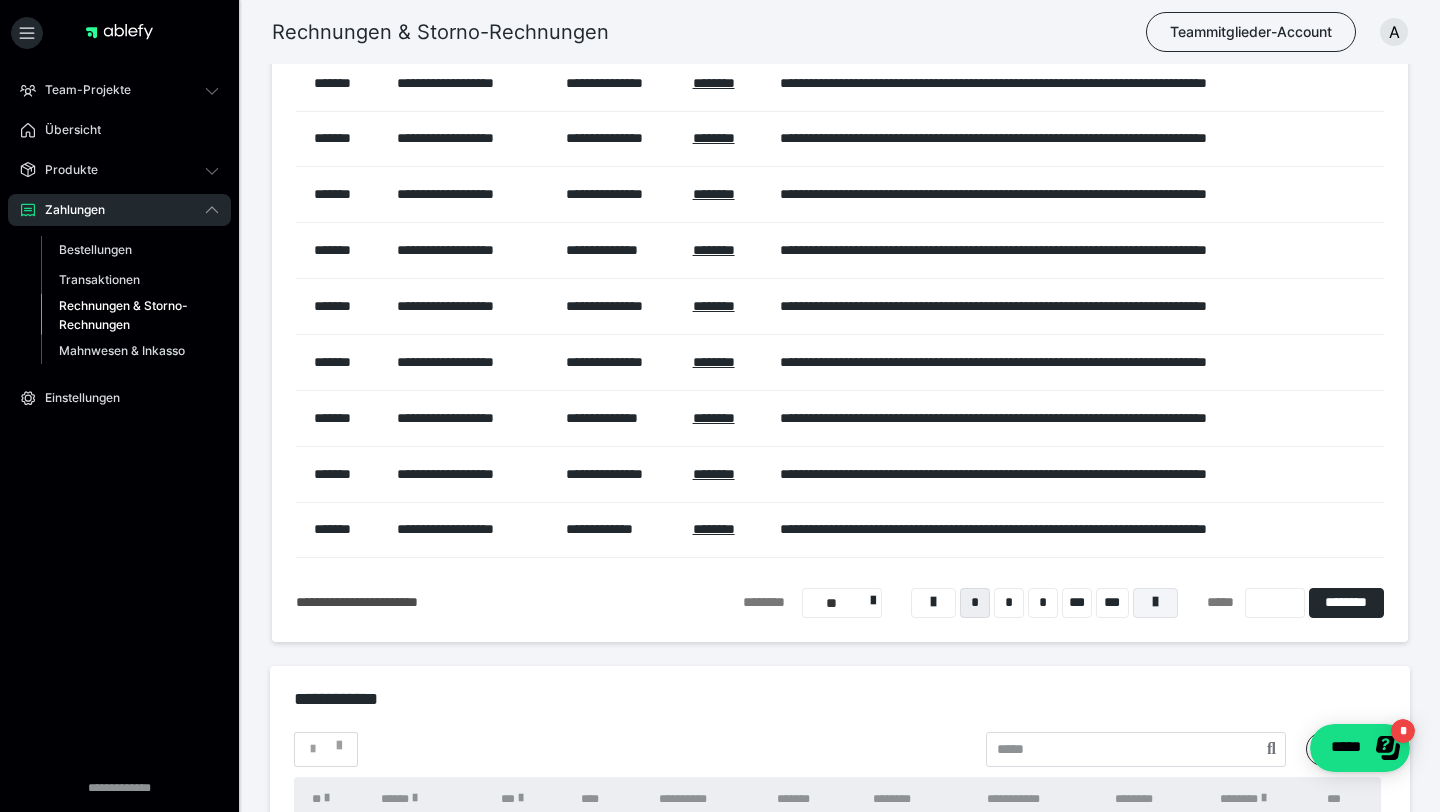 click at bounding box center [1155, 602] 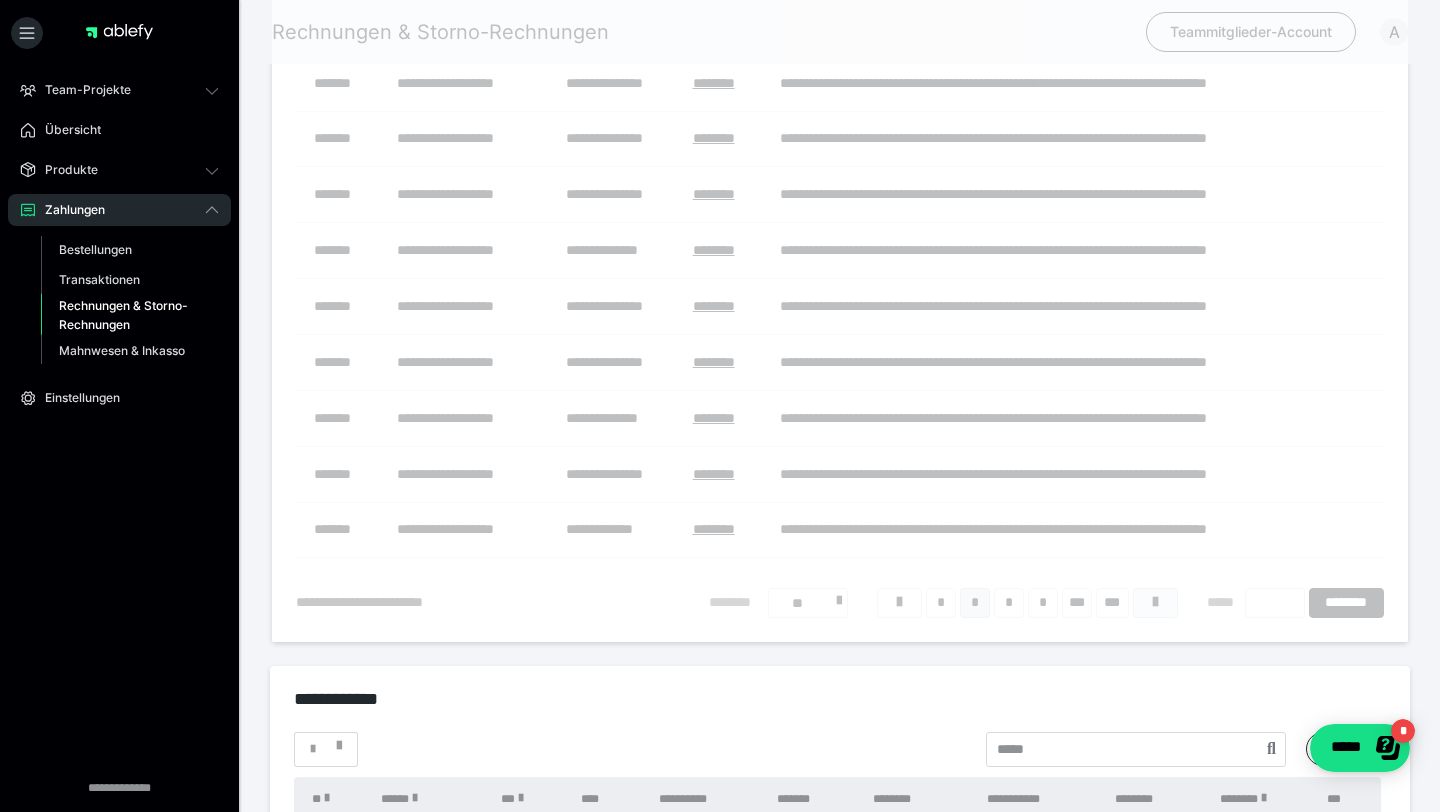 scroll, scrollTop: 287, scrollLeft: 0, axis: vertical 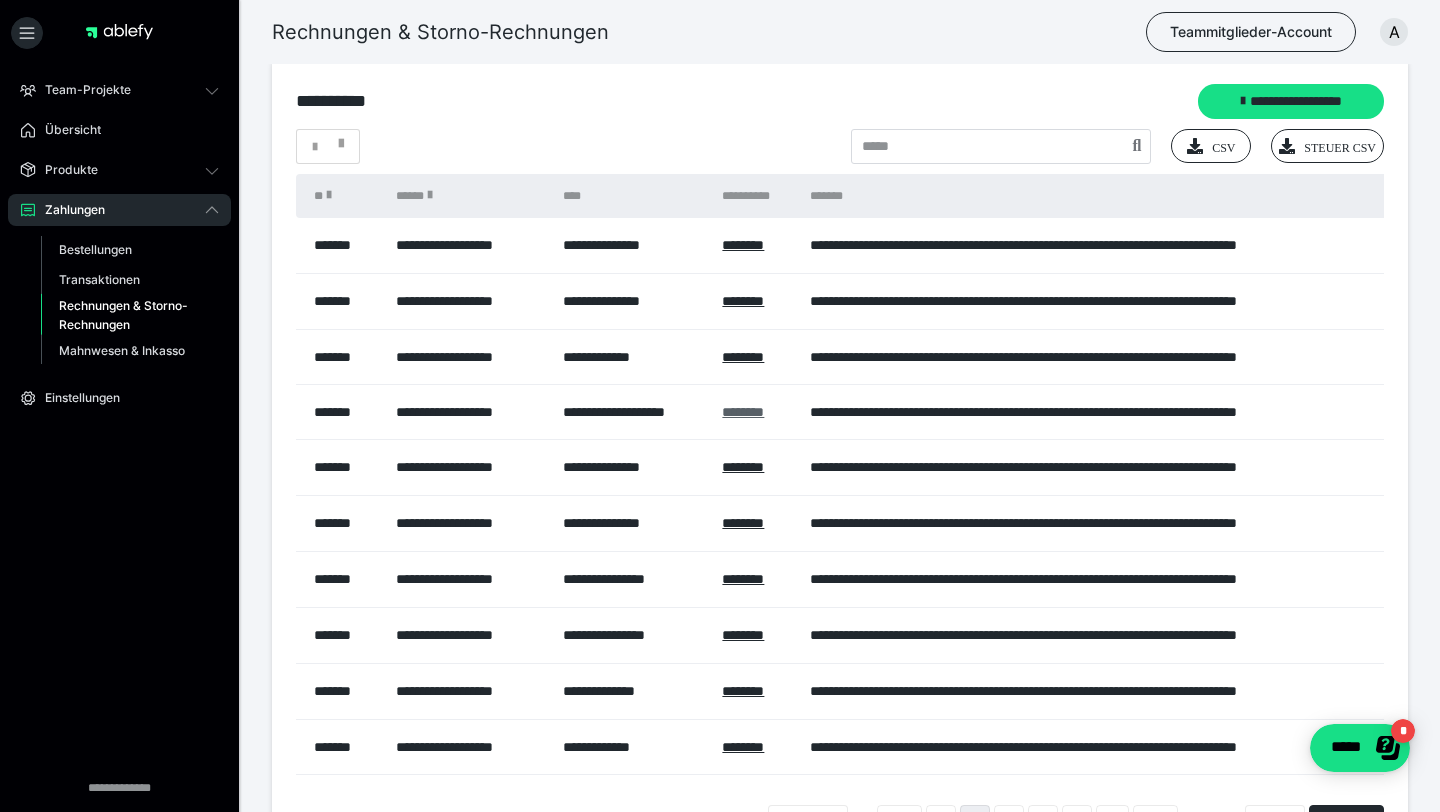 click on "********" at bounding box center [743, 412] 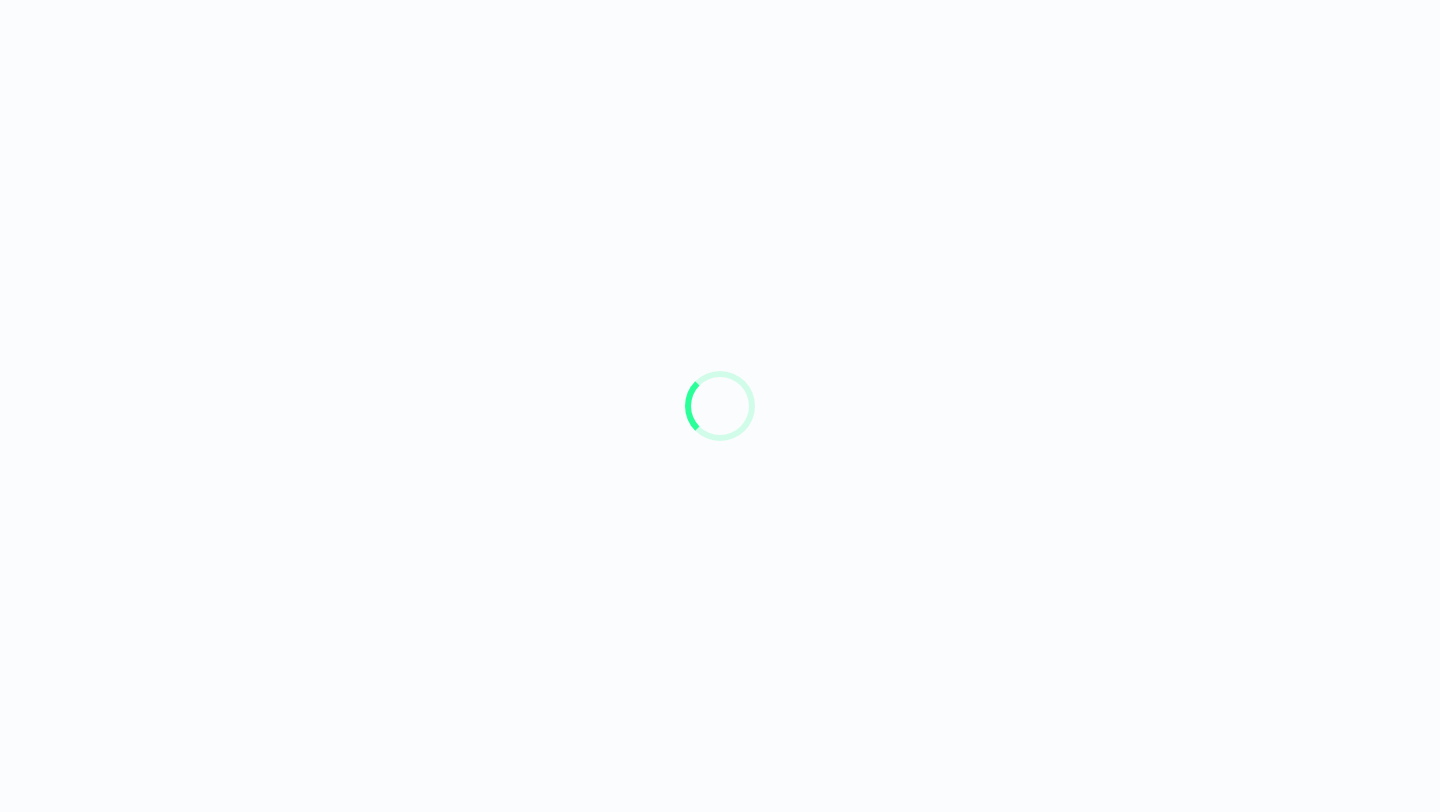 scroll, scrollTop: 0, scrollLeft: 0, axis: both 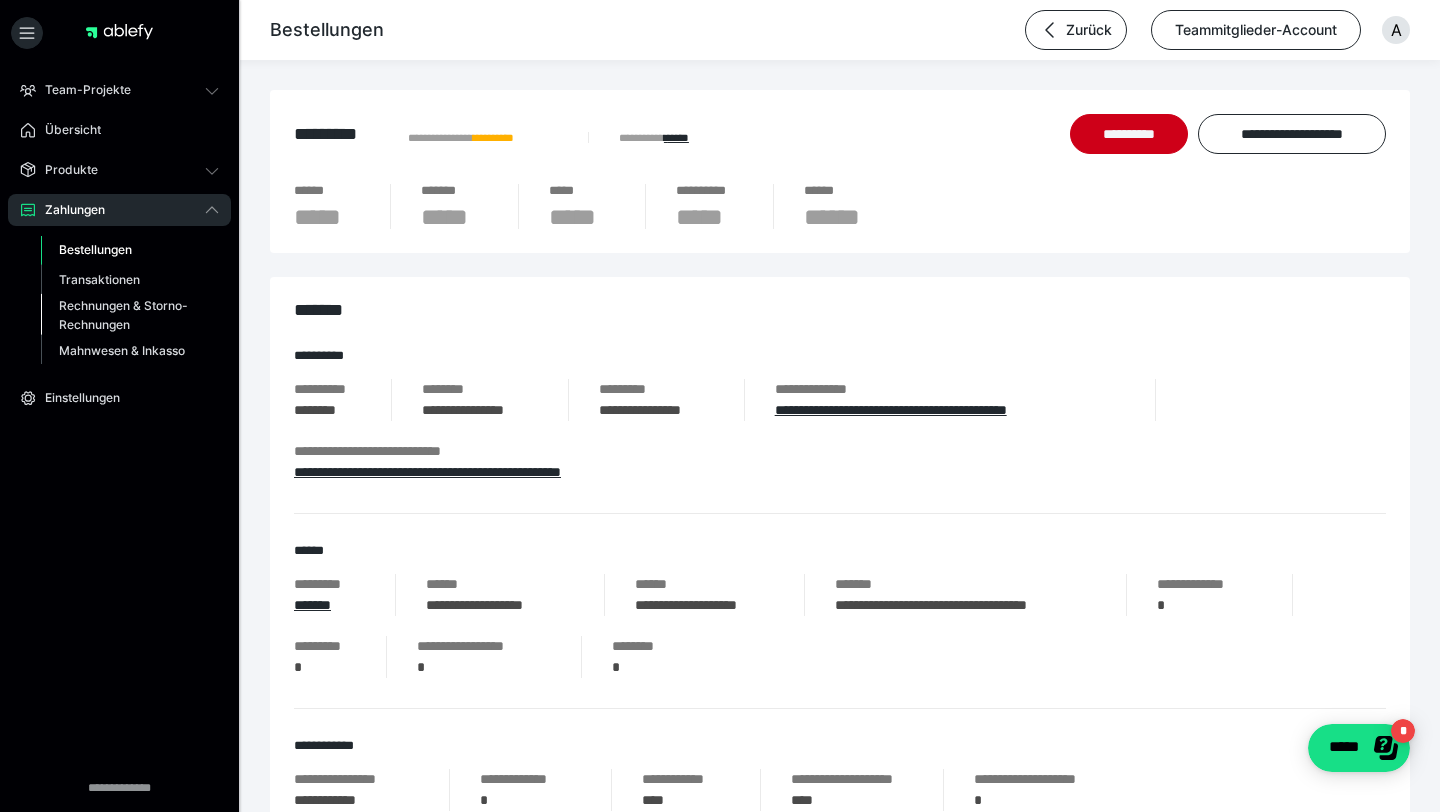 click on "Rechnungen & Storno-Rechnungen" at bounding box center (126, 315) 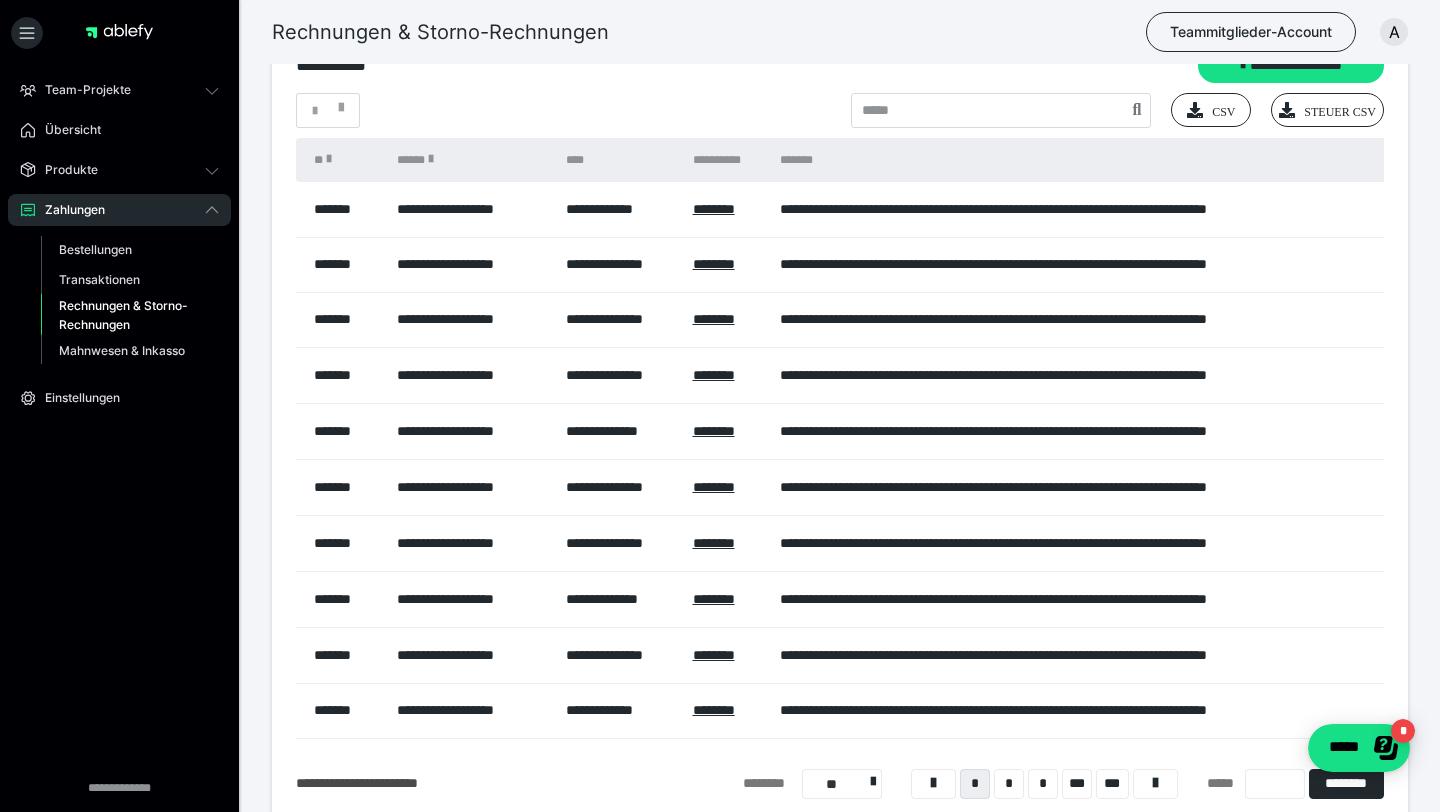 scroll, scrollTop: 0, scrollLeft: 0, axis: both 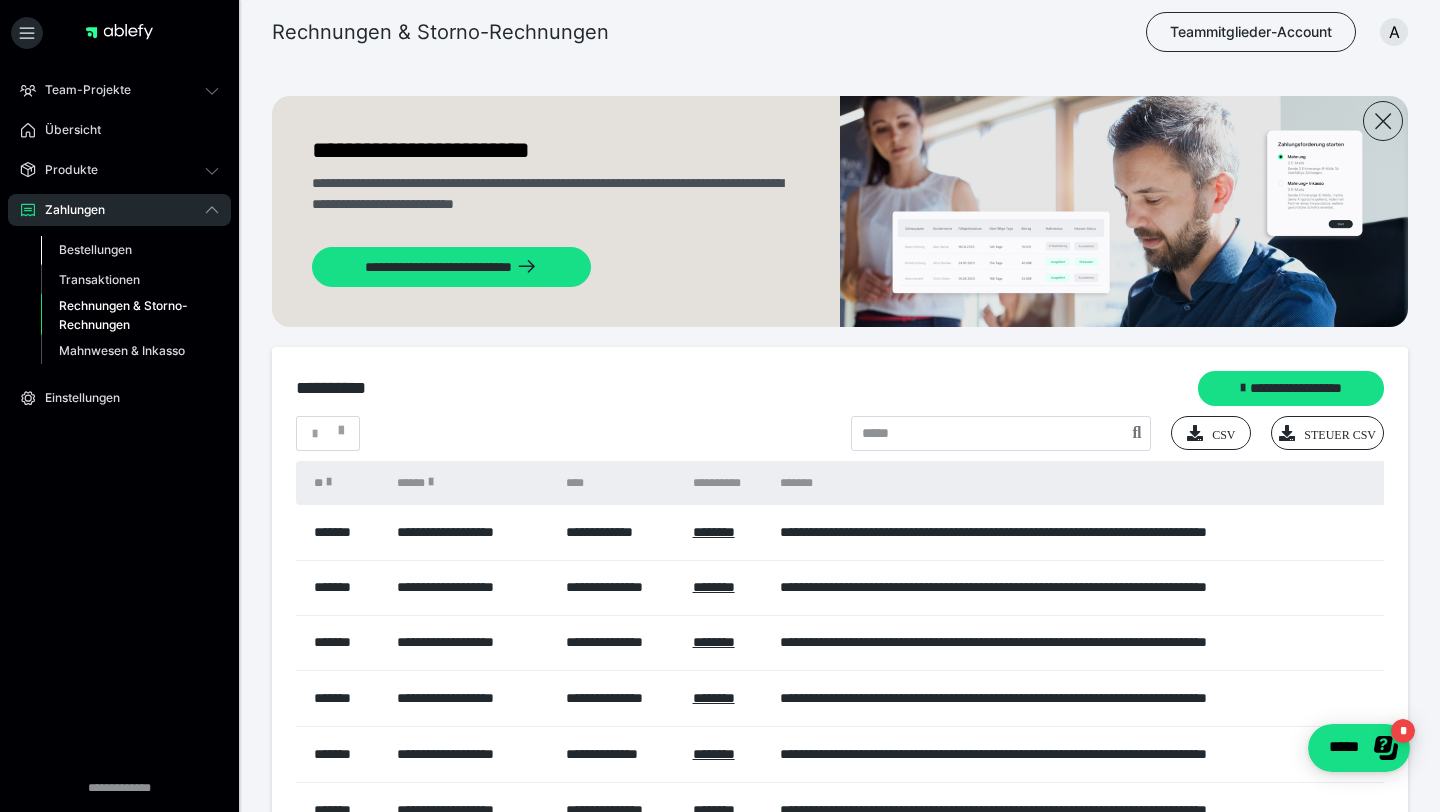 click on "Bestellungen" at bounding box center [95, 249] 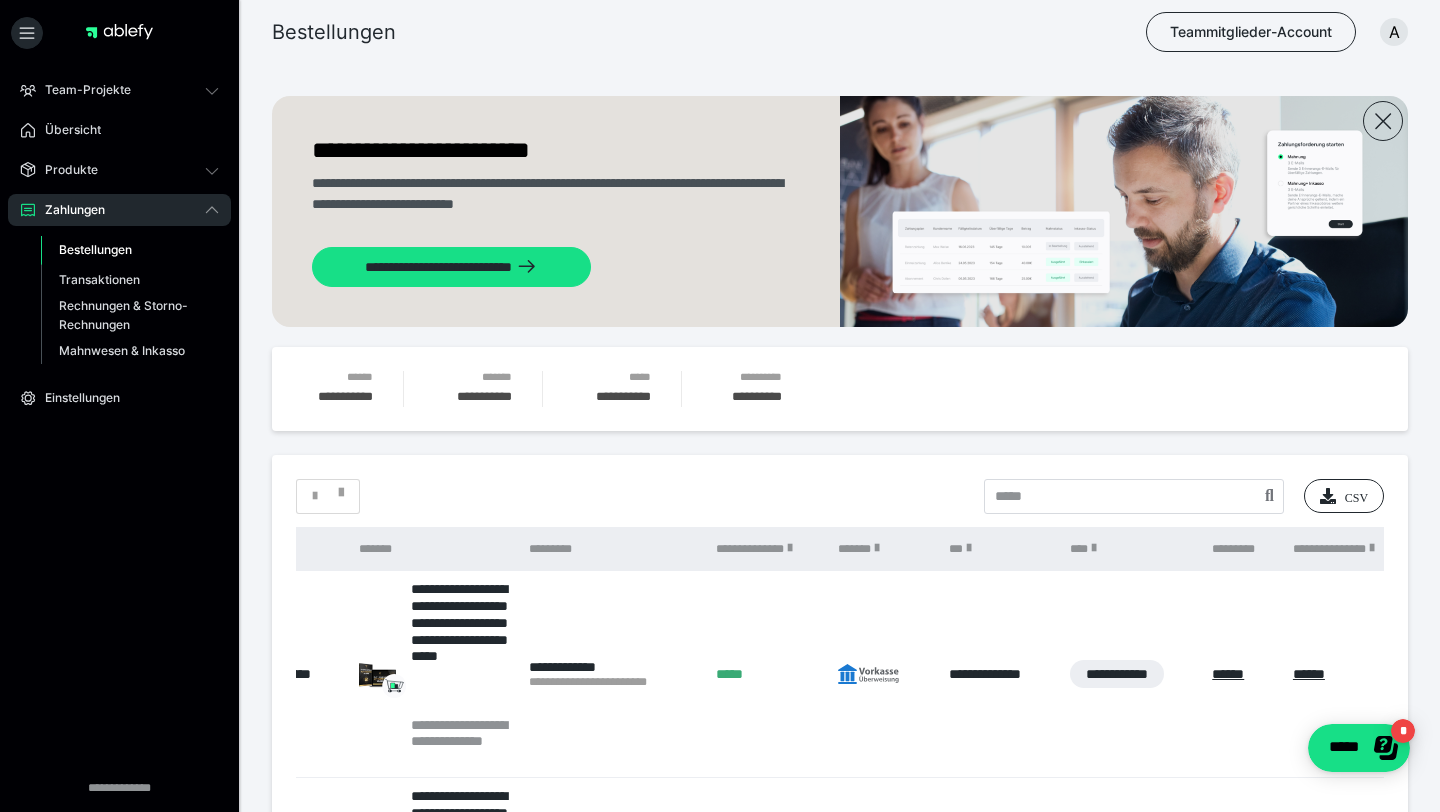 scroll, scrollTop: 0, scrollLeft: 0, axis: both 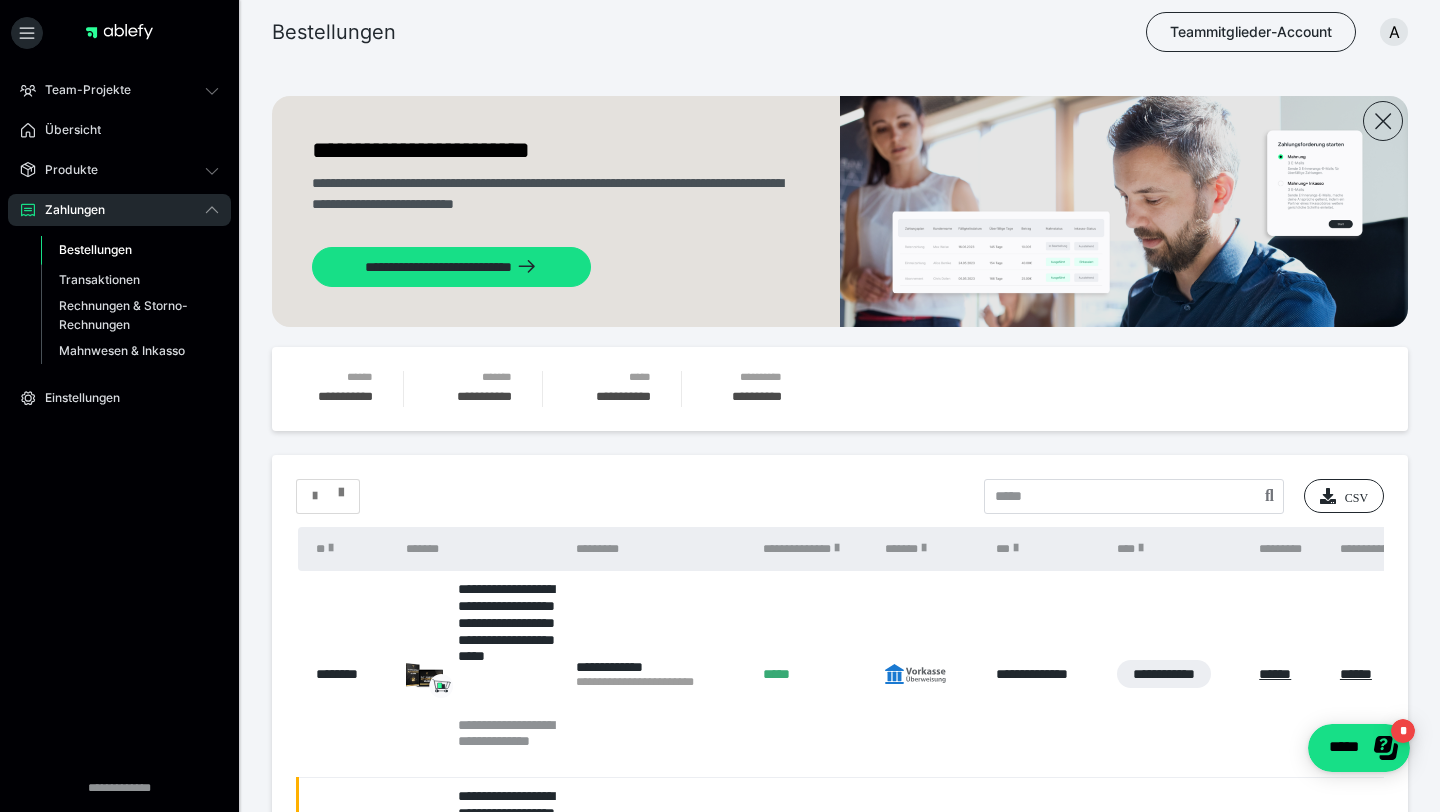 click at bounding box center (328, 496) 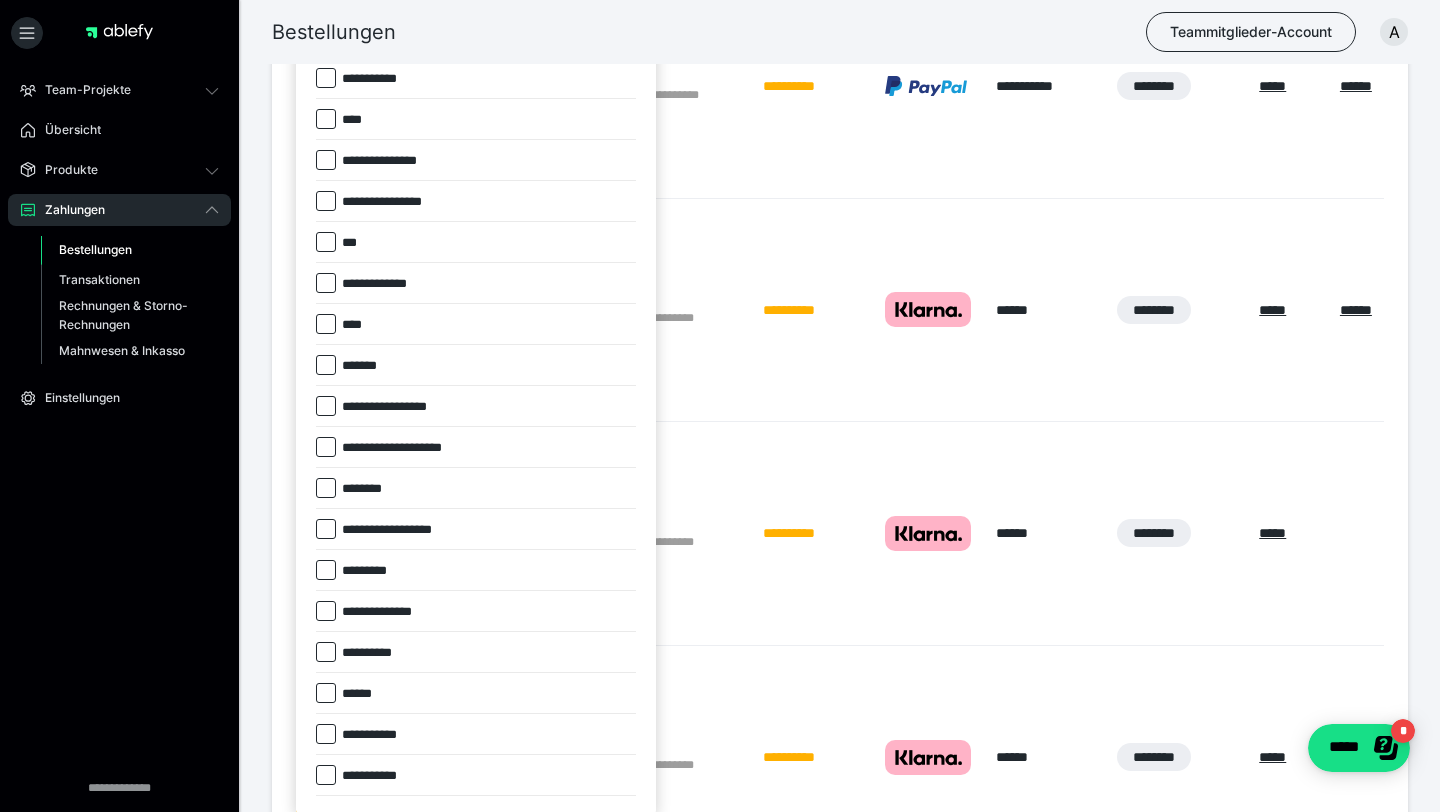 scroll, scrollTop: 821, scrollLeft: 0, axis: vertical 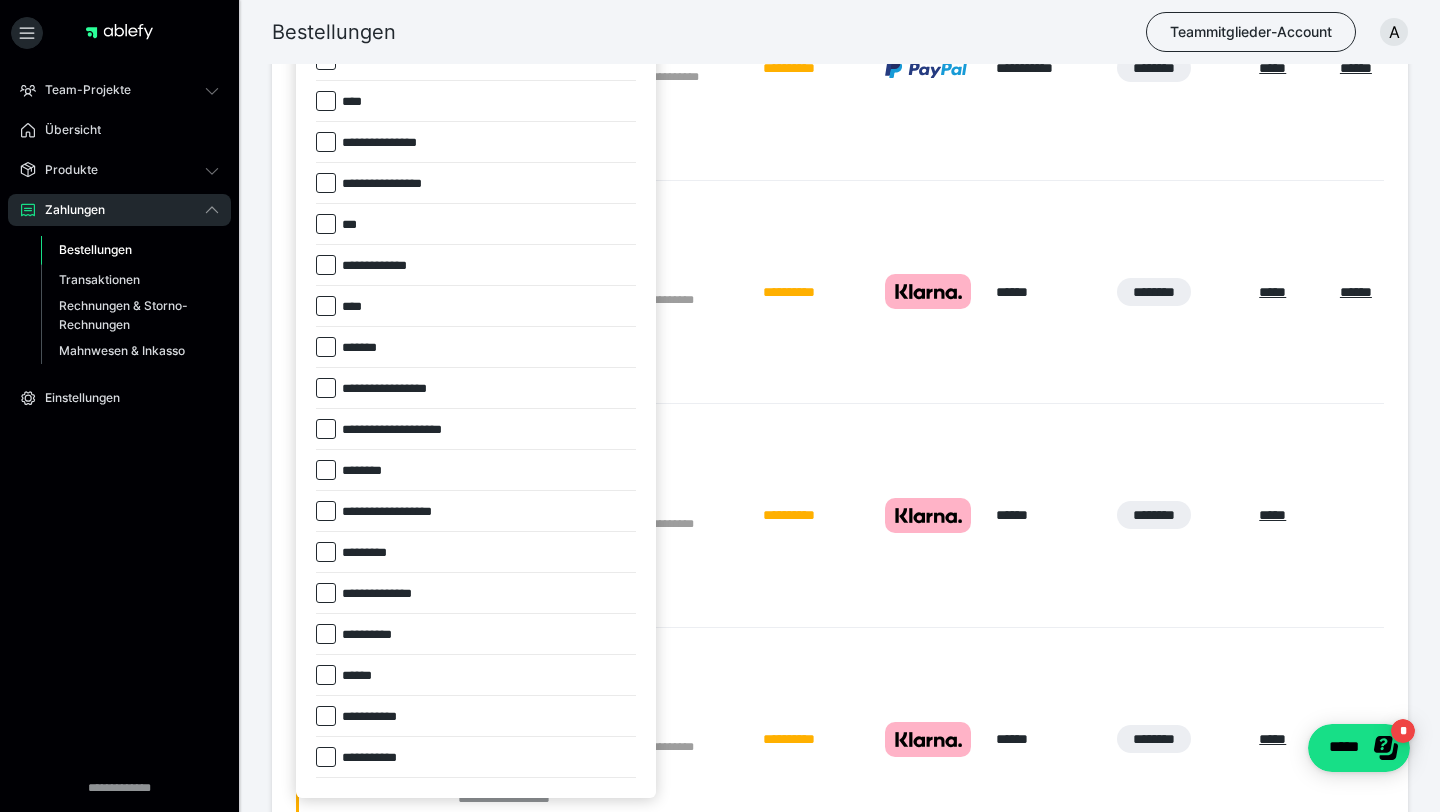 click on "**********" at bounding box center (401, 512) 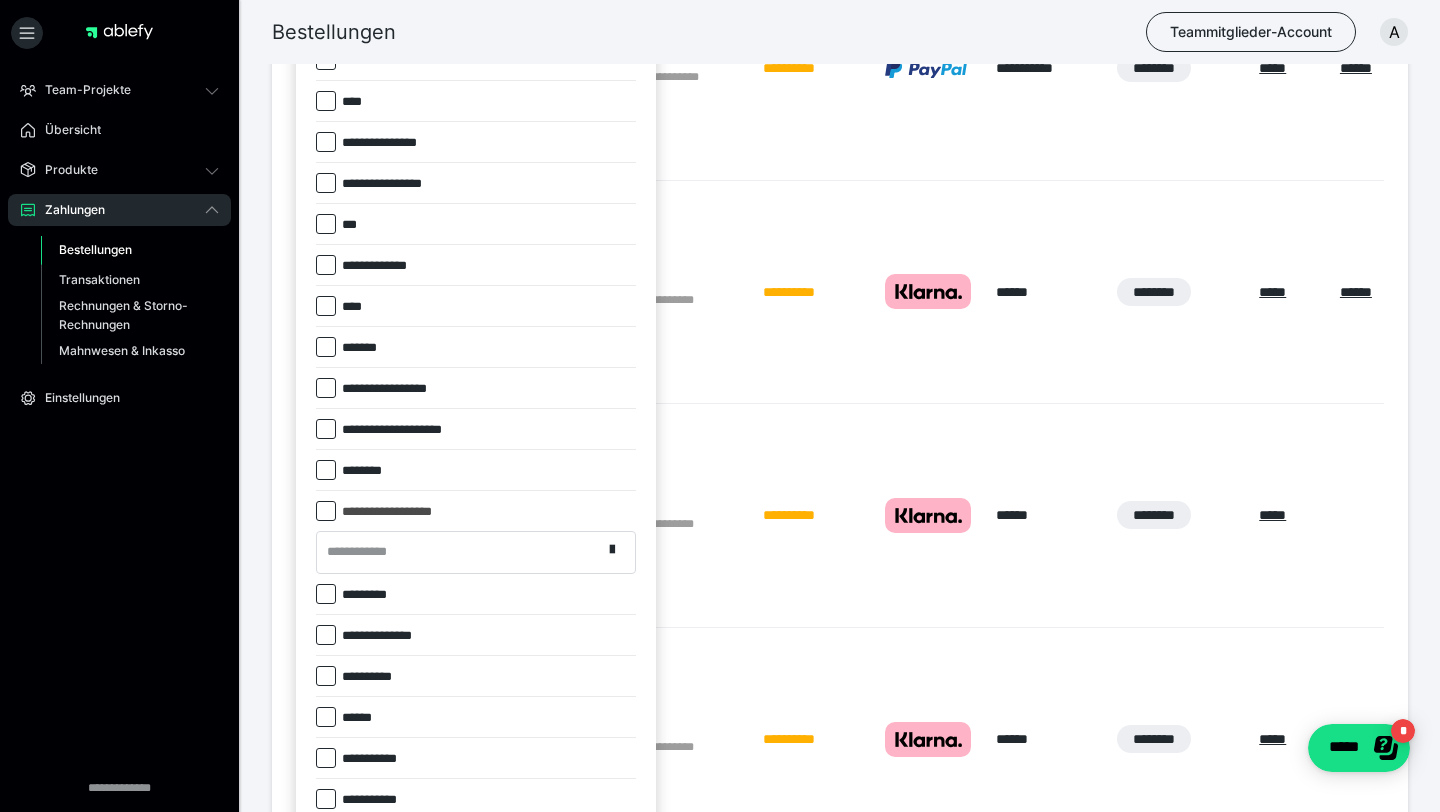 click on "**********" at bounding box center (363, 552) 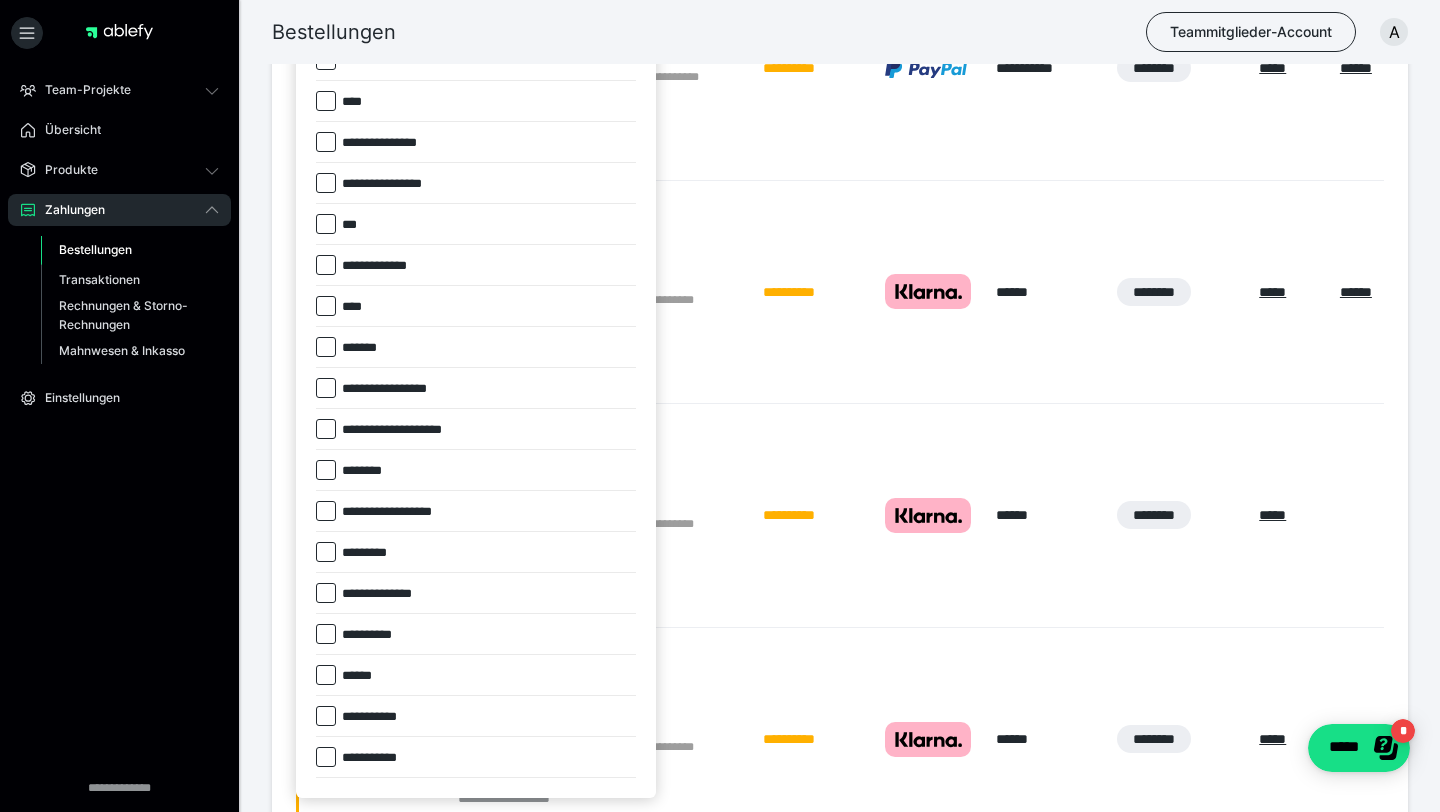 click on "**********" at bounding box center [387, 594] 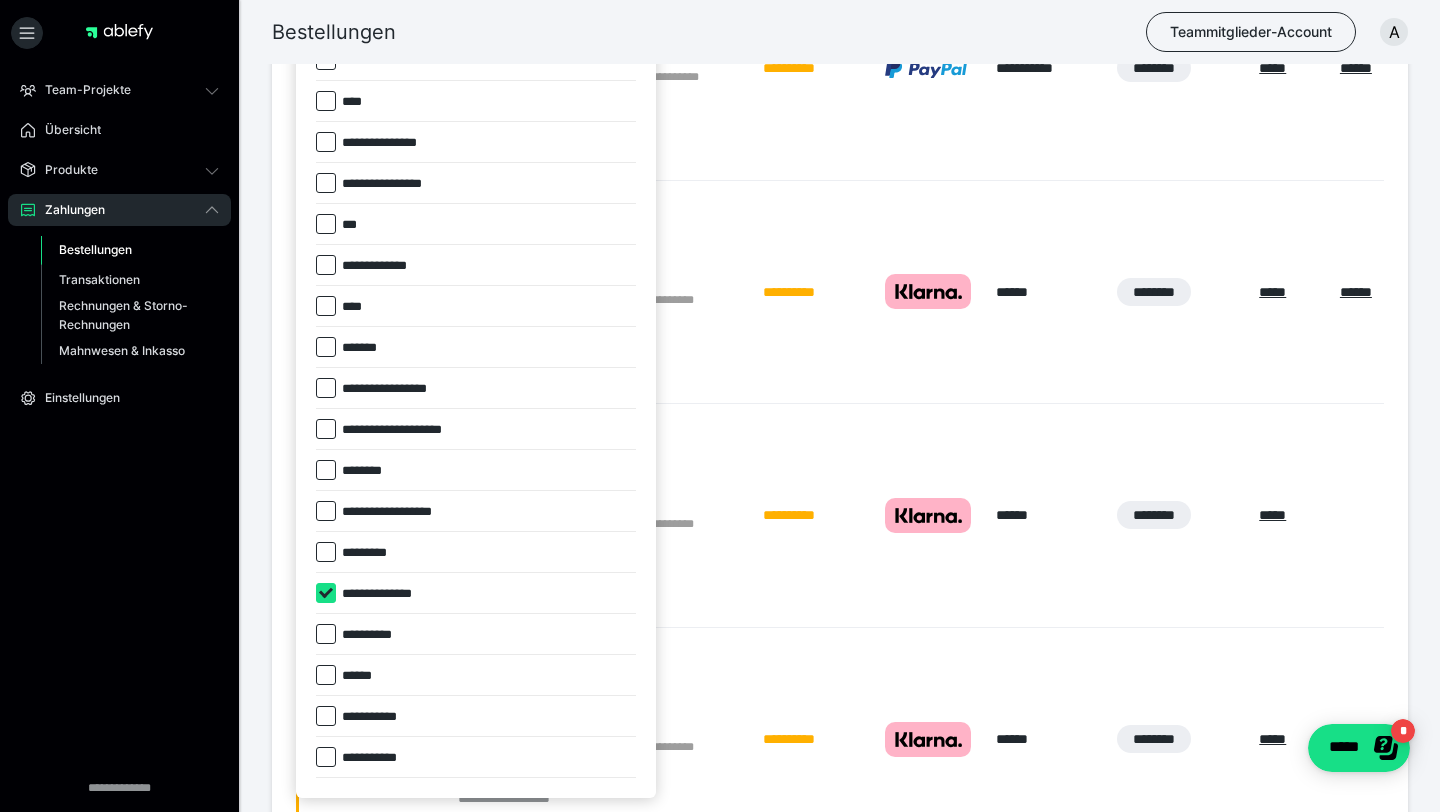checkbox on "****" 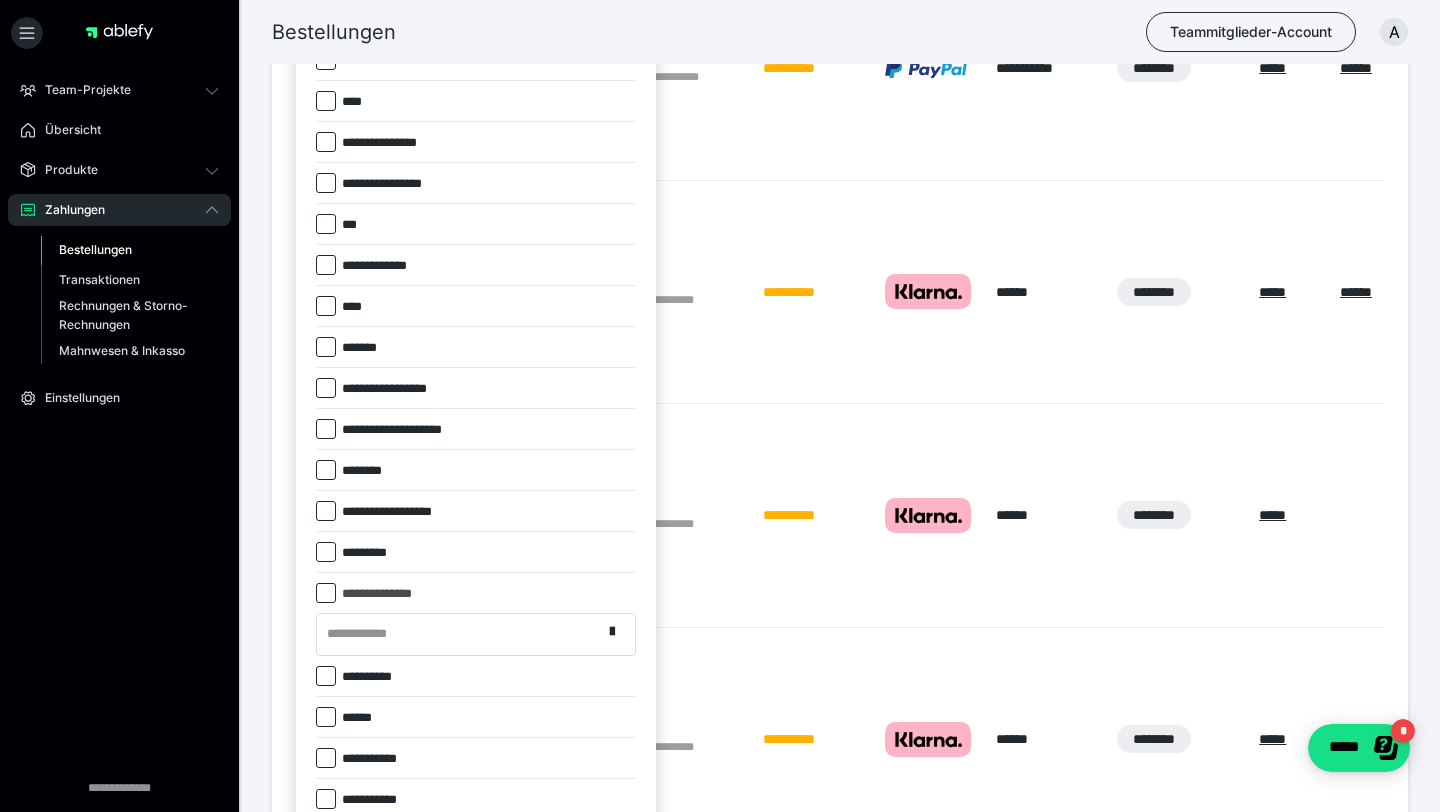 click on "**********" at bounding box center (459, 634) 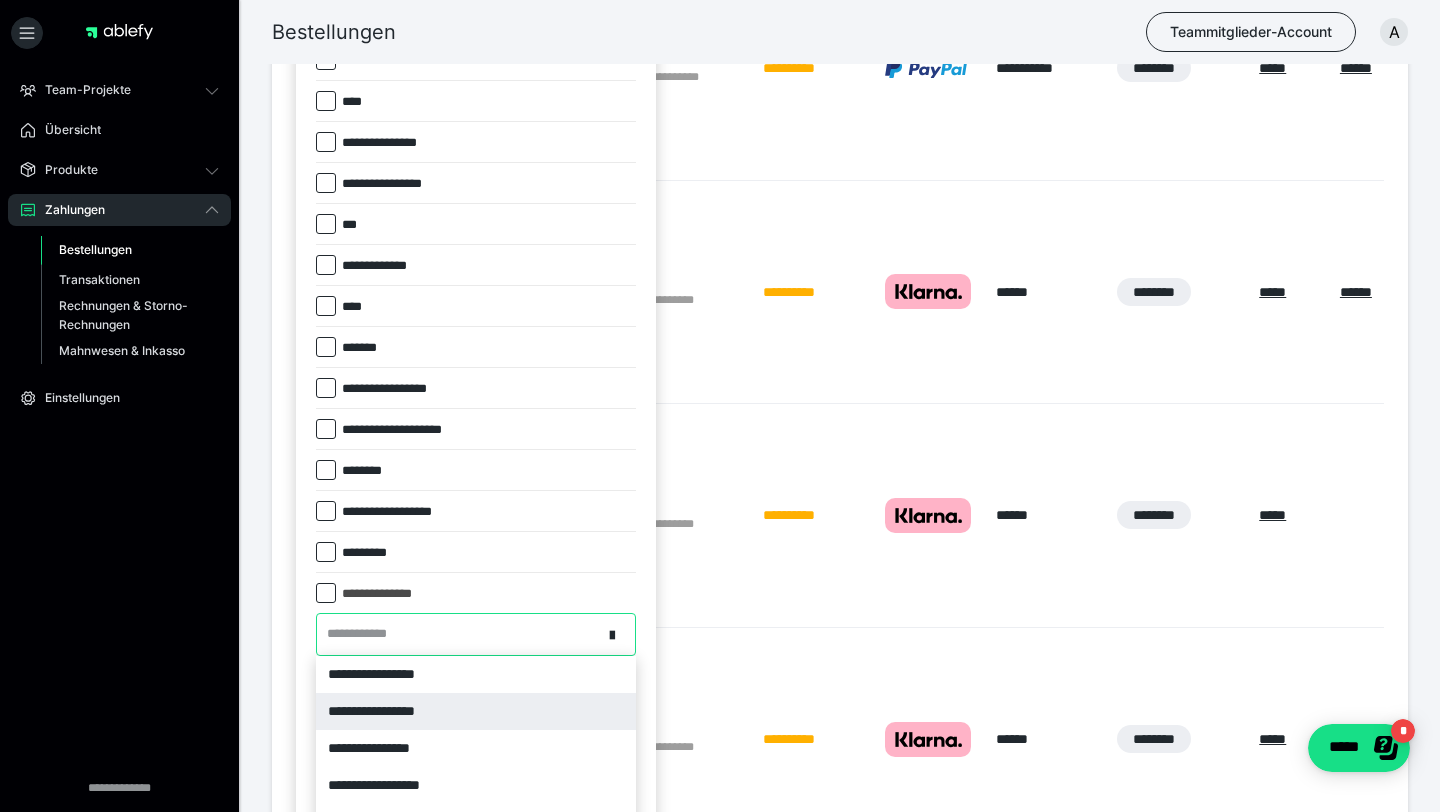scroll, scrollTop: 910, scrollLeft: 0, axis: vertical 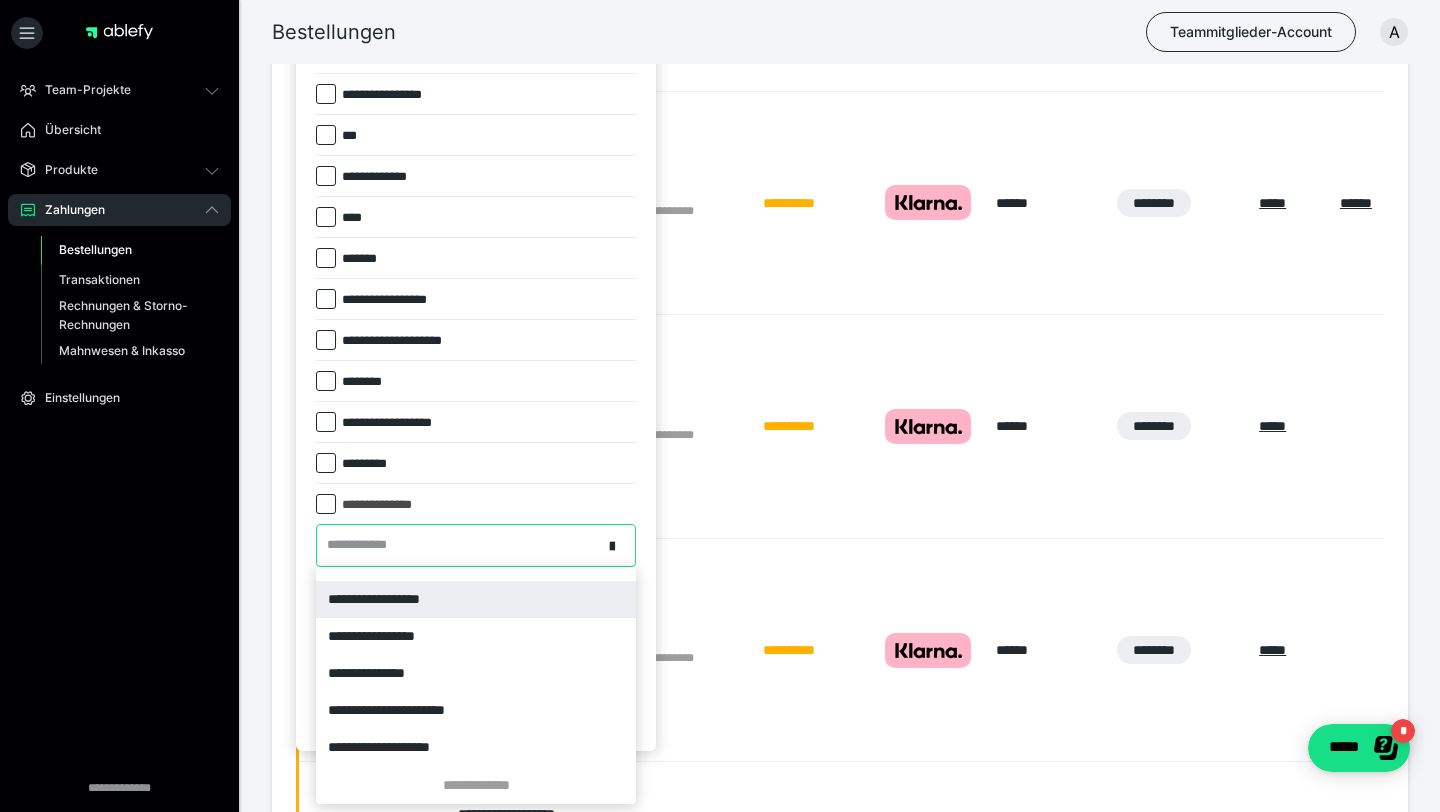 click on "**********" at bounding box center [476, 599] 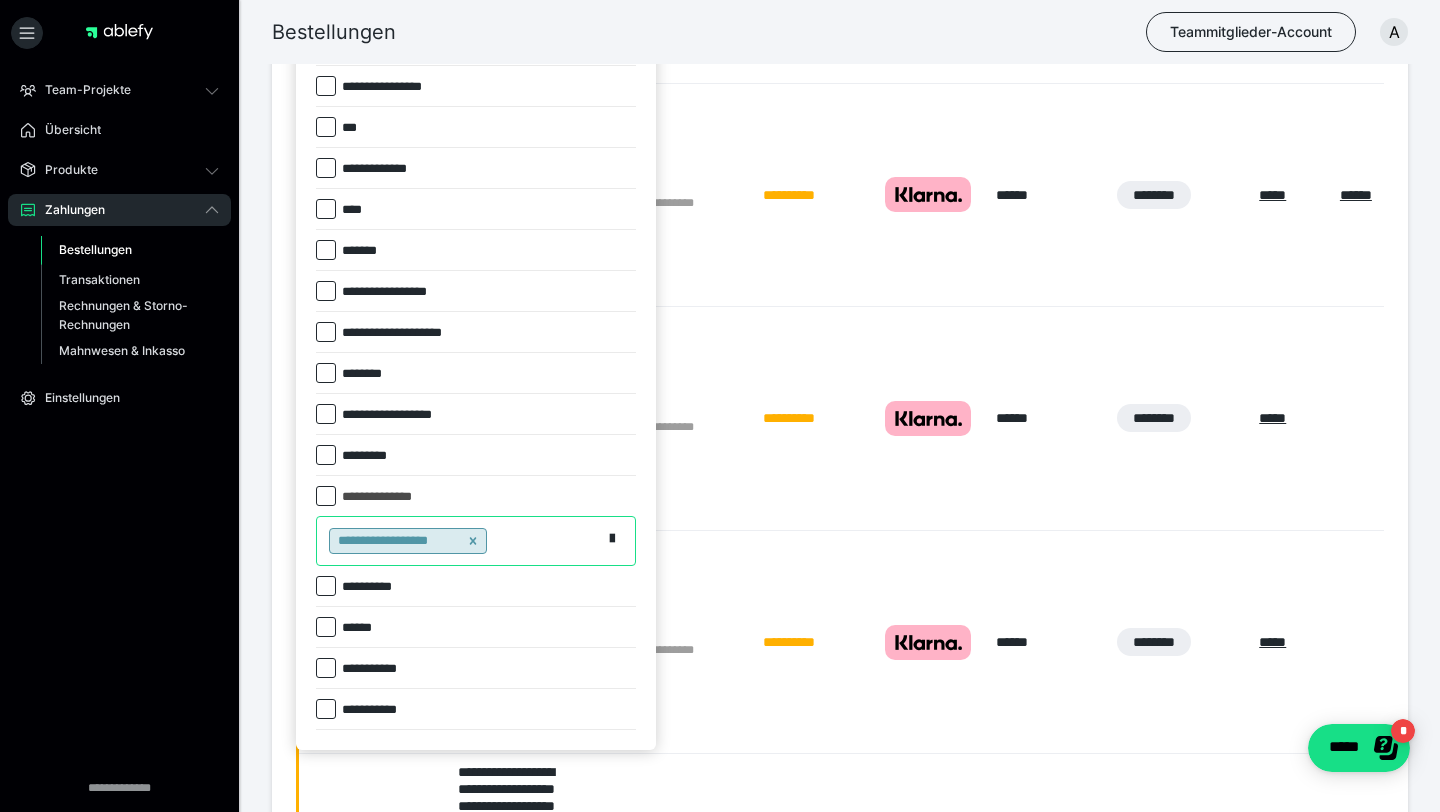 scroll, scrollTop: 914, scrollLeft: 0, axis: vertical 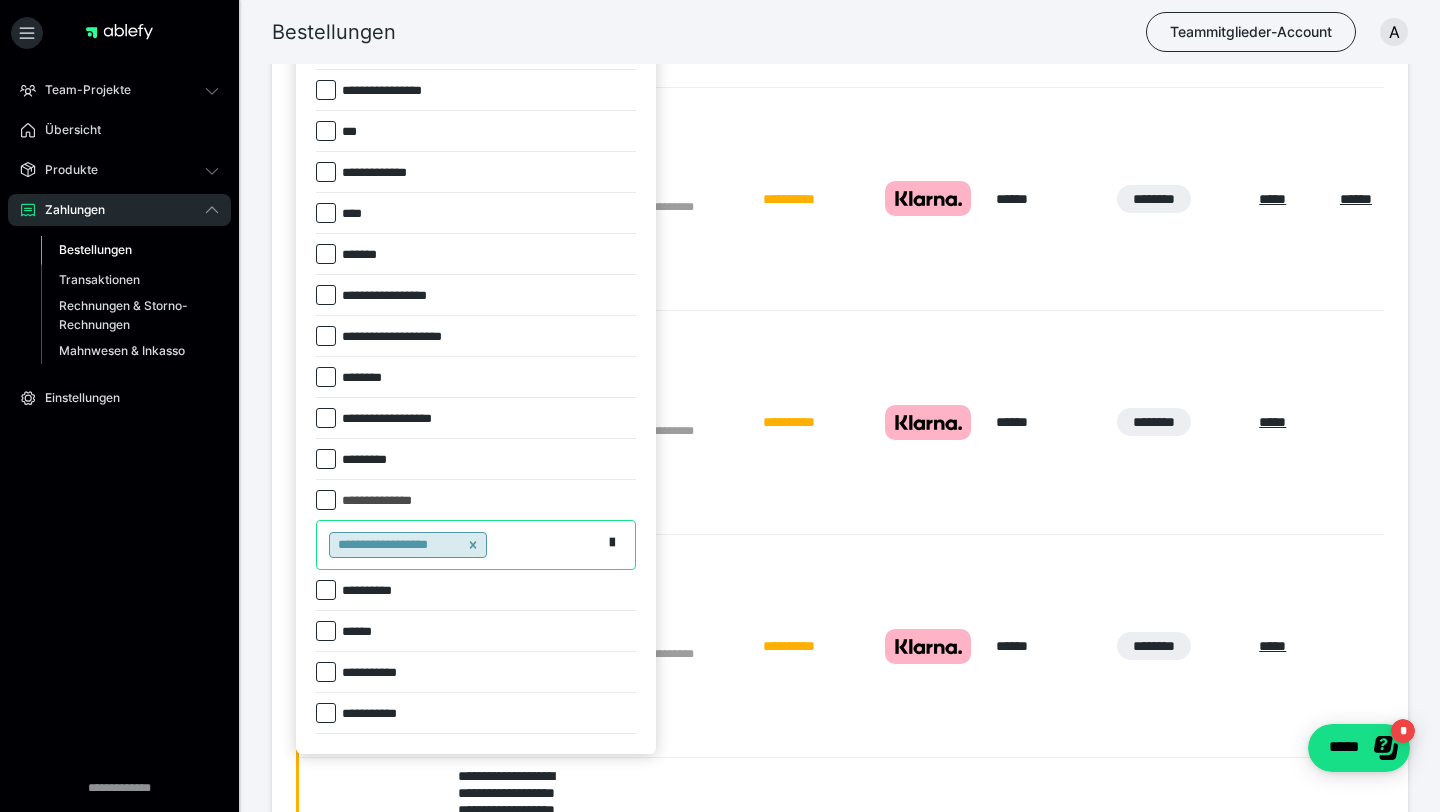 click at bounding box center [720, 406] 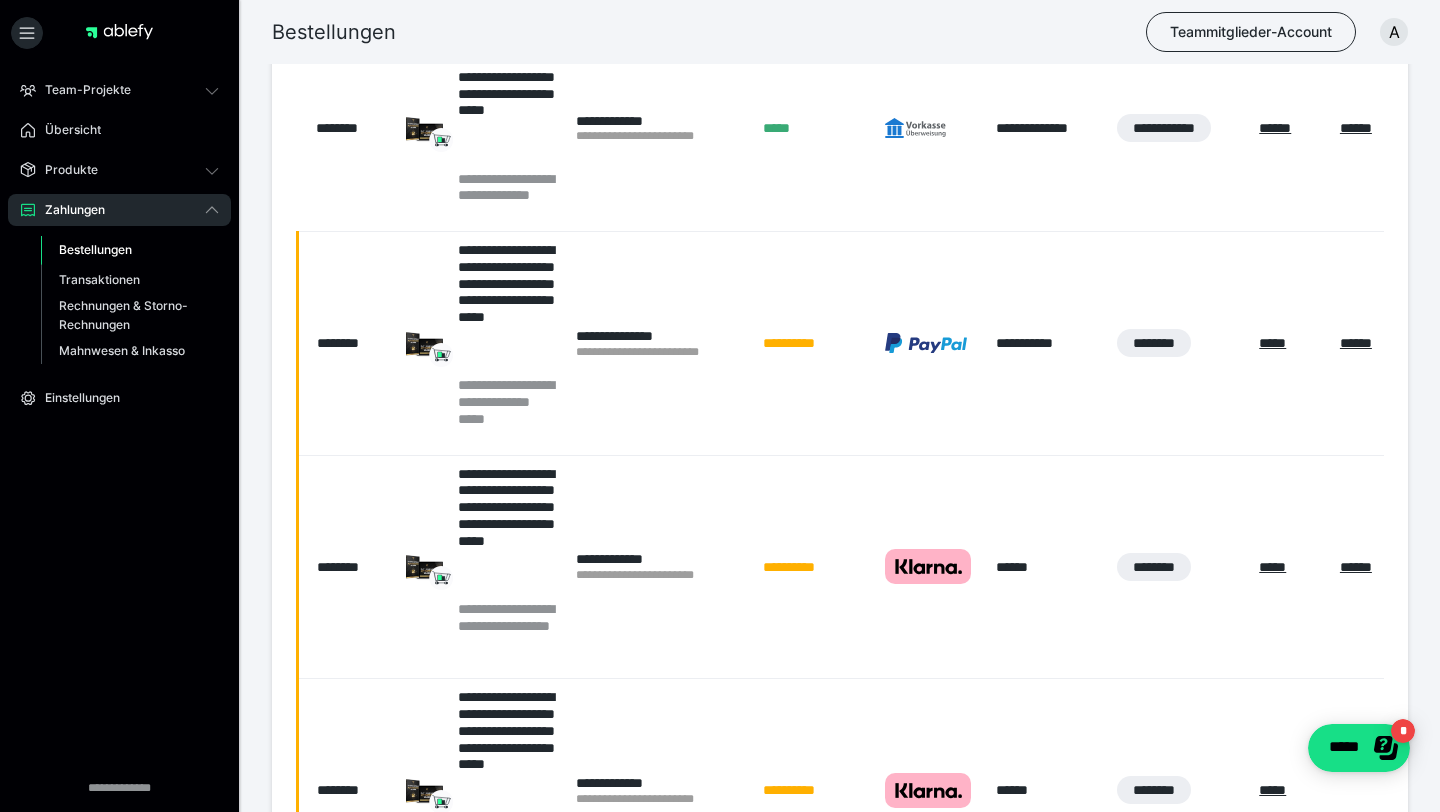 scroll, scrollTop: 0, scrollLeft: 0, axis: both 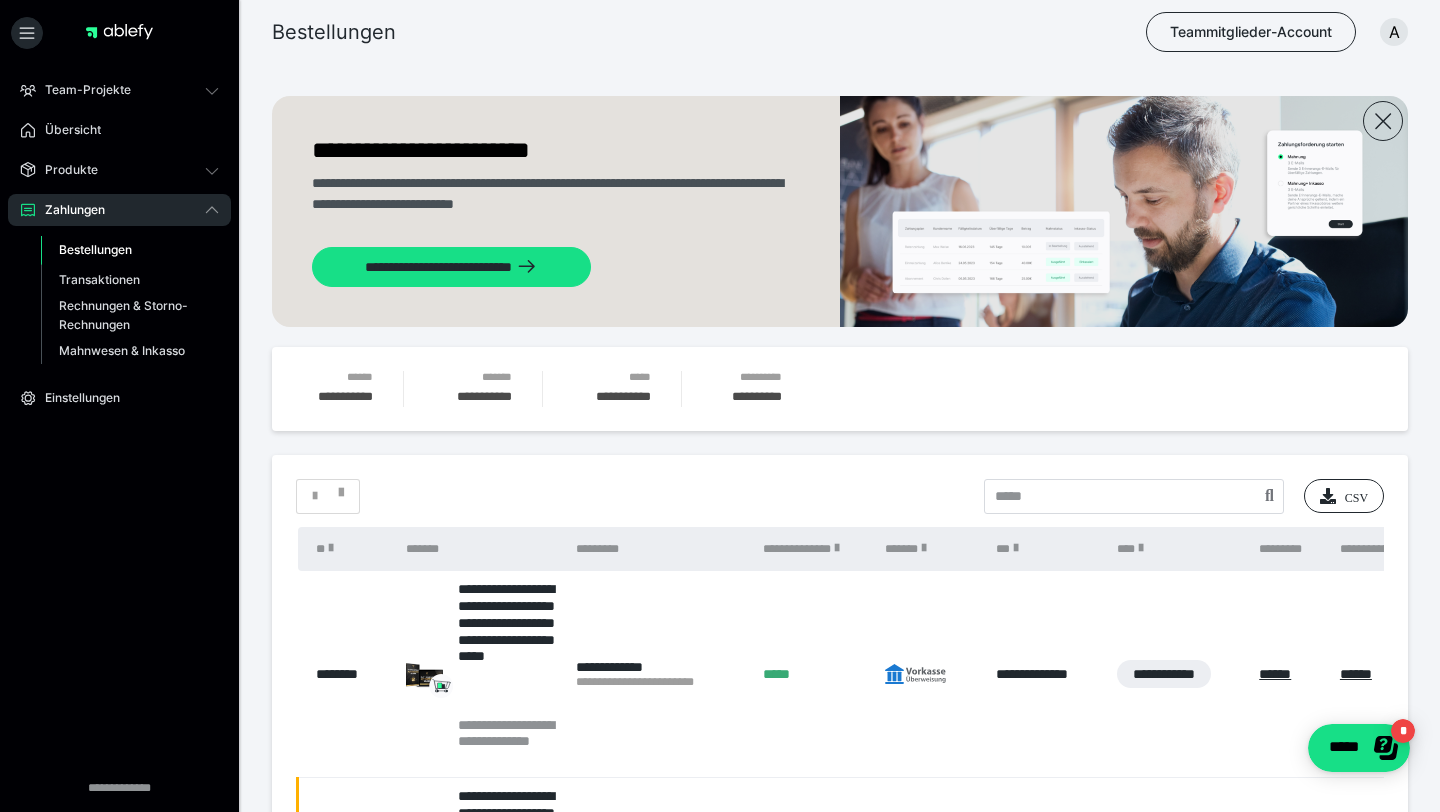 click at bounding box center [331, 548] 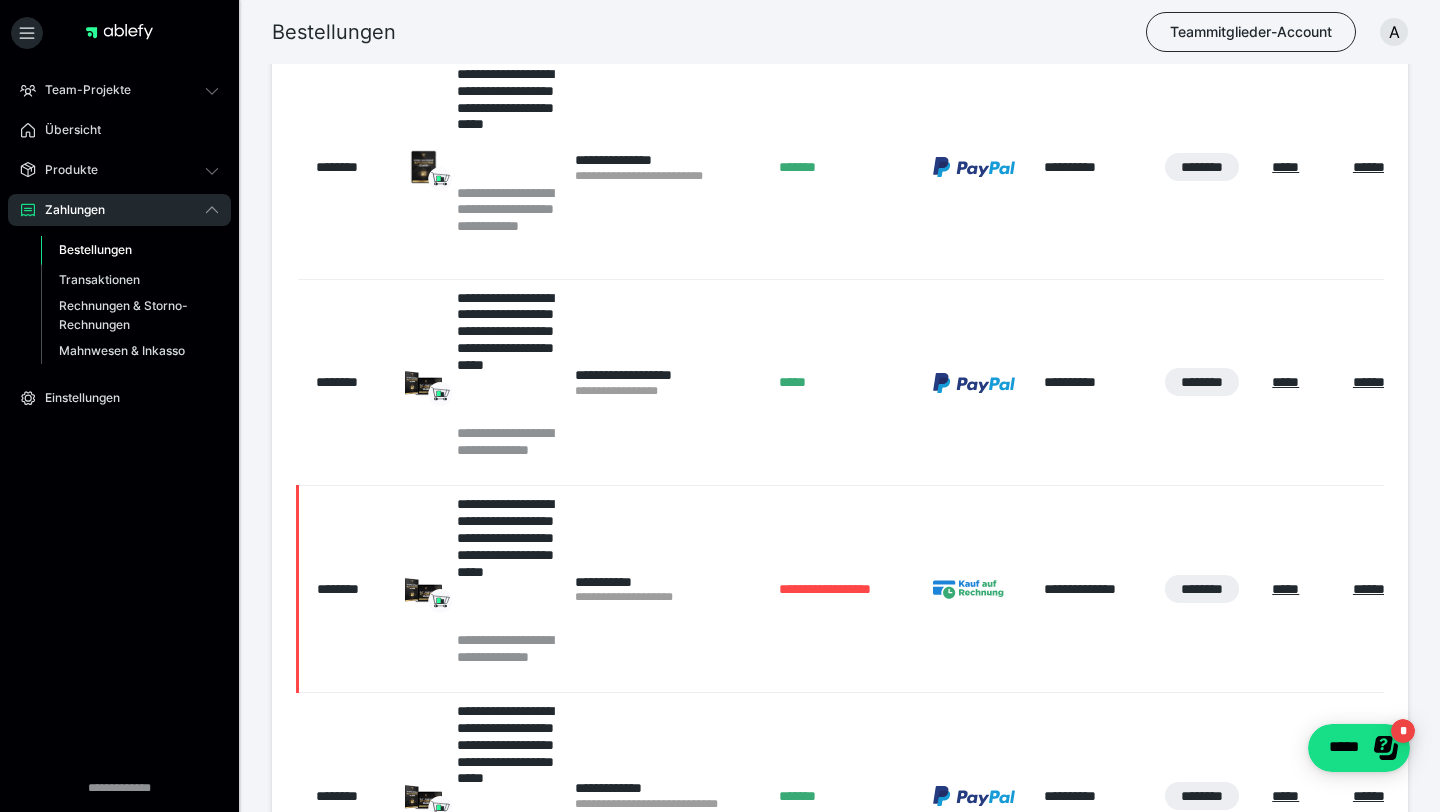 scroll, scrollTop: 734, scrollLeft: 0, axis: vertical 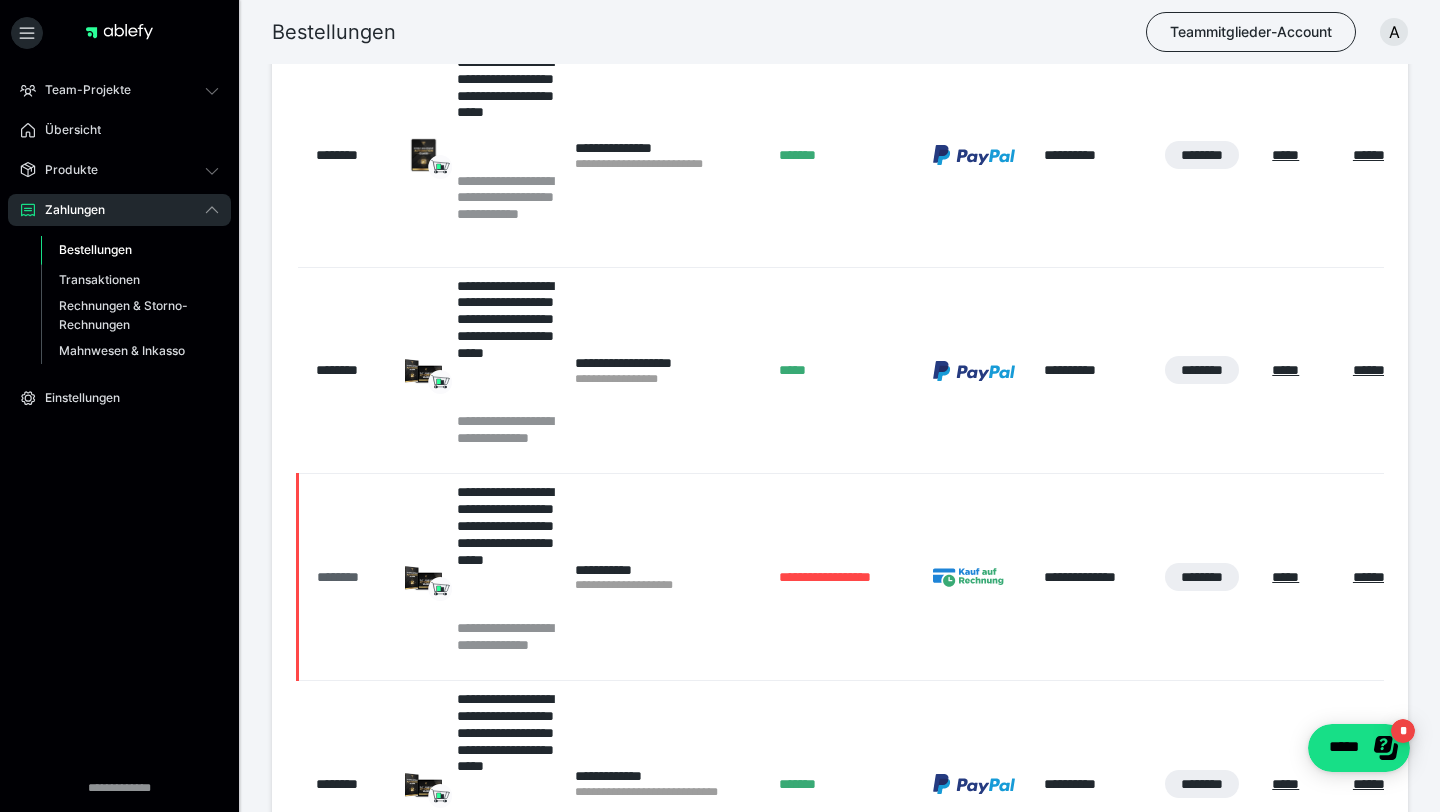 click on "********" at bounding box center (351, 577) 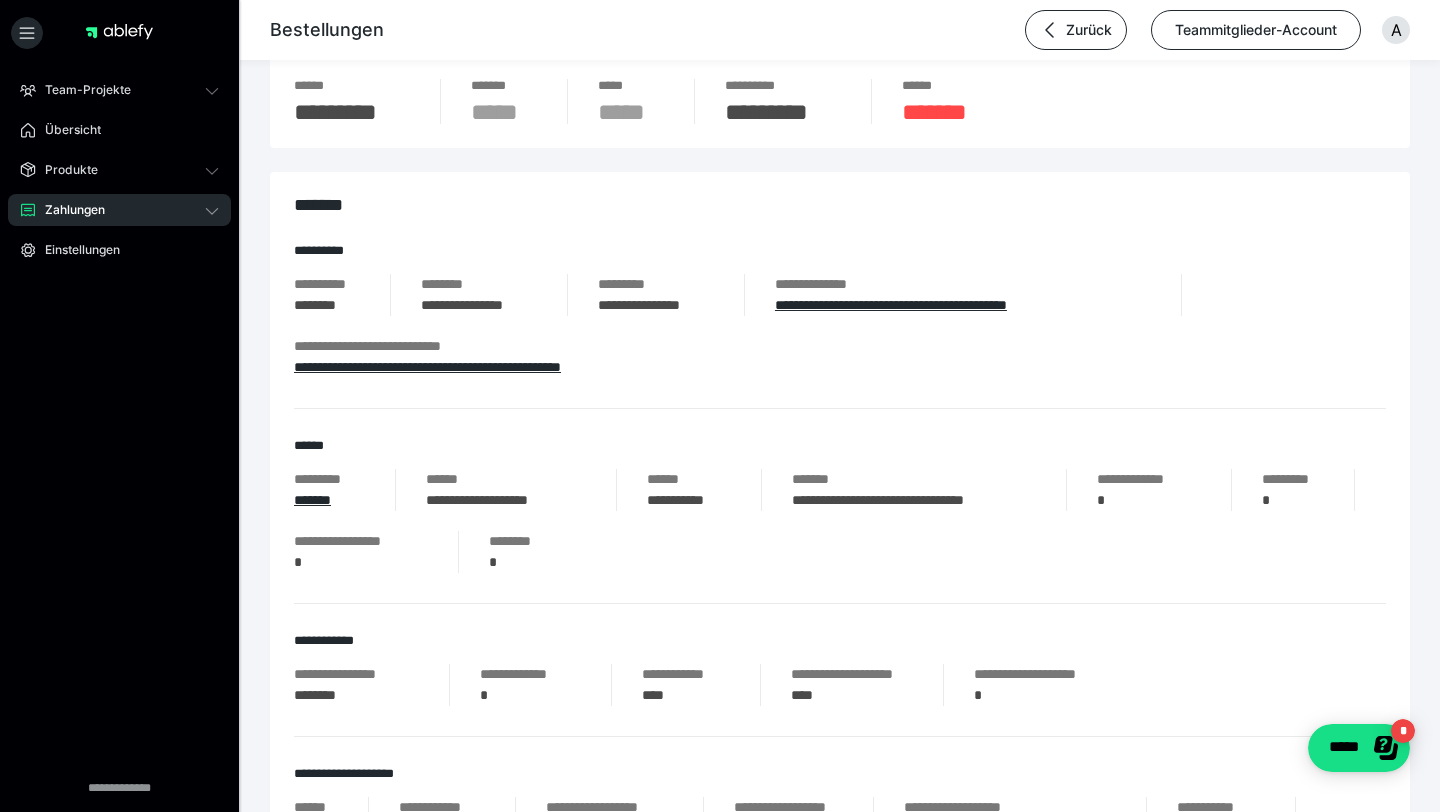 scroll, scrollTop: 0, scrollLeft: 0, axis: both 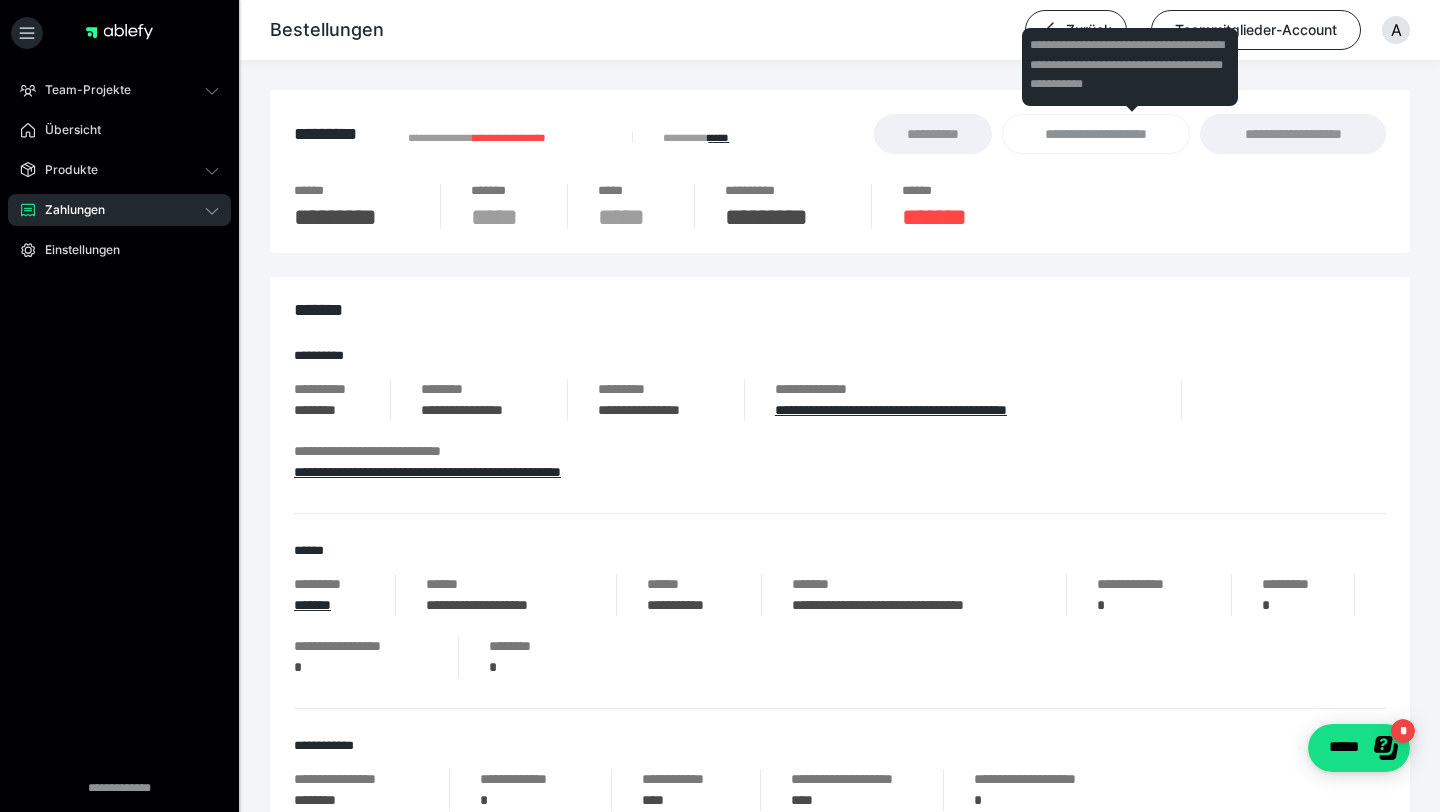 click on "**********" at bounding box center [1130, 134] 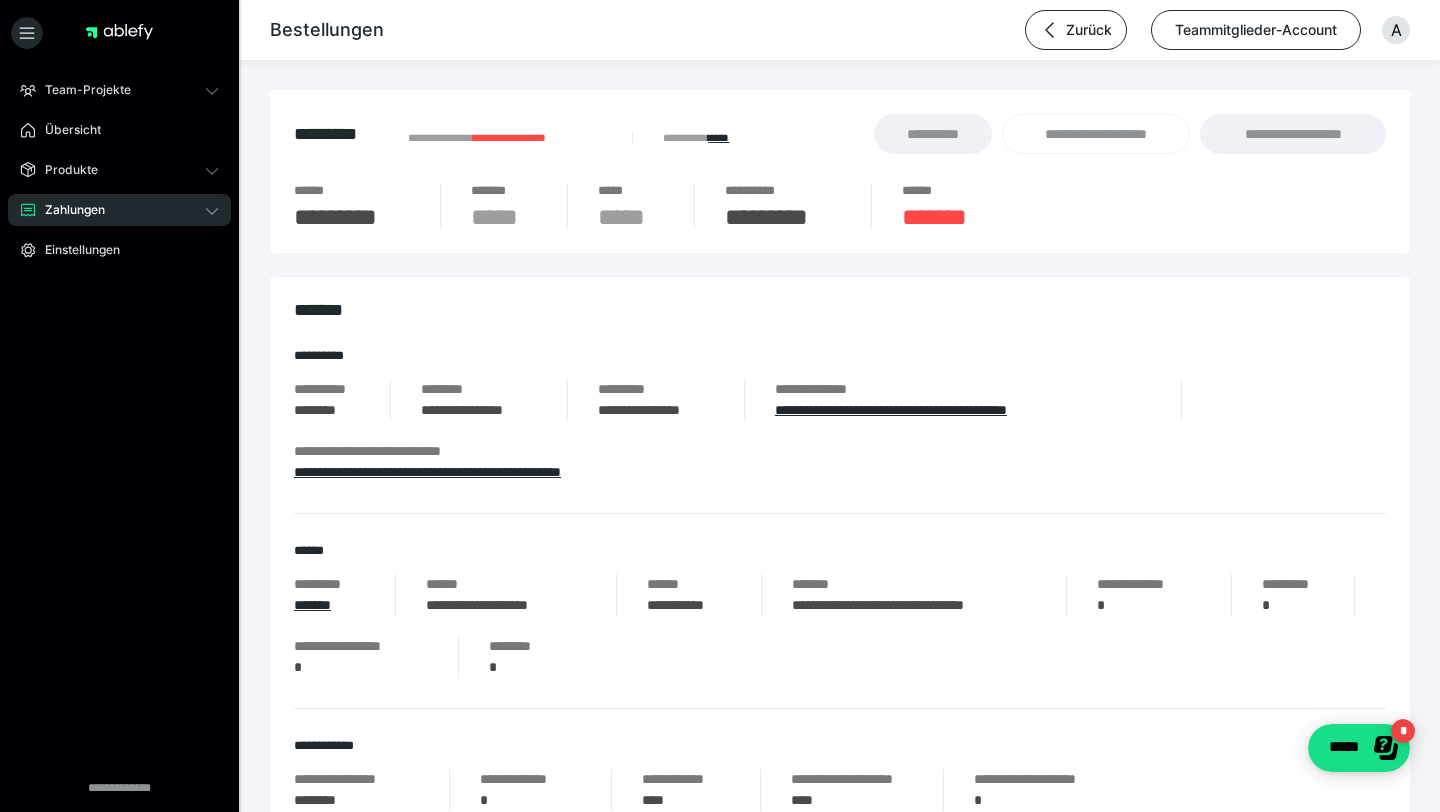 click on "**********" at bounding box center [840, 206] 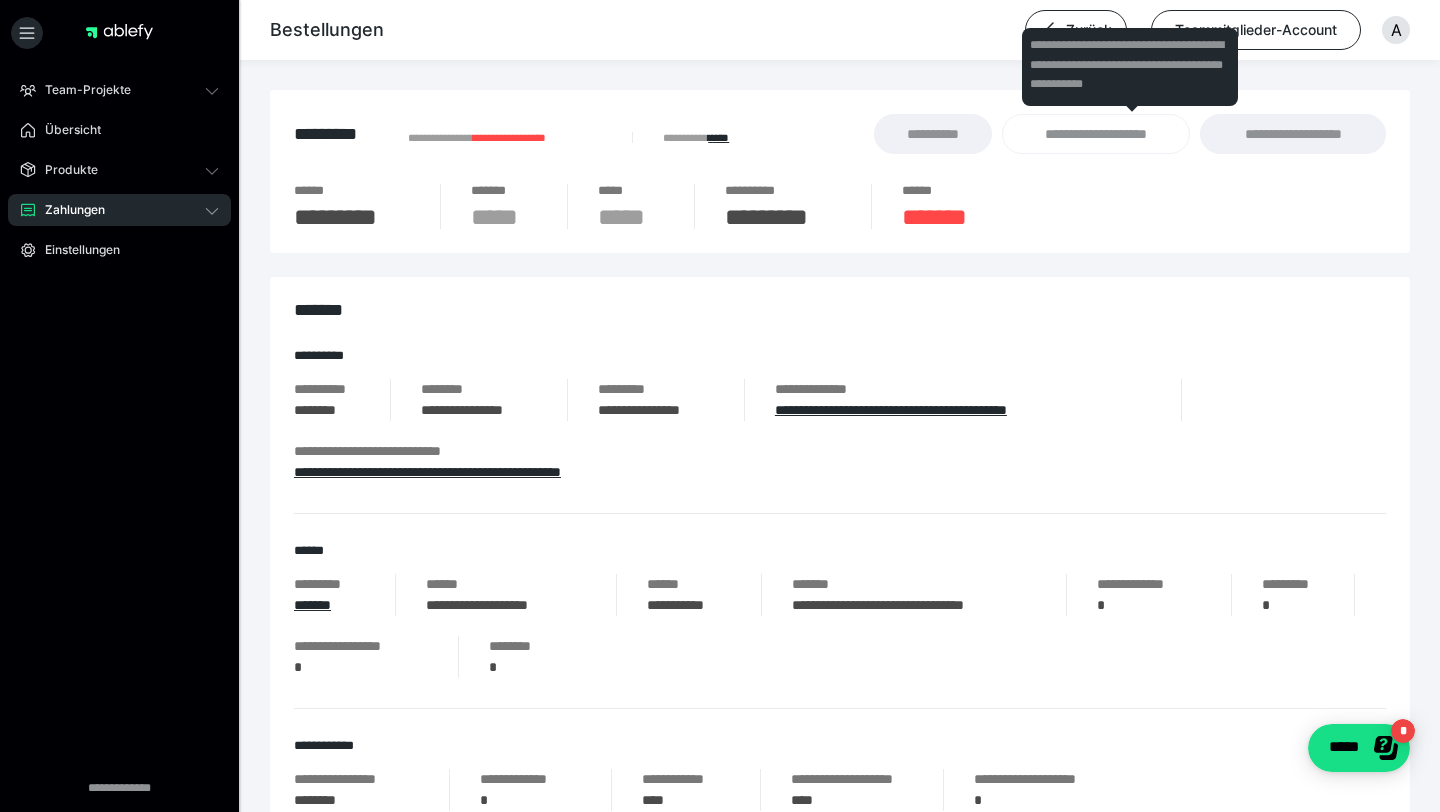 click on "**********" at bounding box center [1130, 134] 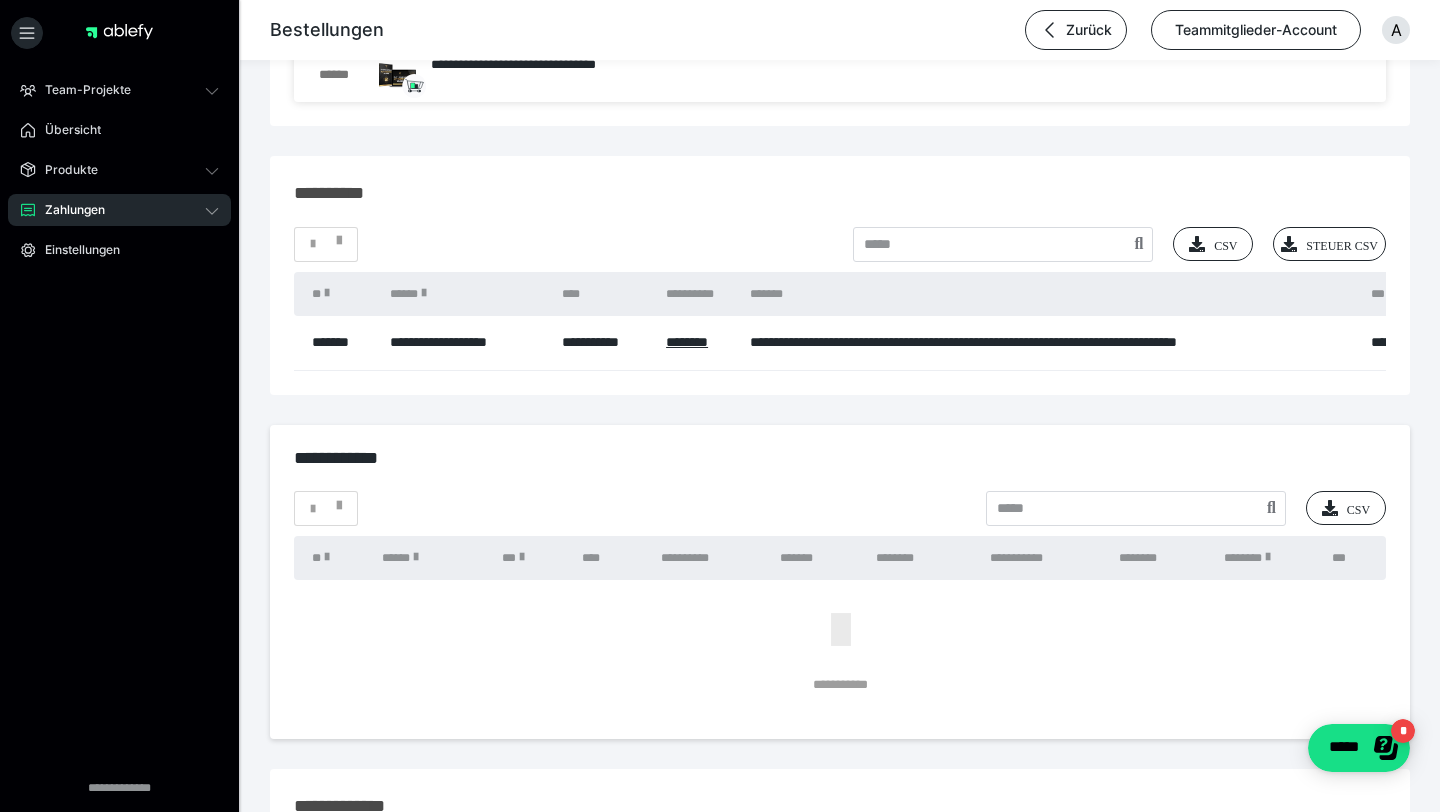 scroll, scrollTop: 1810, scrollLeft: 0, axis: vertical 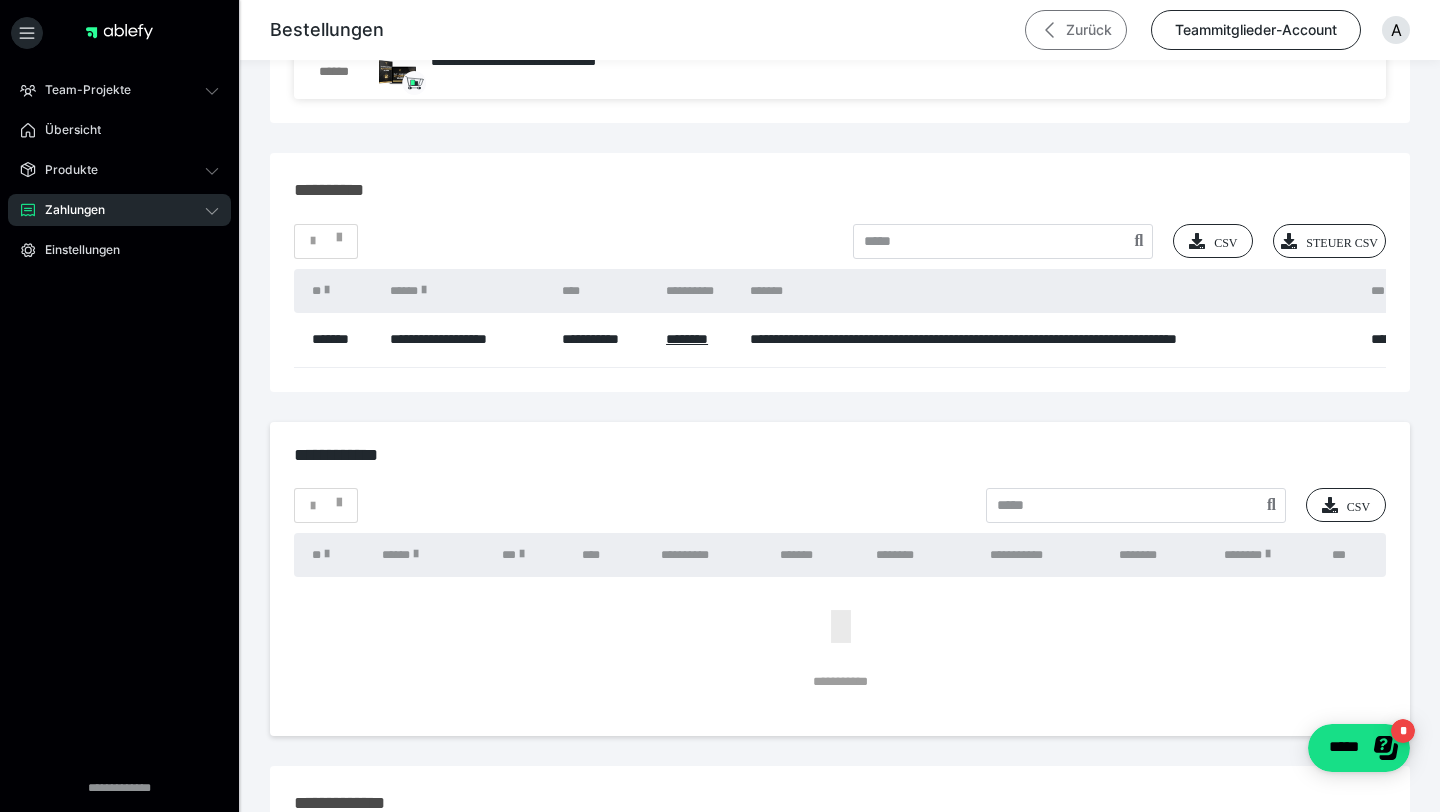 click on "Zurück" at bounding box center (1076, 30) 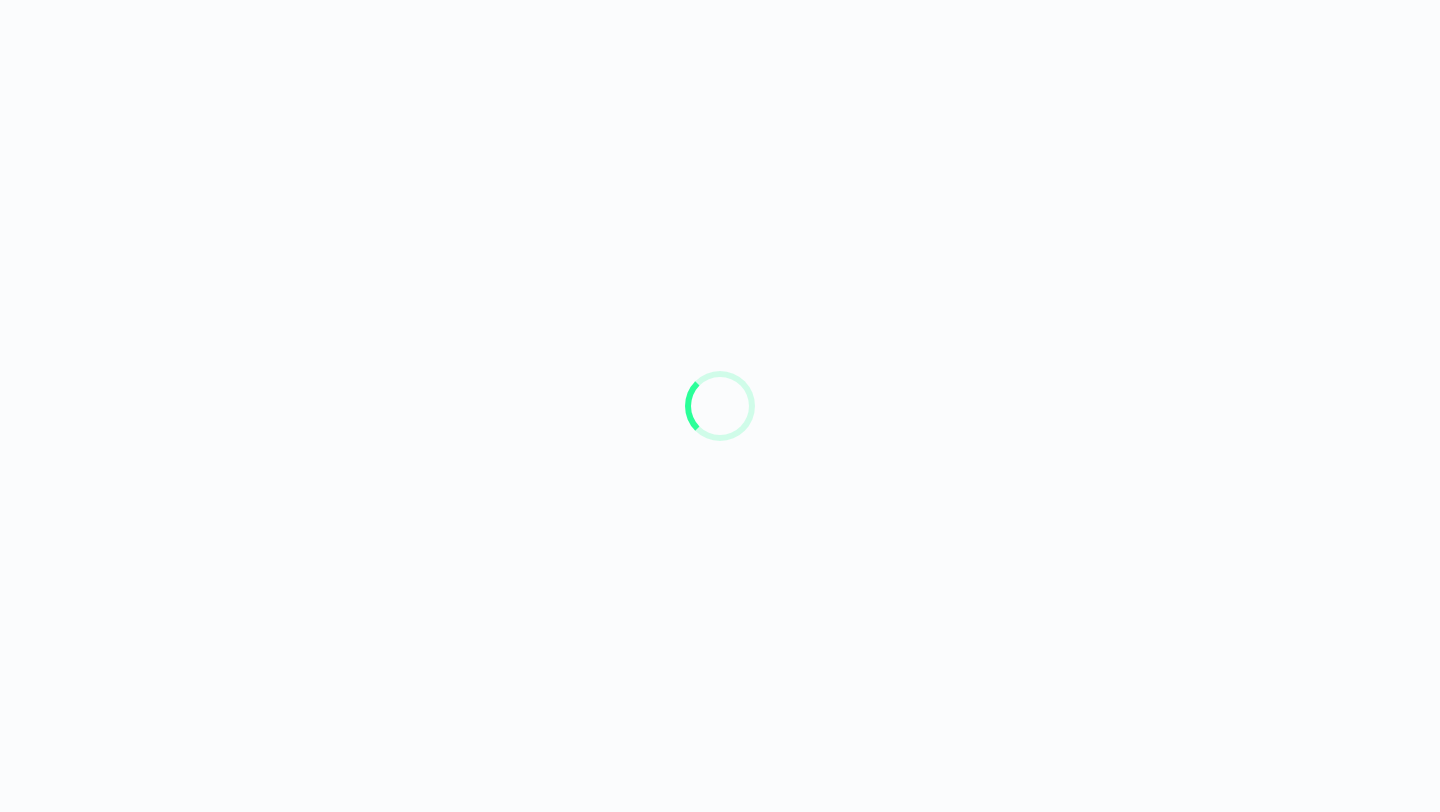 scroll, scrollTop: 0, scrollLeft: 0, axis: both 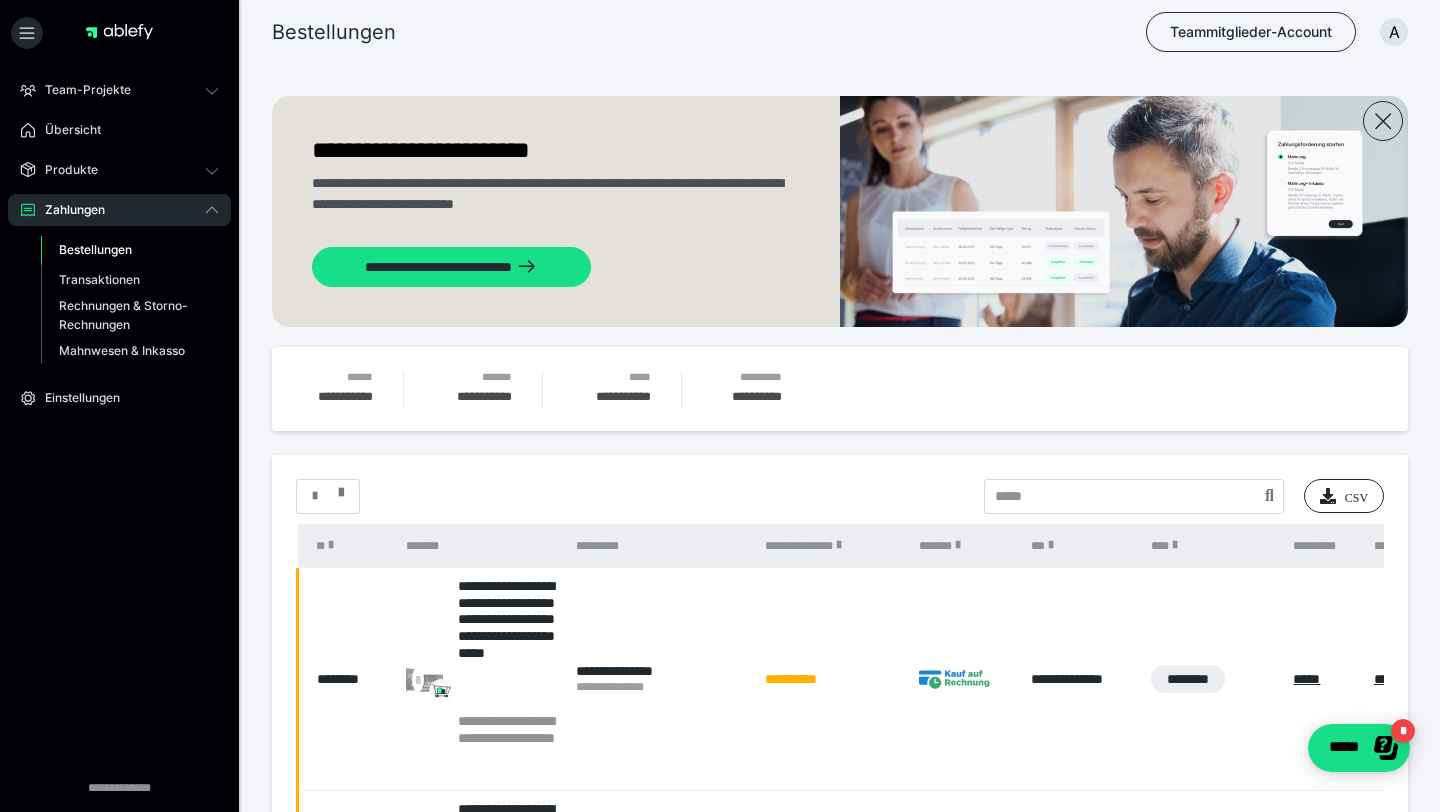 click at bounding box center [328, 496] 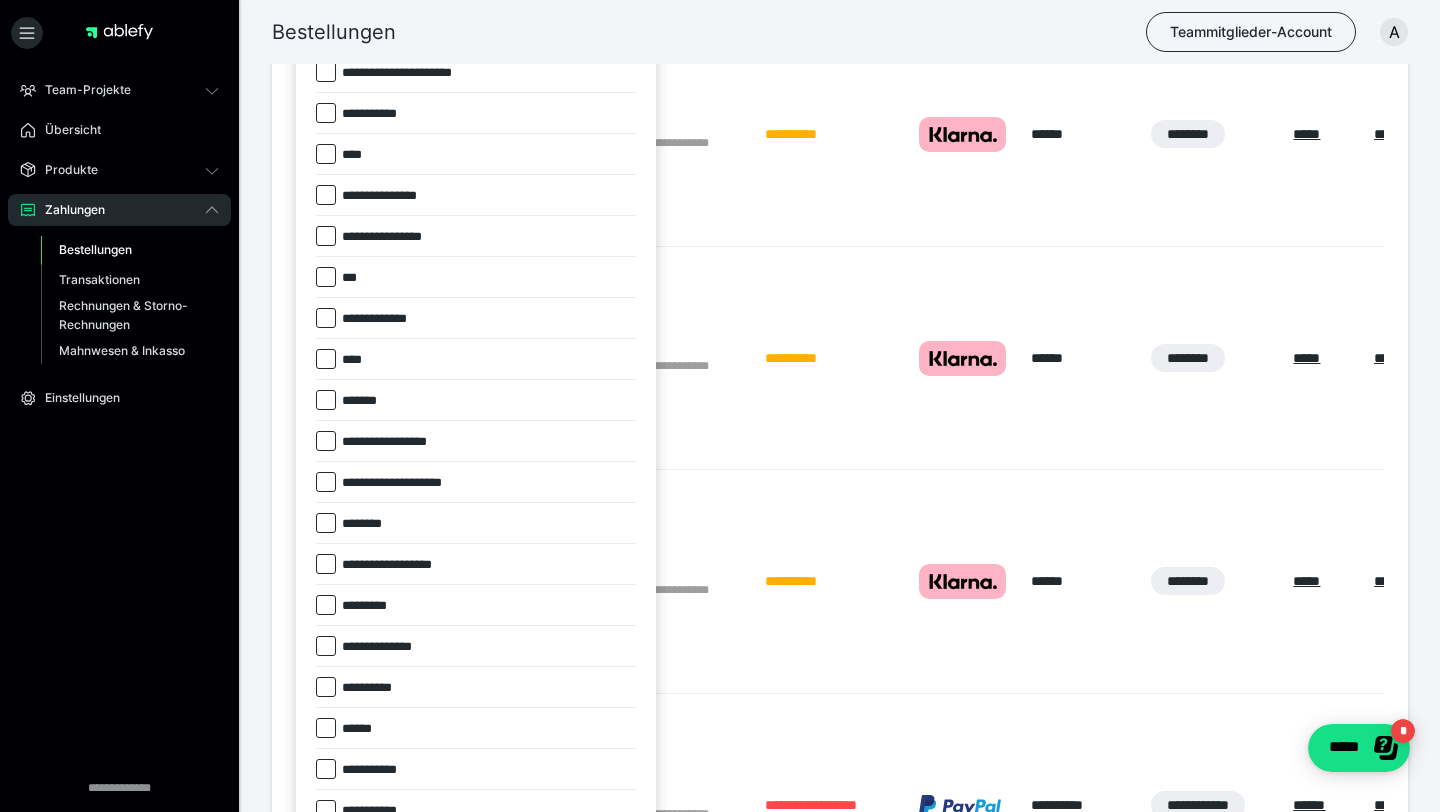scroll, scrollTop: 812, scrollLeft: 0, axis: vertical 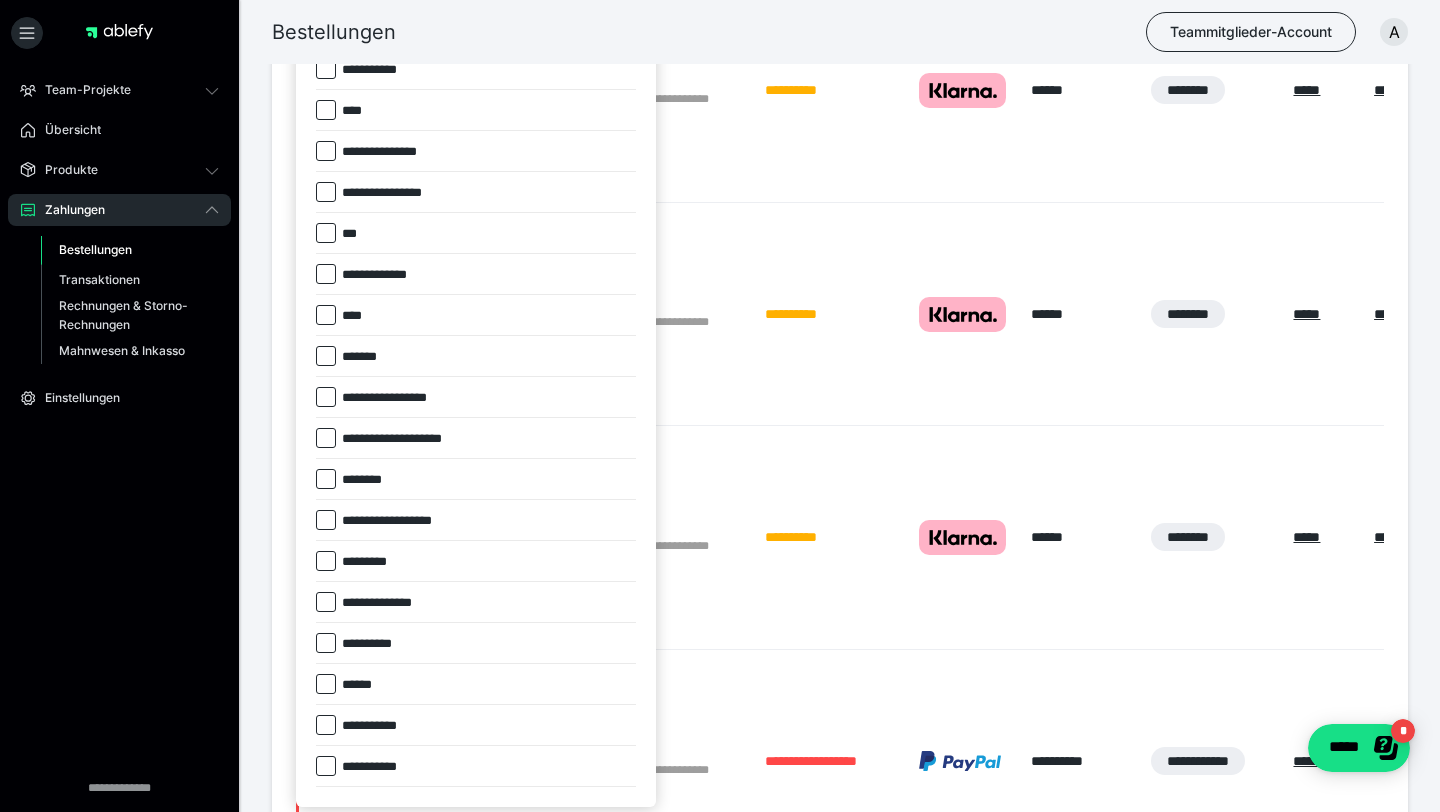 click on "*********" at bounding box center [476, 561] 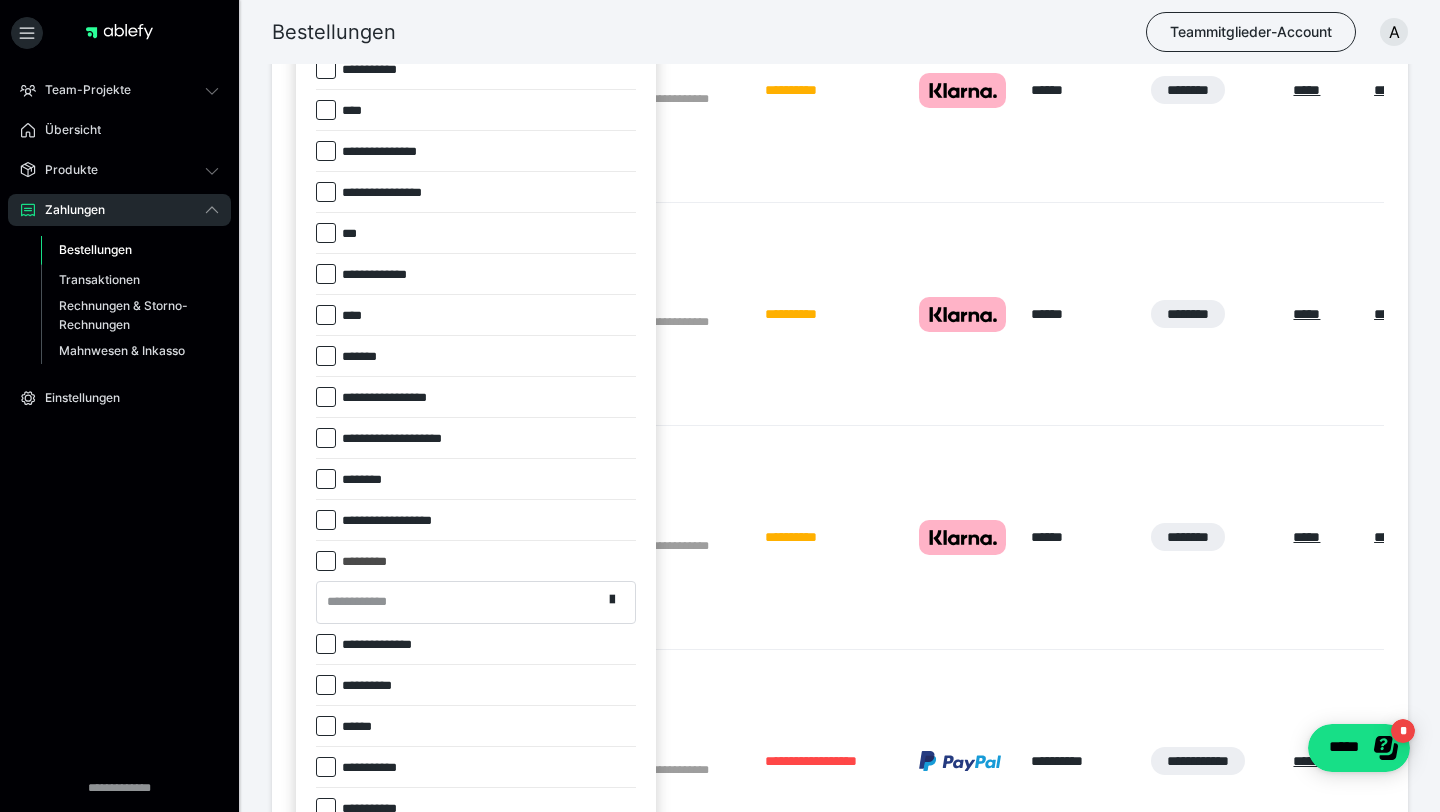 click on "**********" at bounding box center [363, 602] 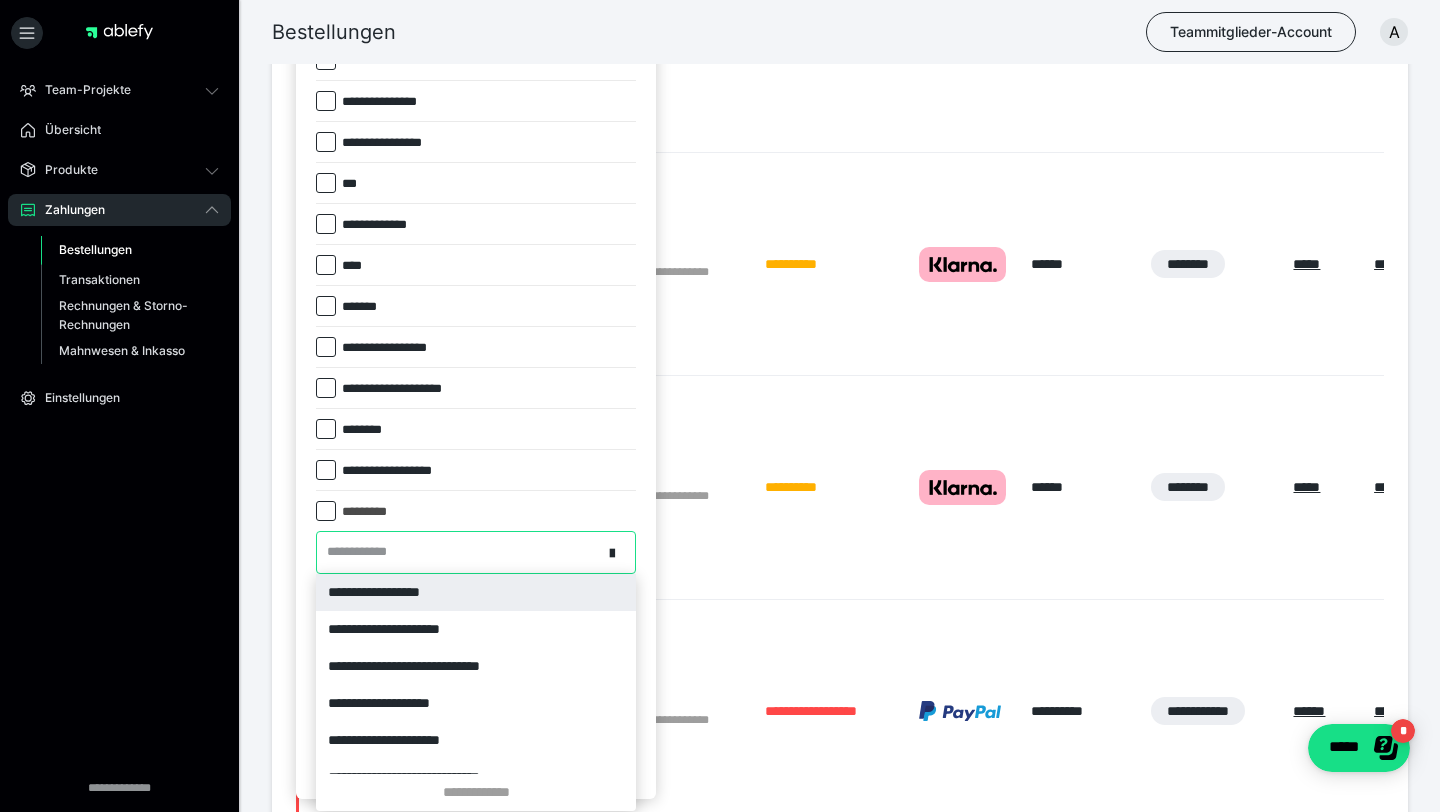 scroll, scrollTop: 869, scrollLeft: 0, axis: vertical 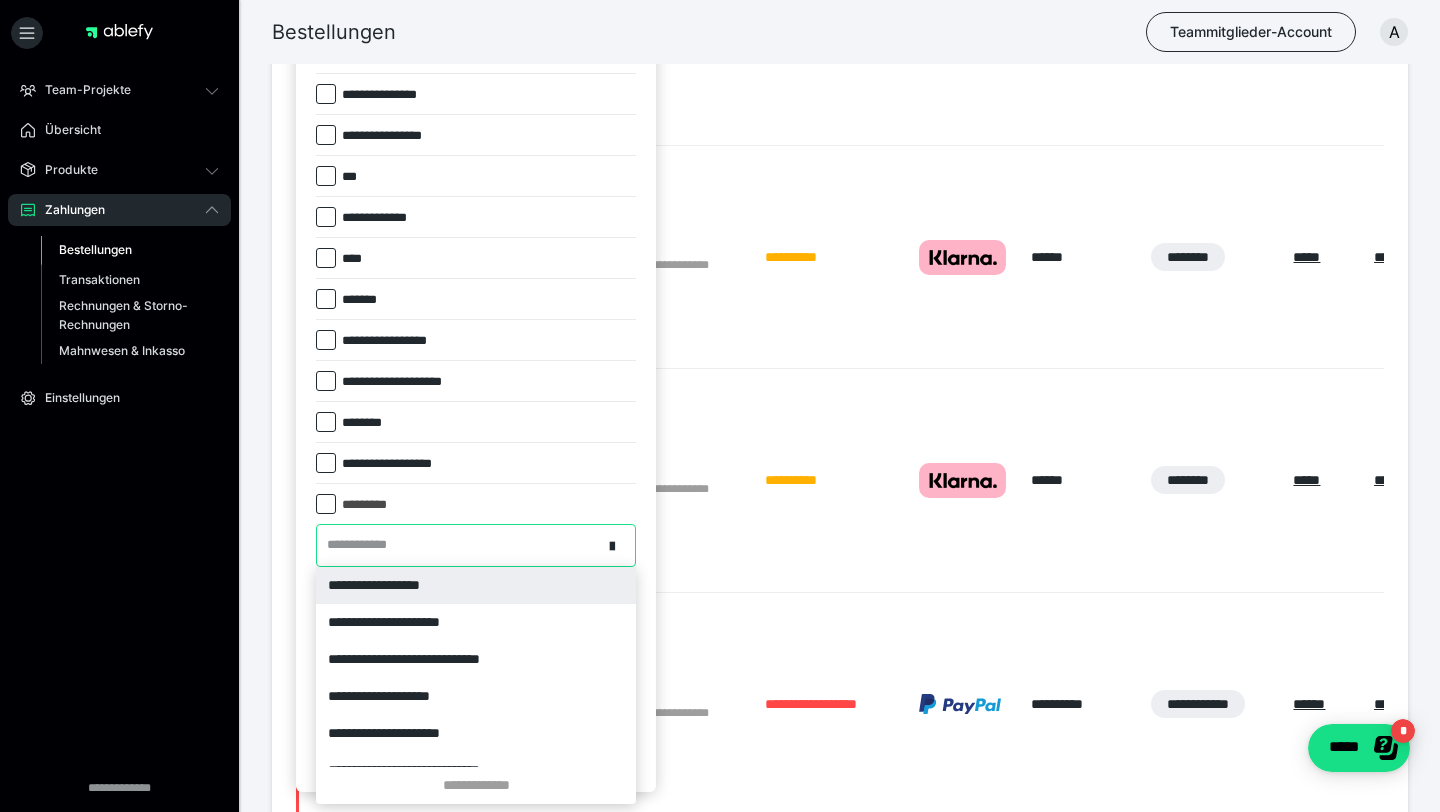 click at bounding box center [326, 504] 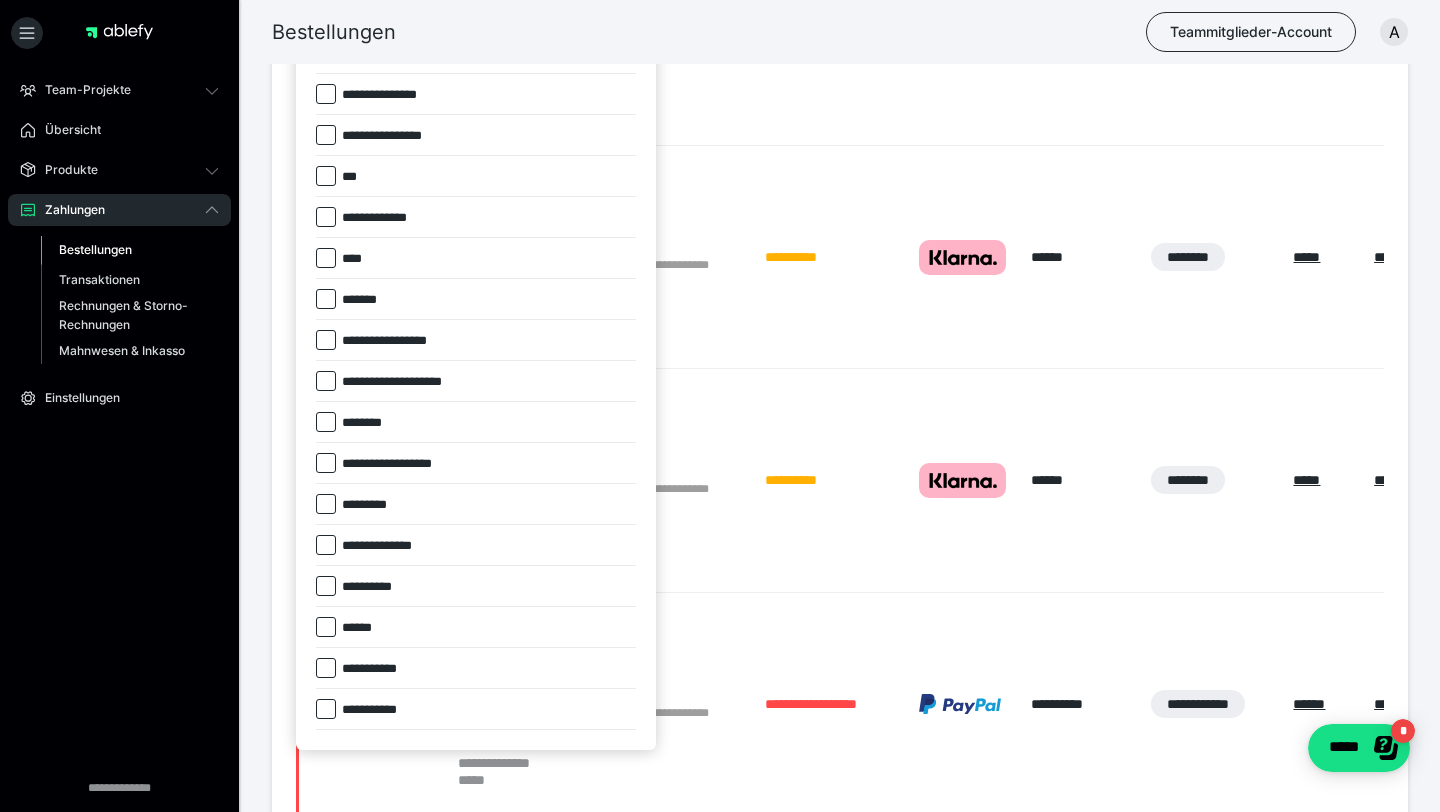 click on "**********" at bounding box center [387, 546] 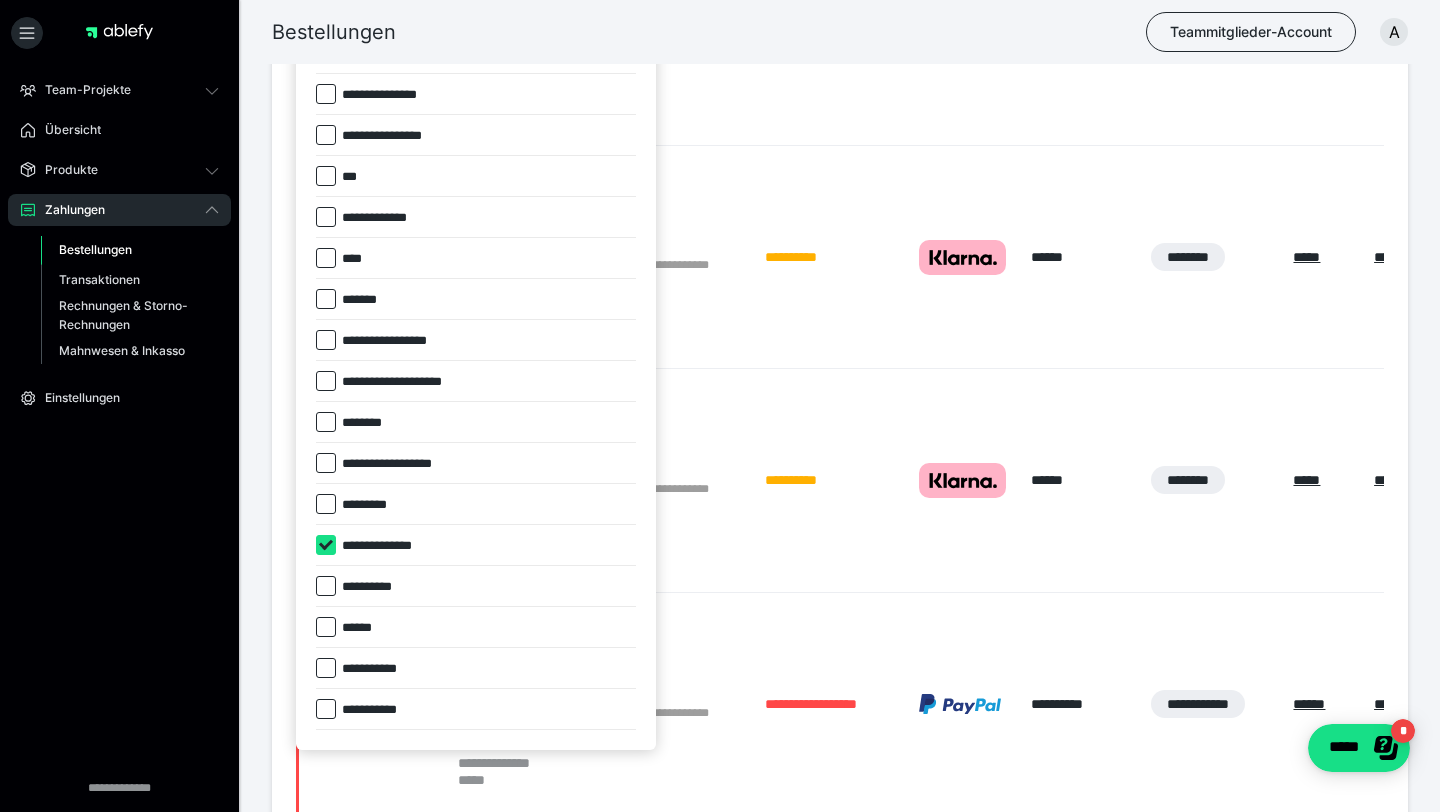 checkbox on "****" 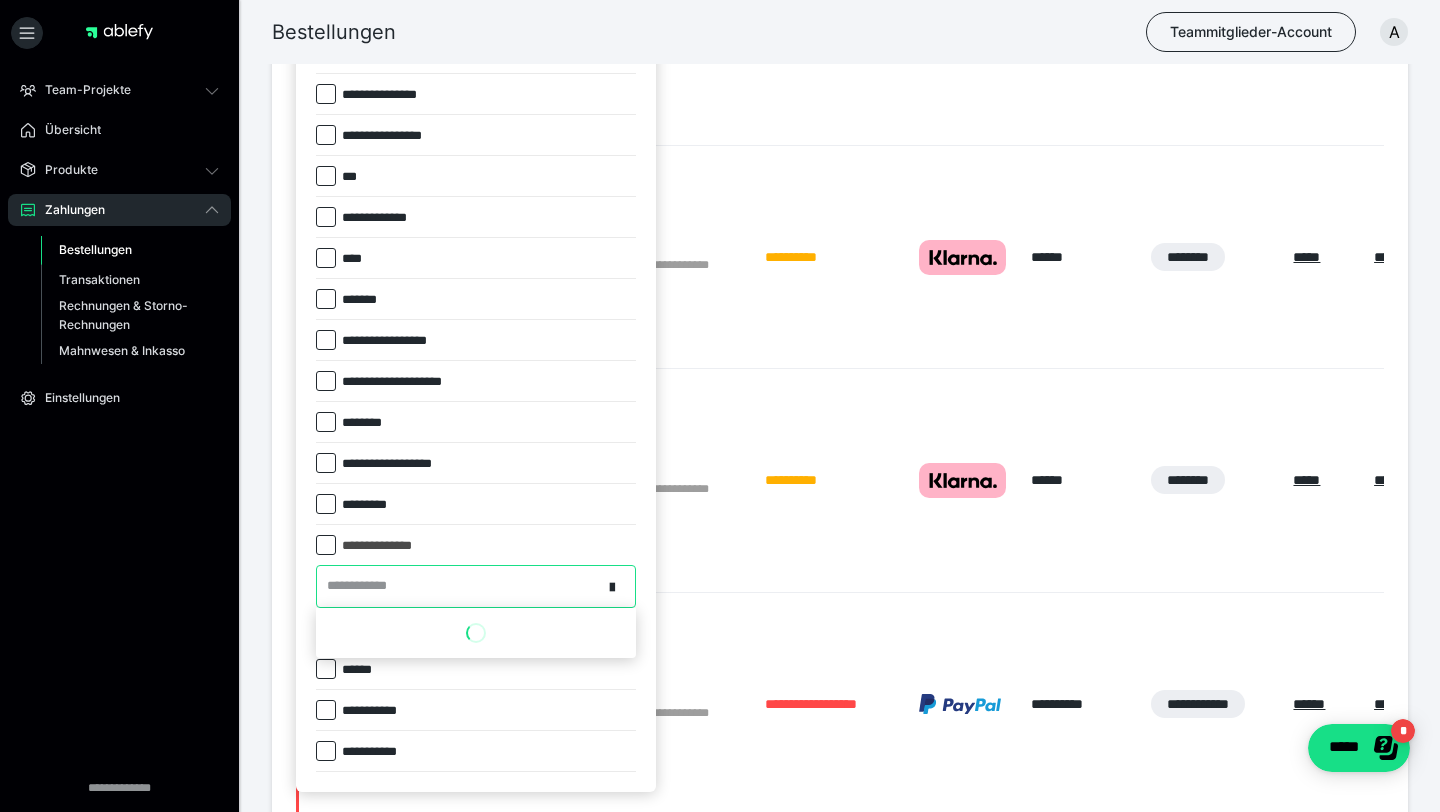click on "**********" at bounding box center [459, 586] 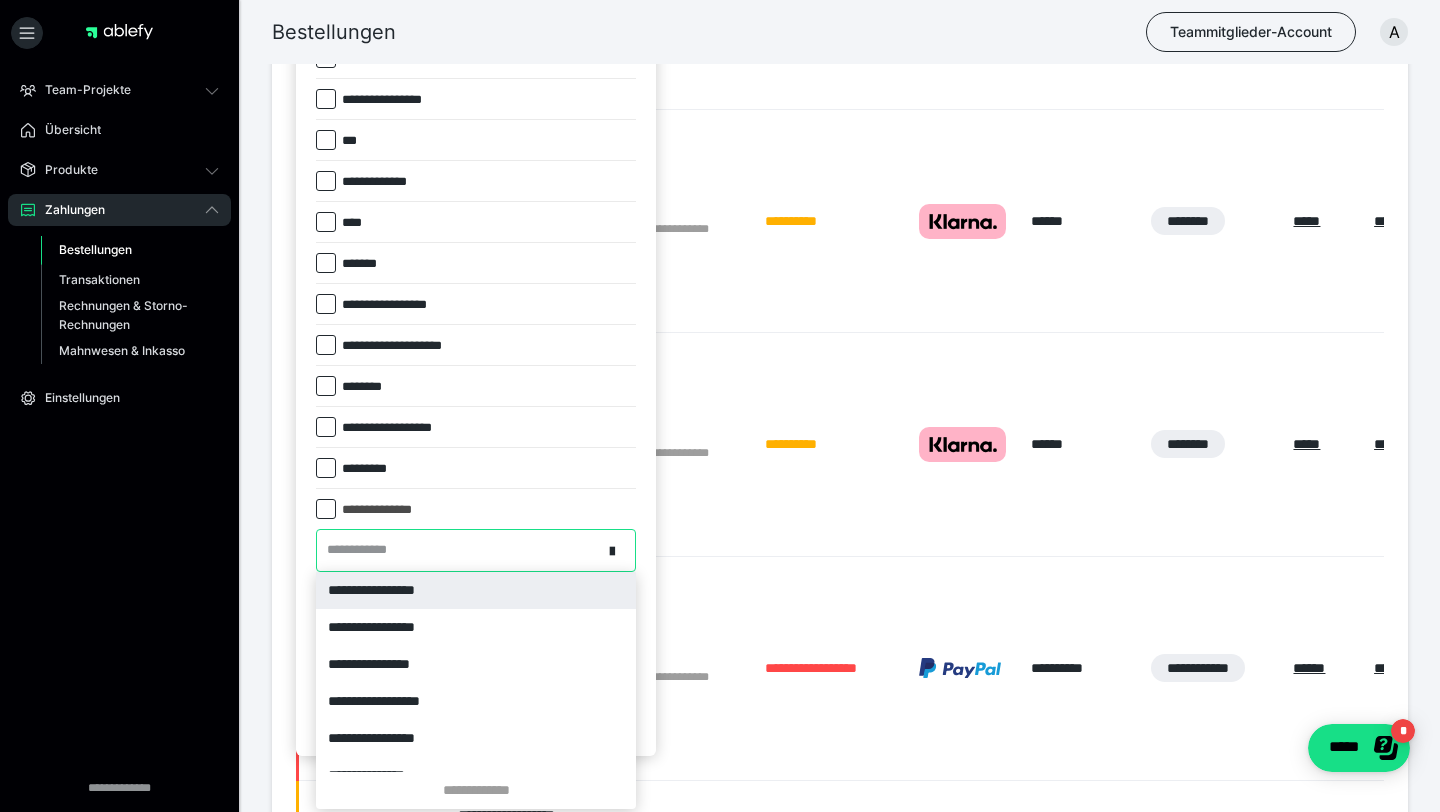scroll, scrollTop: 910, scrollLeft: 0, axis: vertical 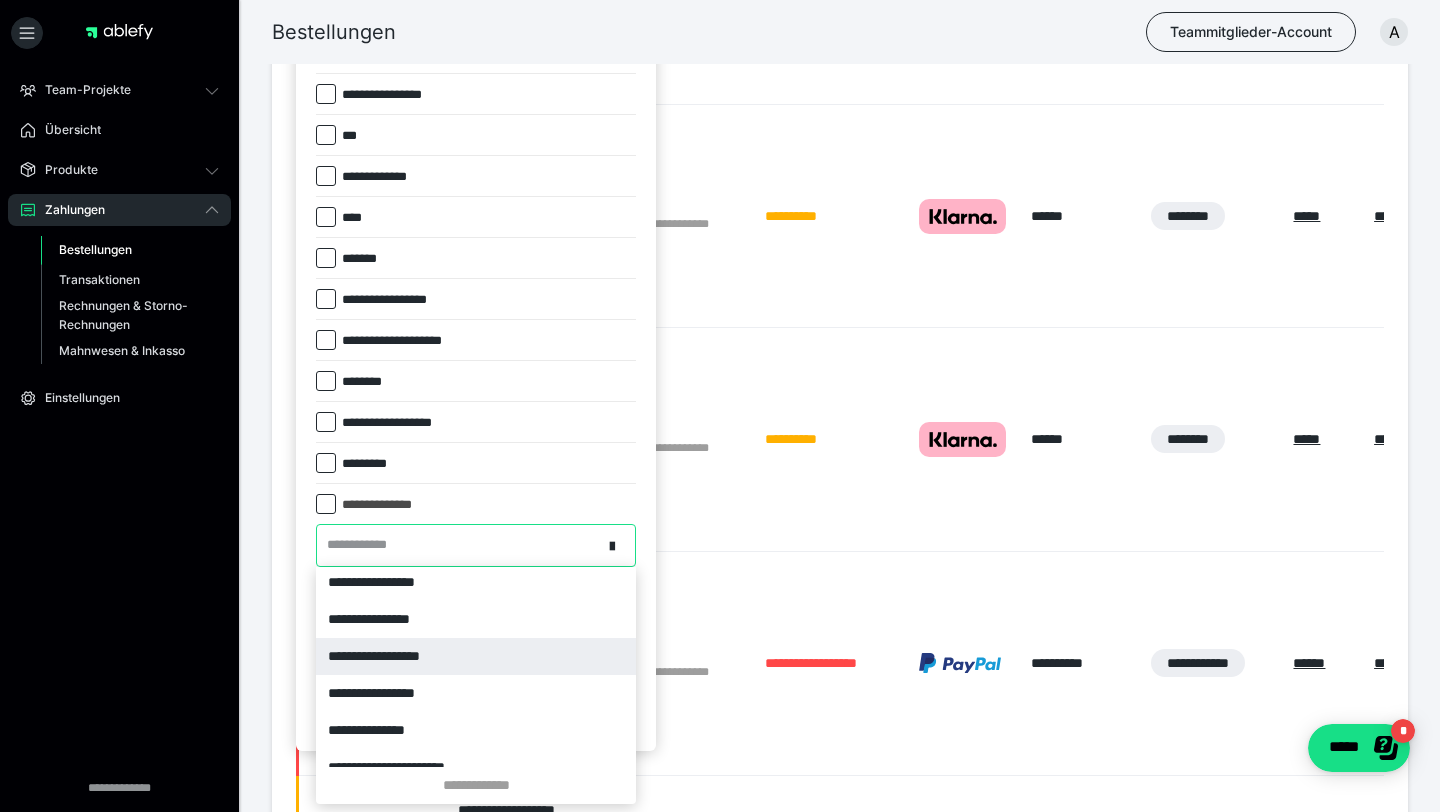 click on "**********" at bounding box center [476, 656] 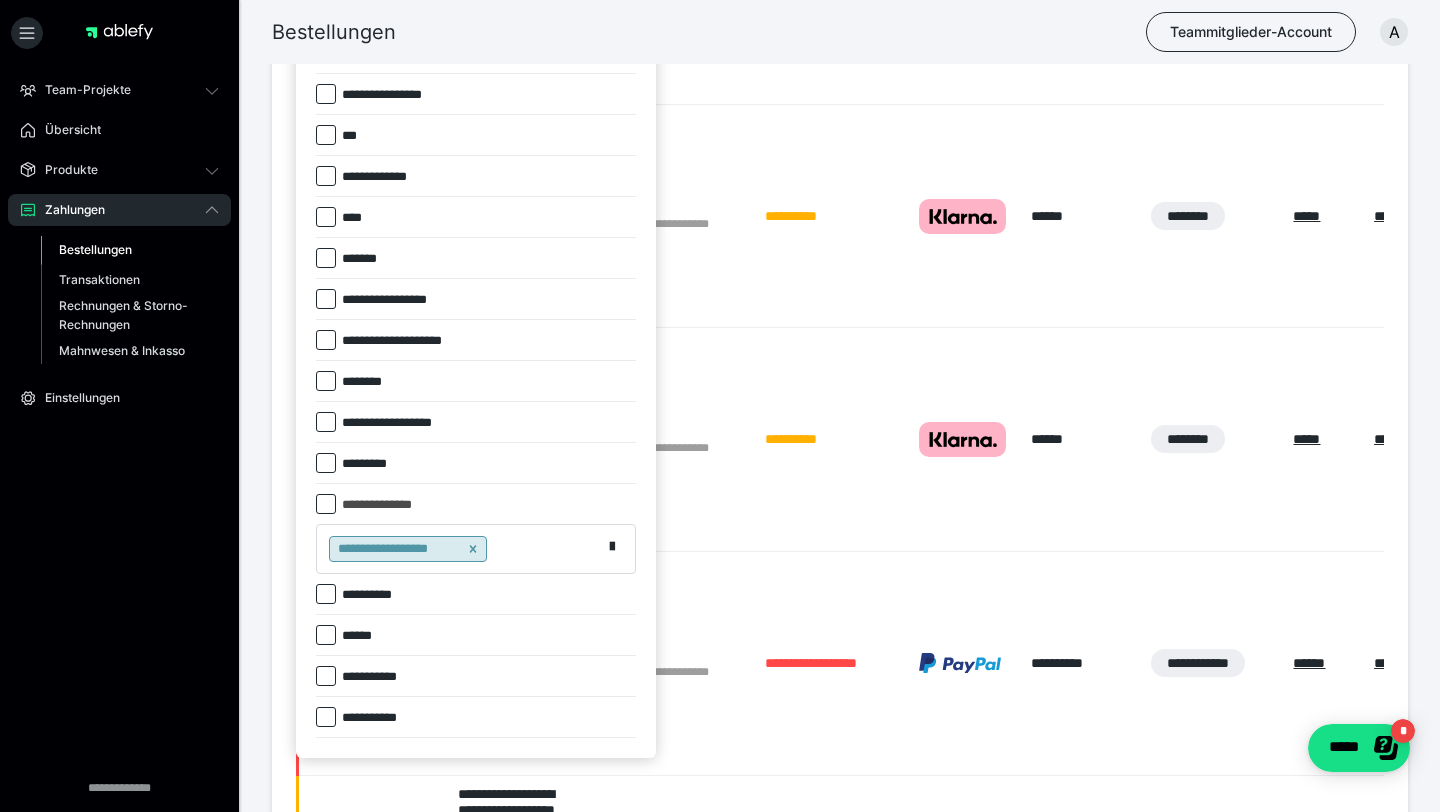 click at bounding box center [720, 406] 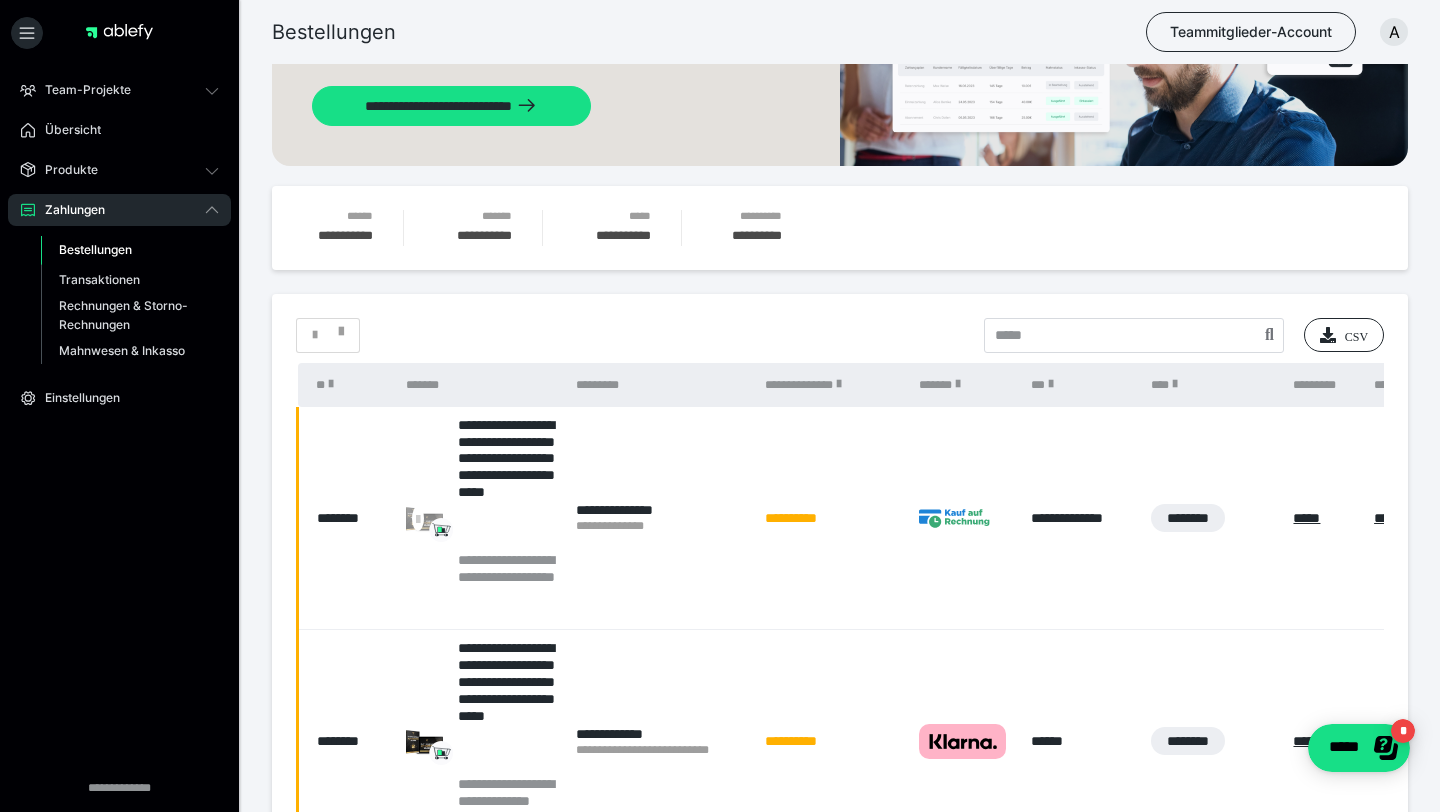 scroll, scrollTop: 160, scrollLeft: 0, axis: vertical 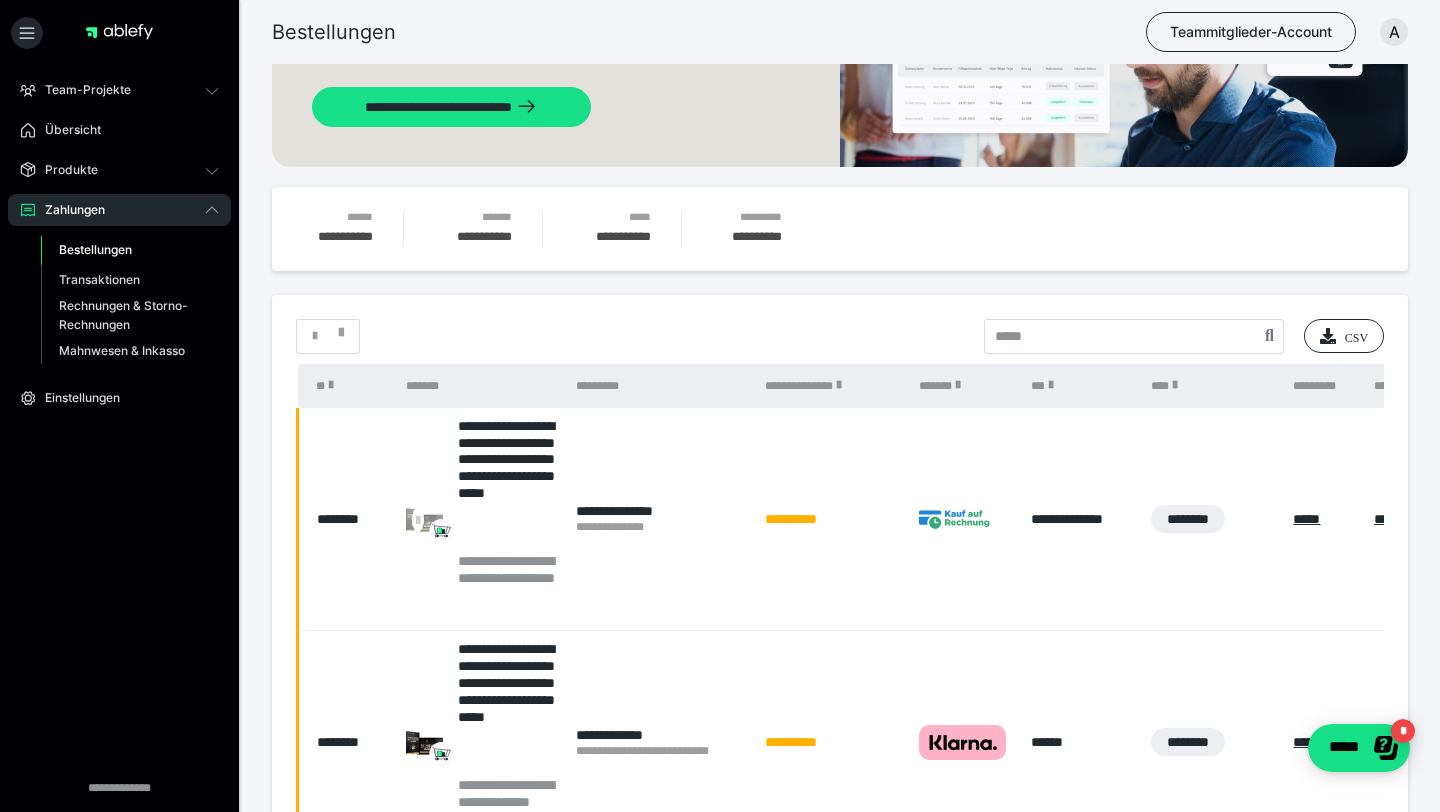 click on "*" at bounding box center [328, 336] 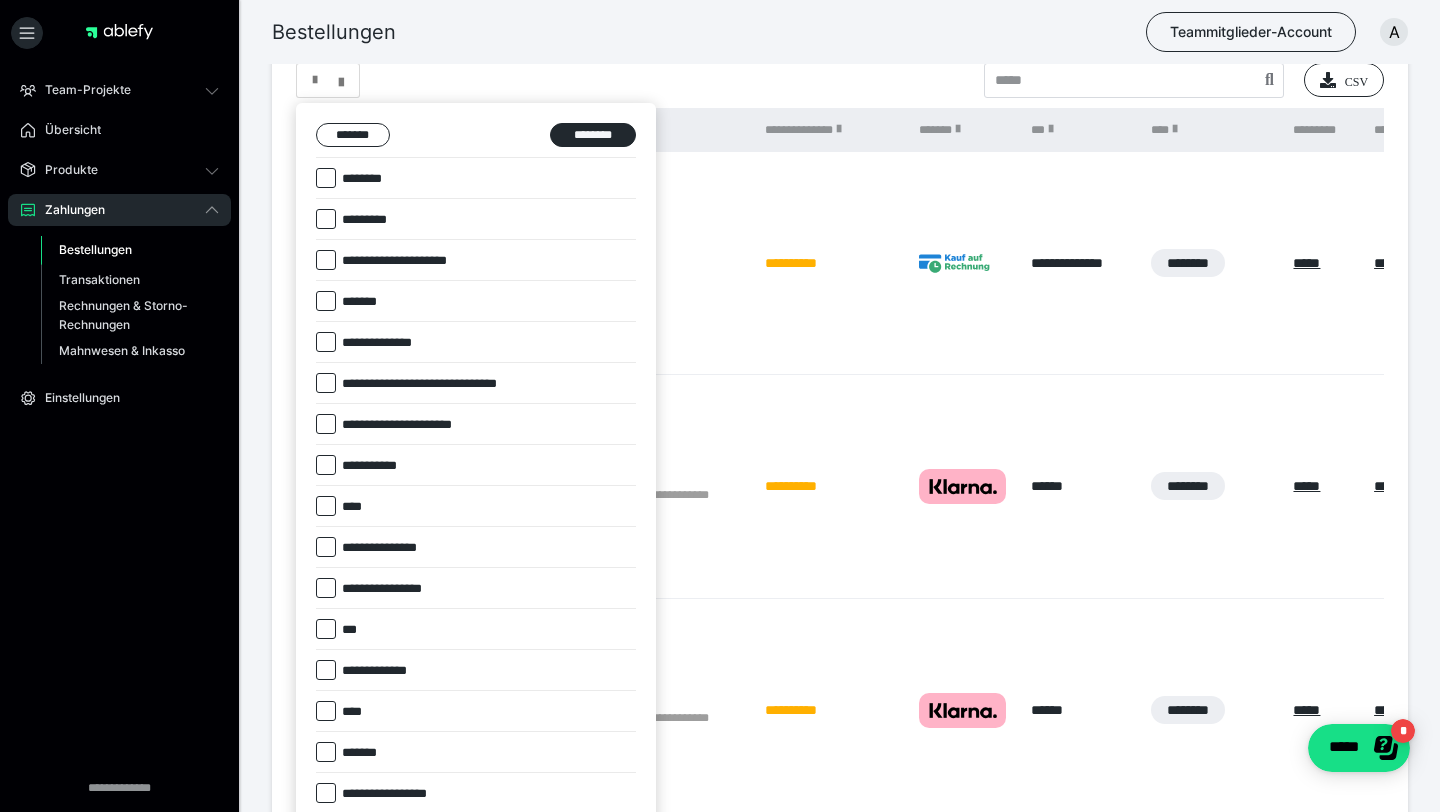 scroll, scrollTop: 148, scrollLeft: 0, axis: vertical 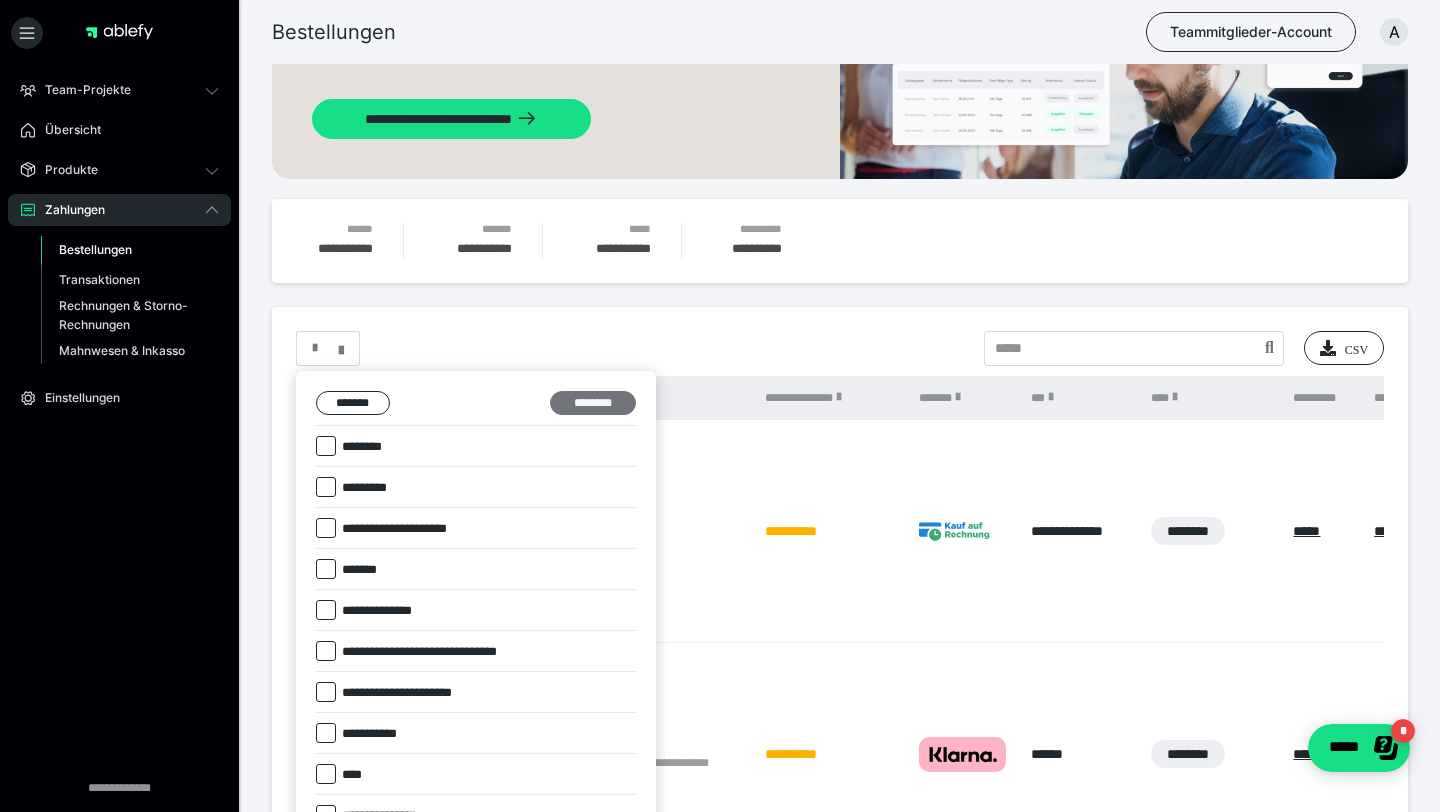 click on "********" at bounding box center (593, 403) 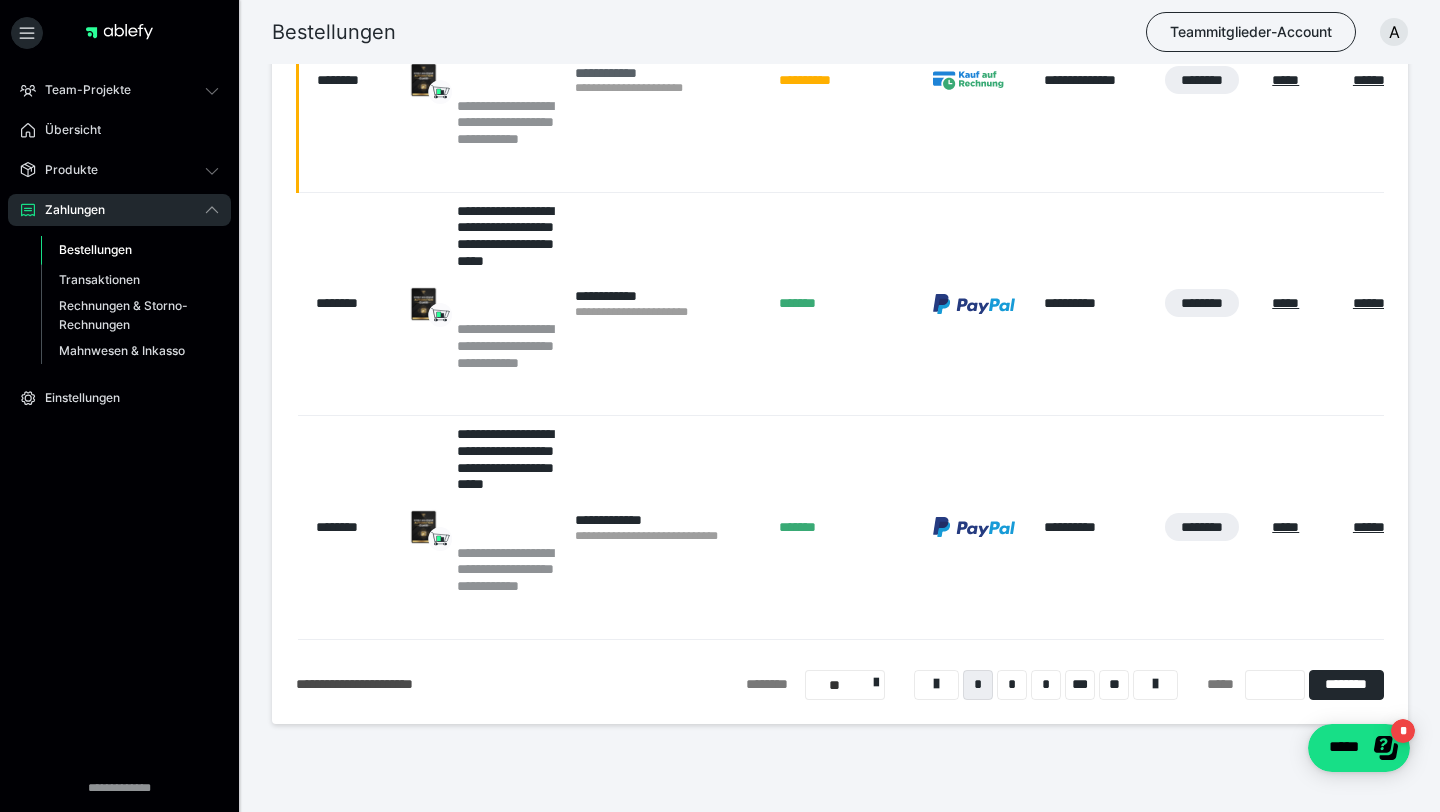 scroll, scrollTop: 2082, scrollLeft: 0, axis: vertical 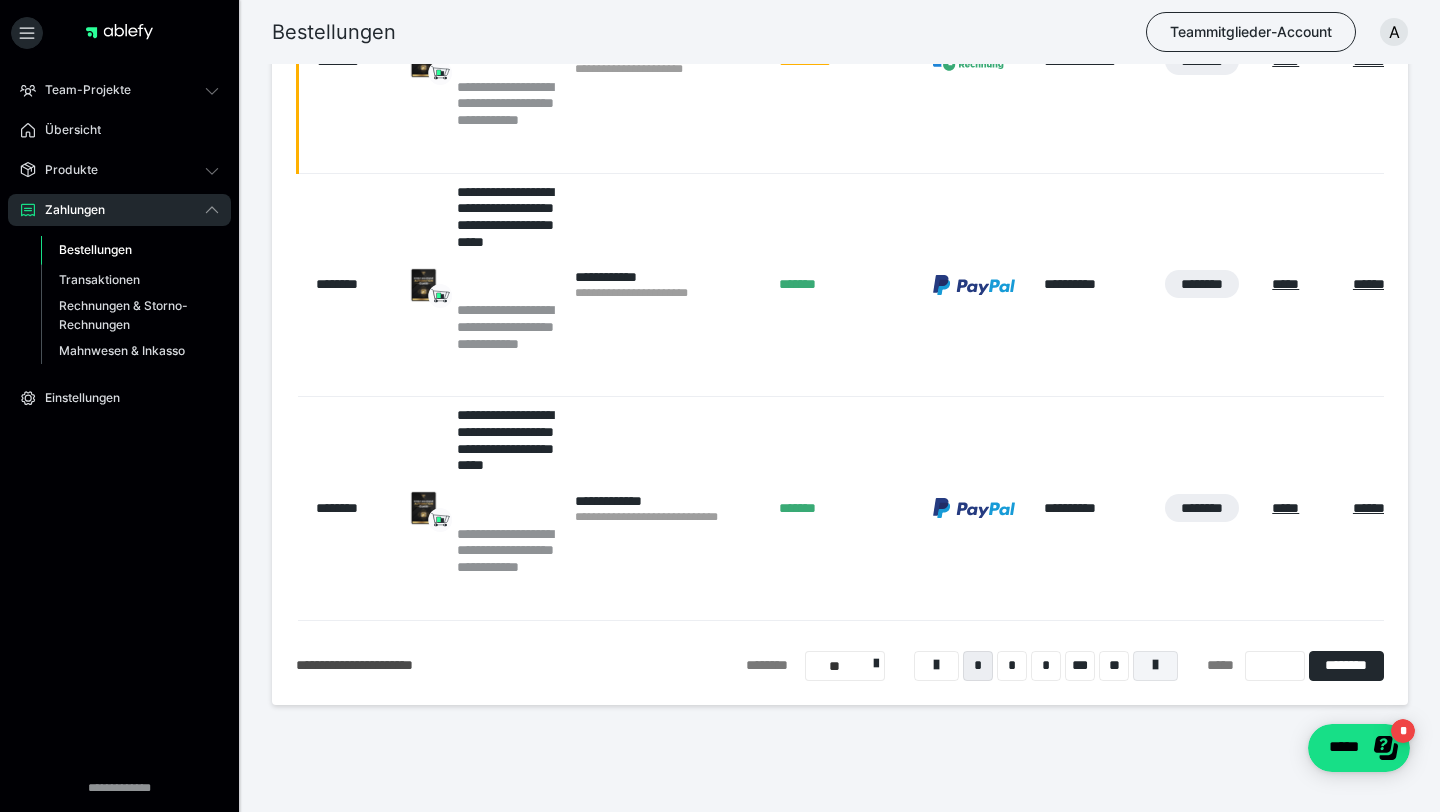 click at bounding box center [1155, 666] 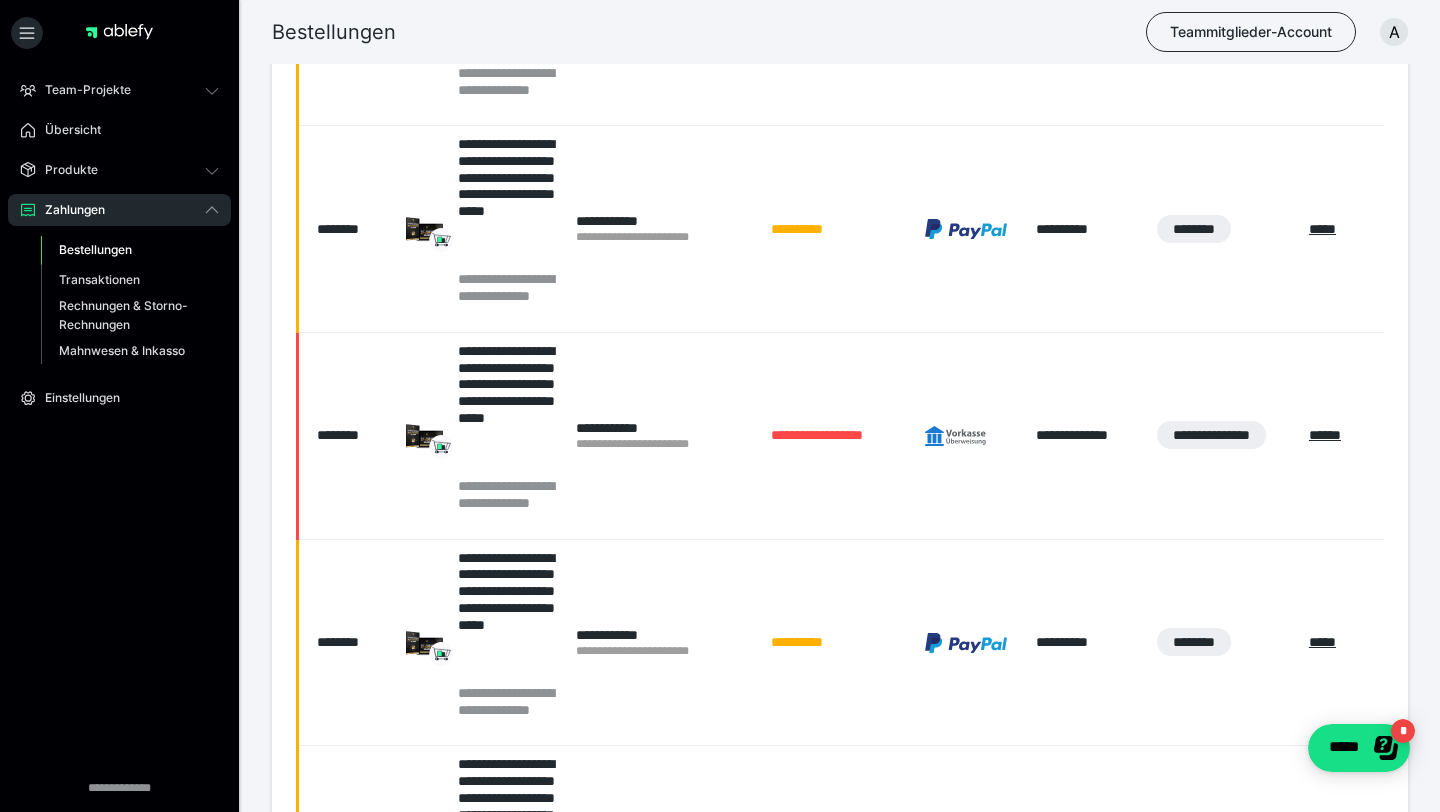 scroll, scrollTop: 1065, scrollLeft: 0, axis: vertical 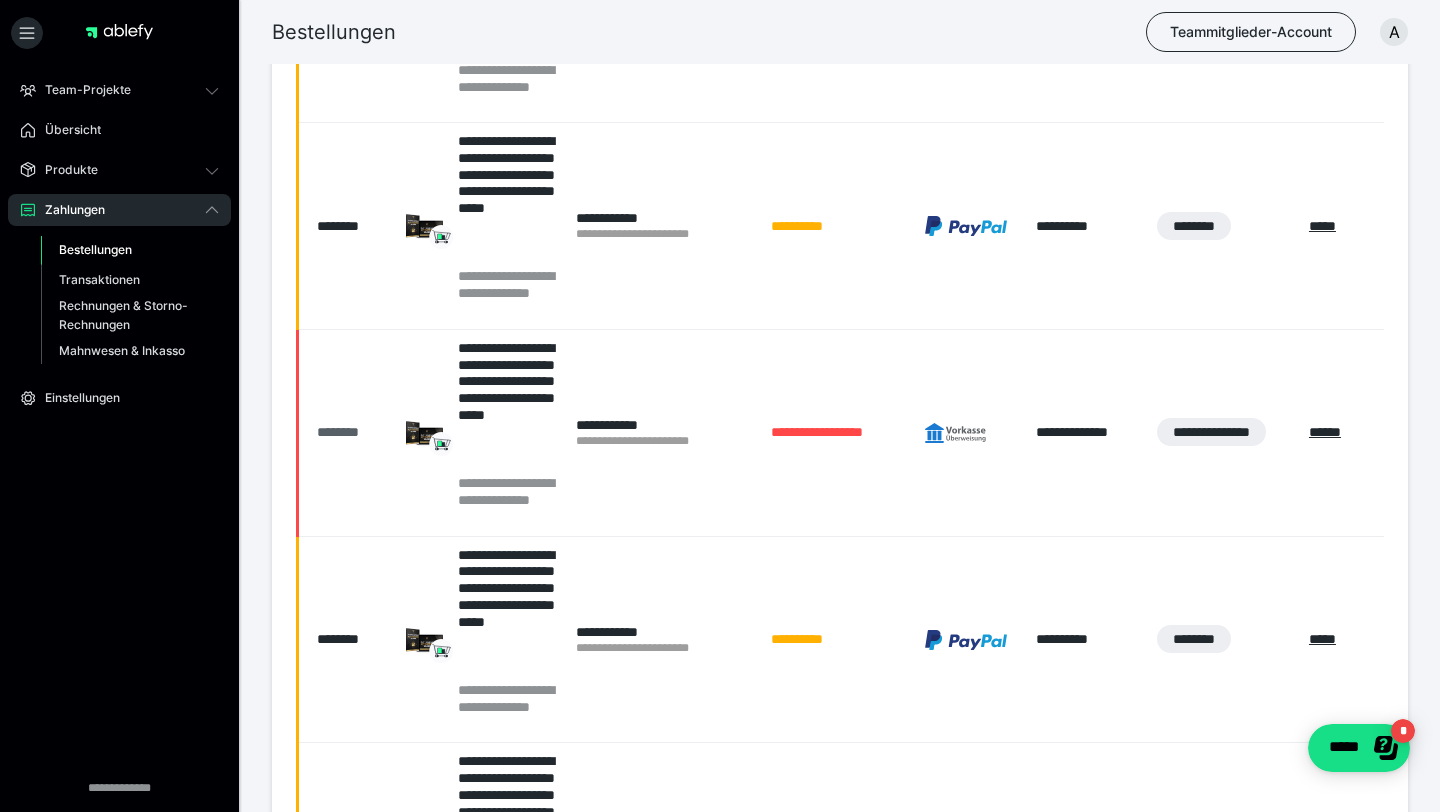 click on "********" at bounding box center [351, 432] 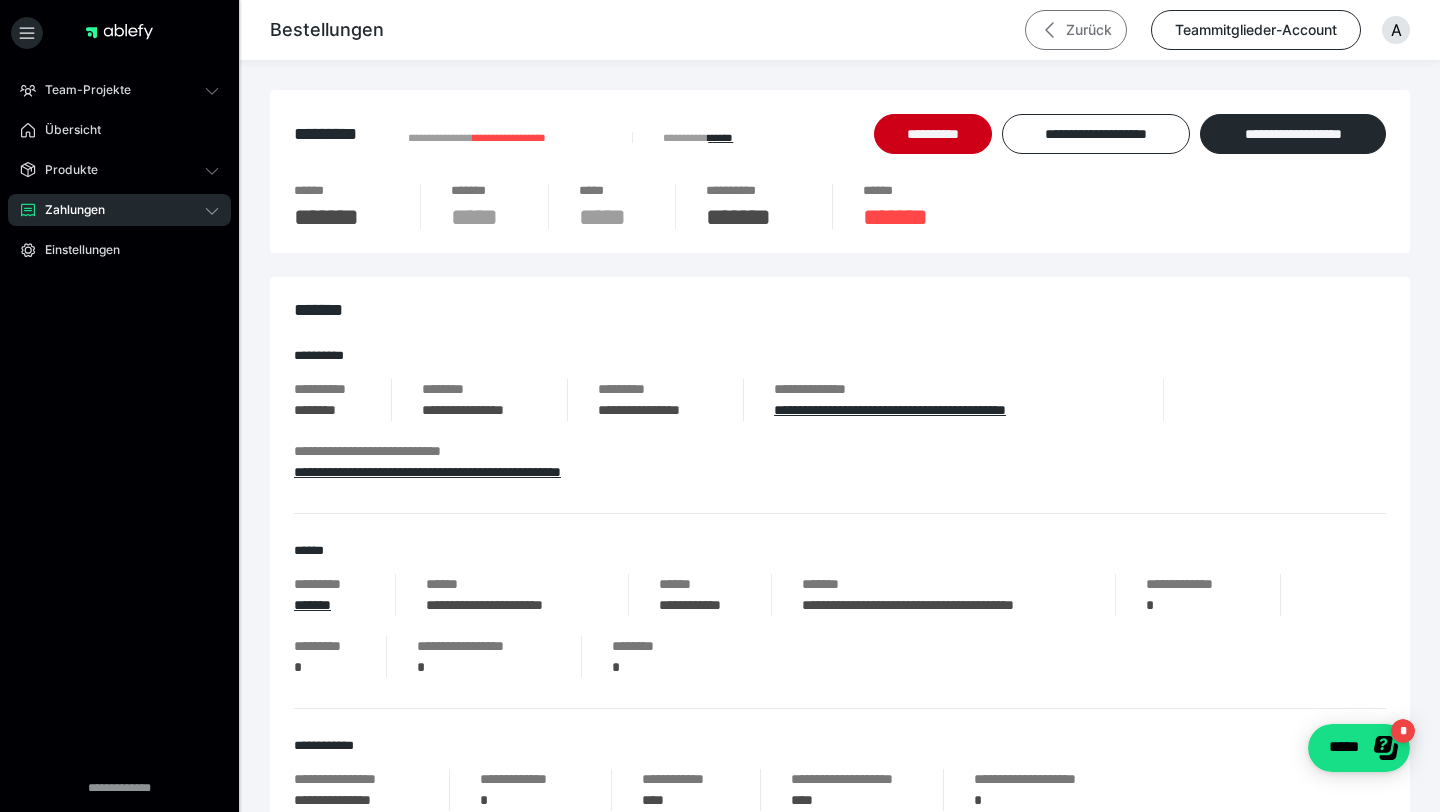click on "Zurück" at bounding box center (1076, 30) 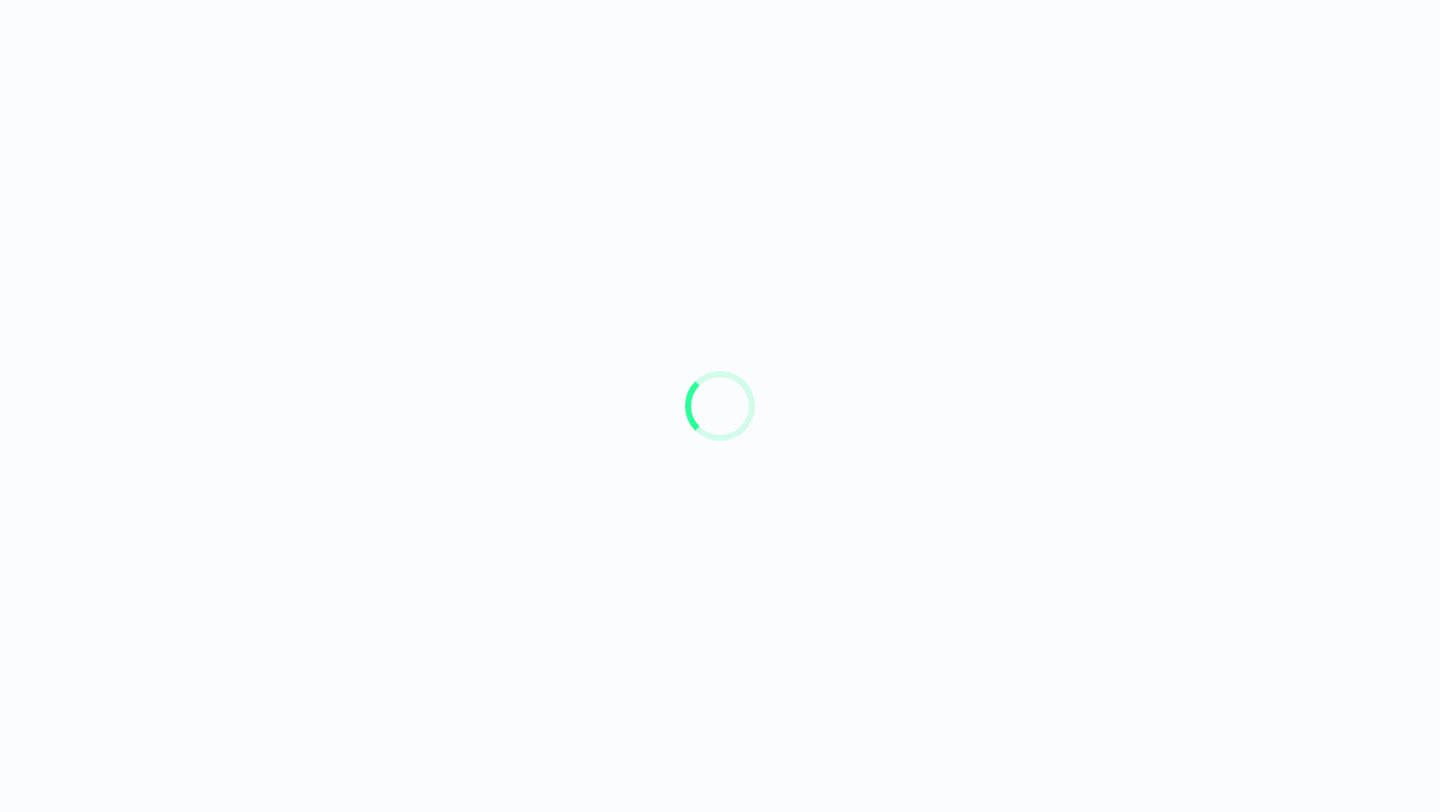scroll, scrollTop: 0, scrollLeft: 0, axis: both 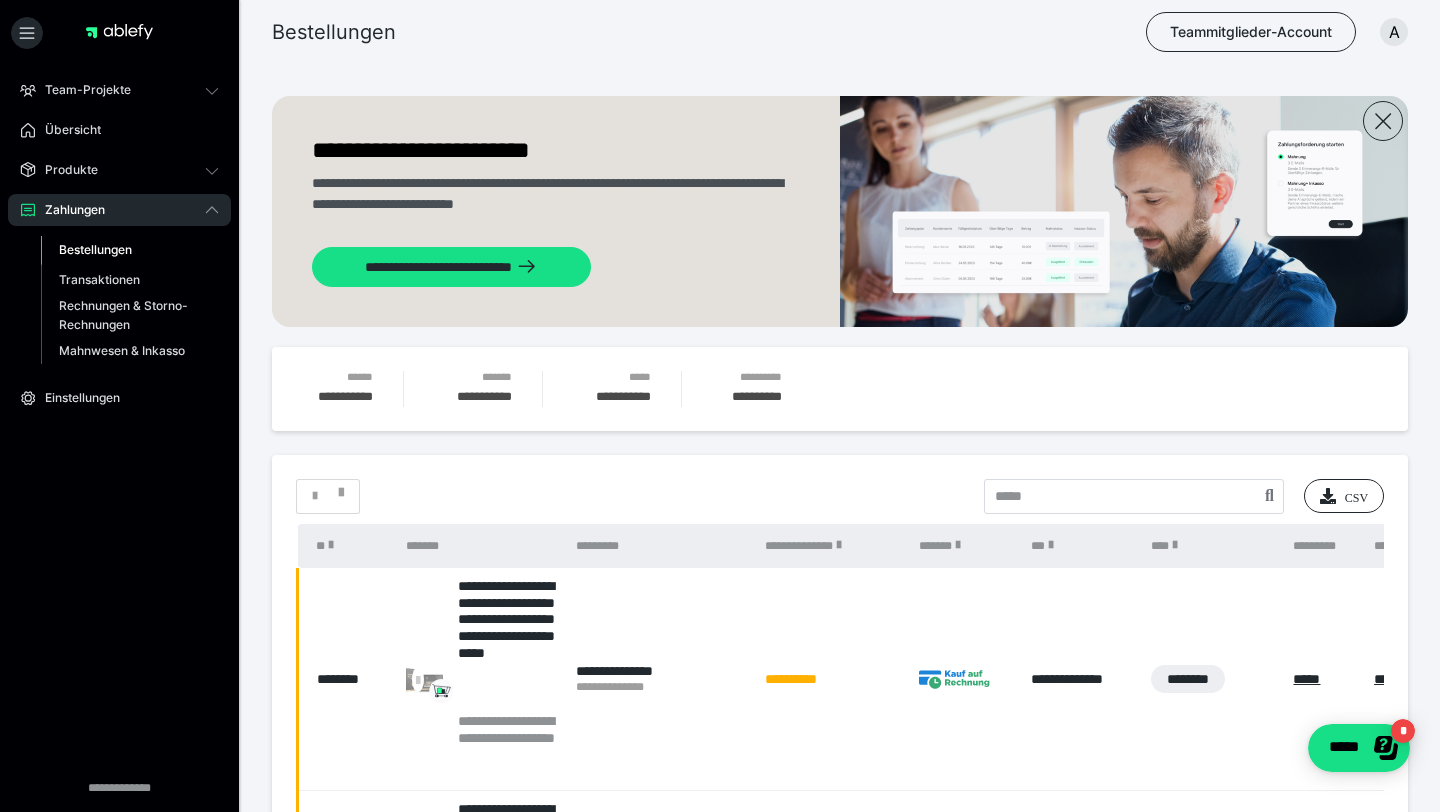 click on "*" at bounding box center [328, 496] 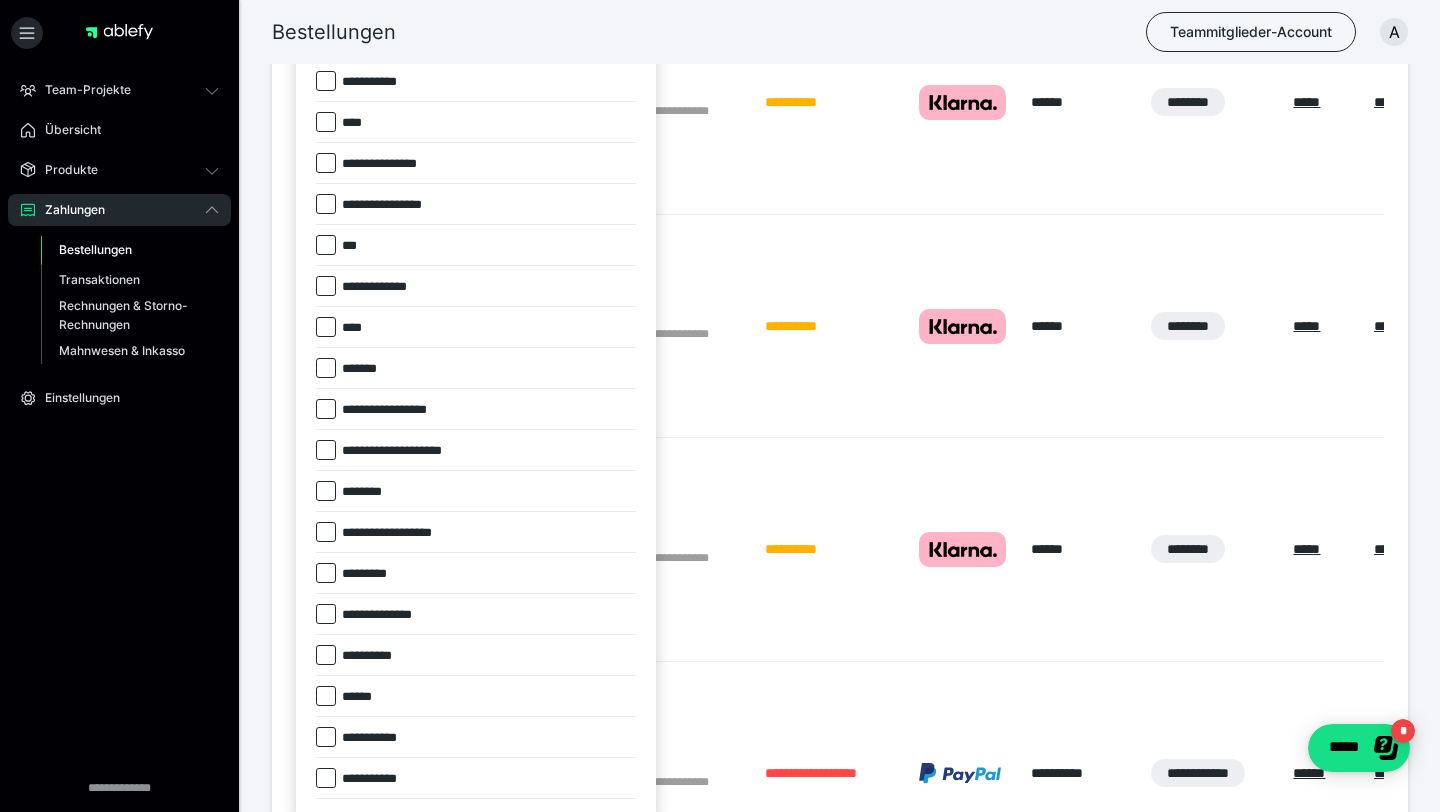 scroll, scrollTop: 840, scrollLeft: 0, axis: vertical 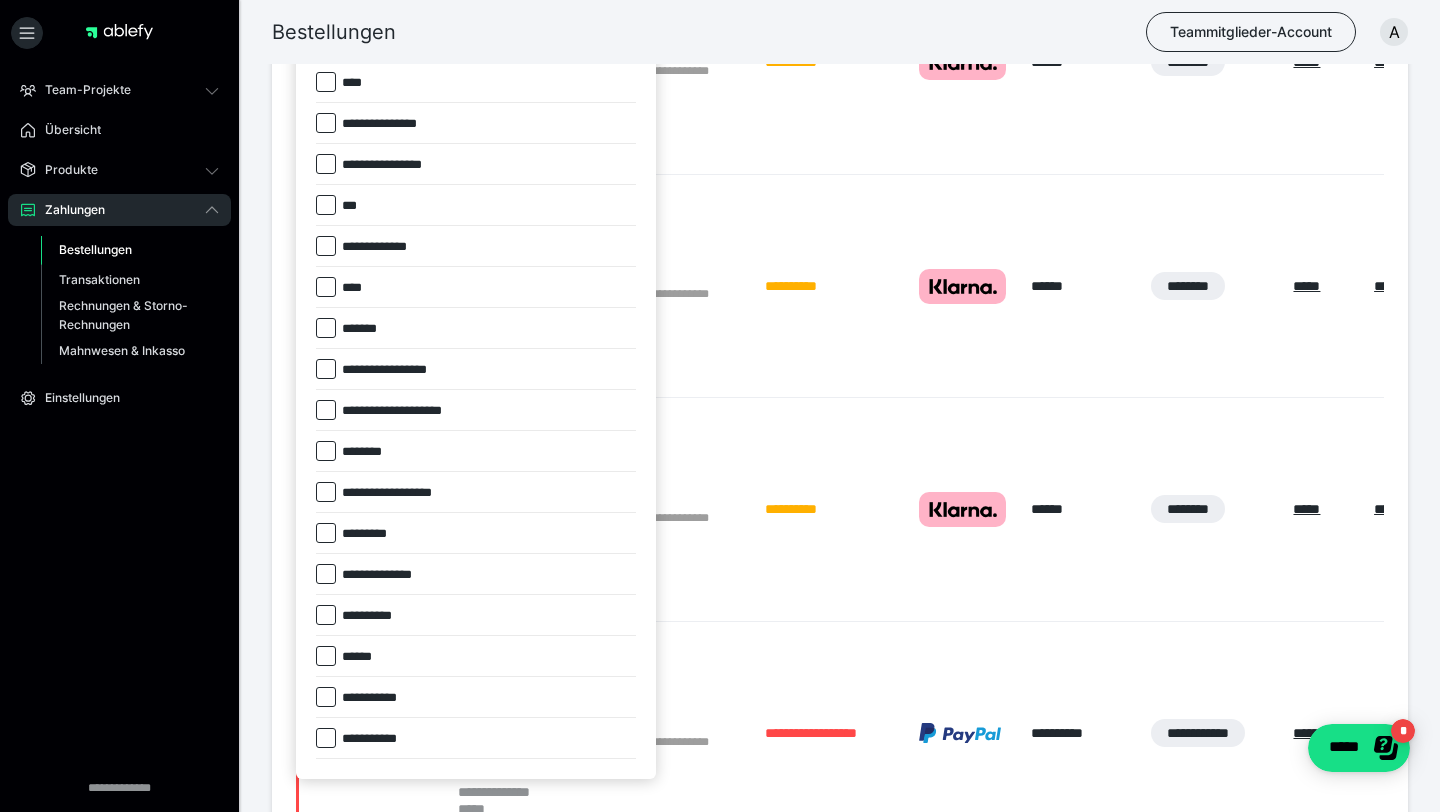 click on "**********" at bounding box center (387, 575) 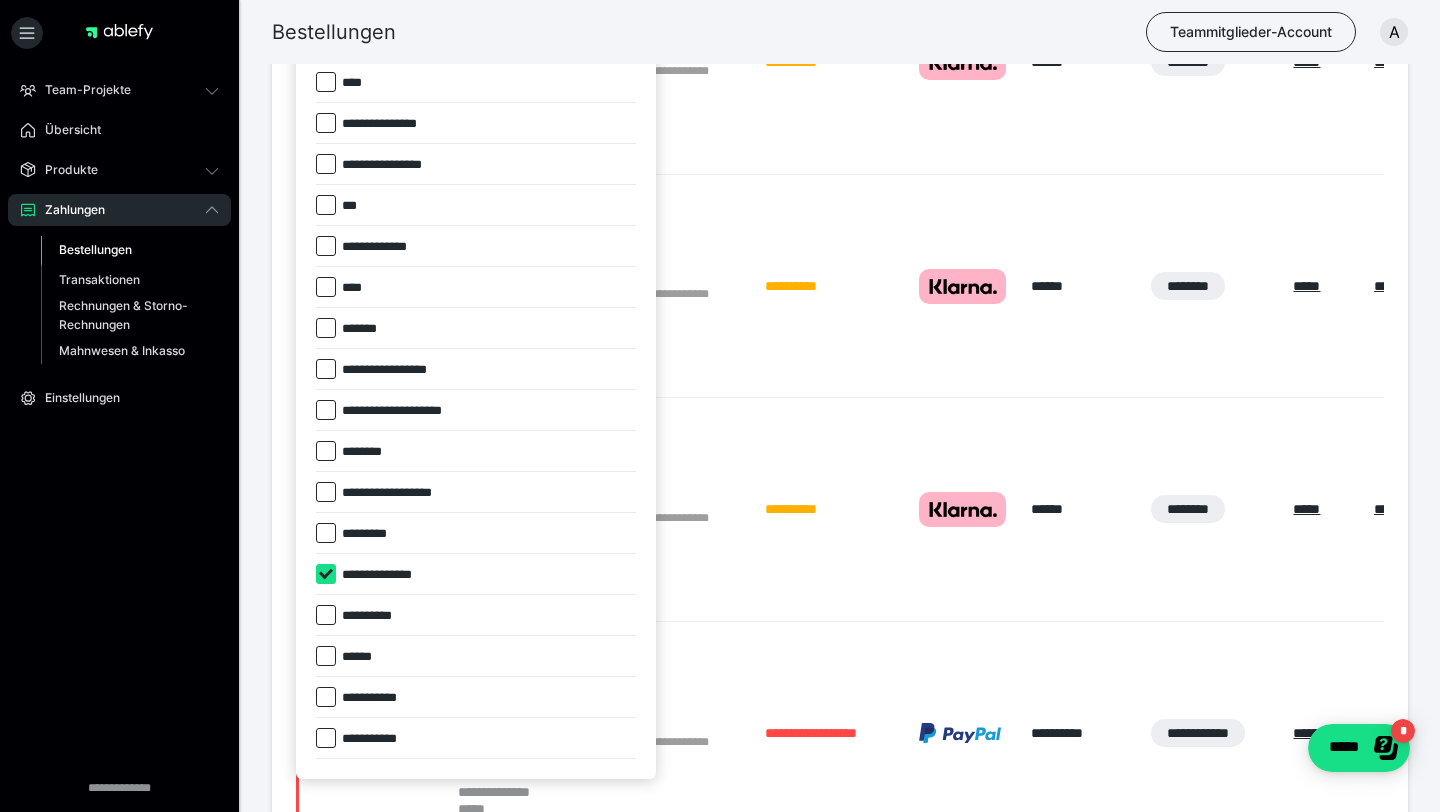 checkbox on "****" 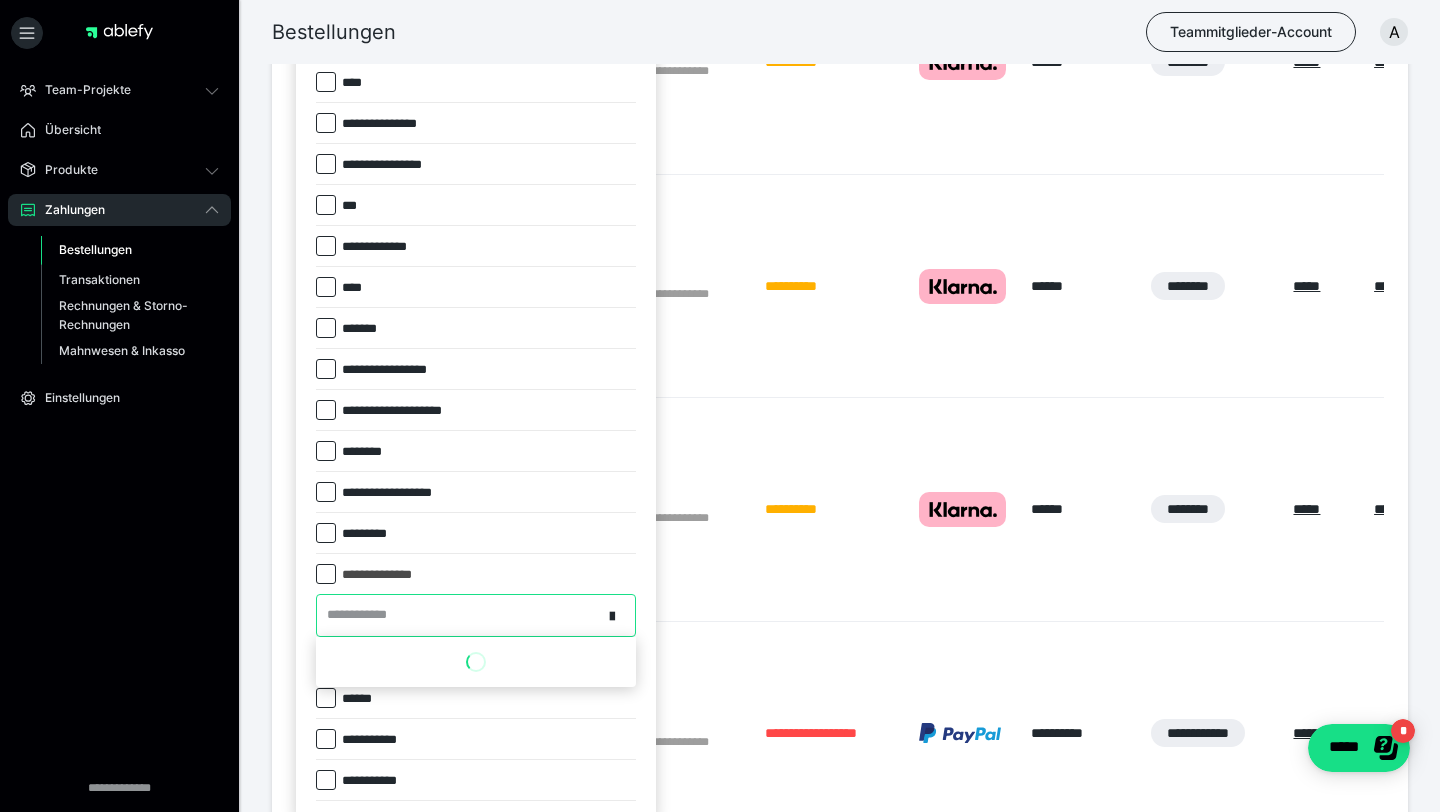 click on "**********" at bounding box center [459, 615] 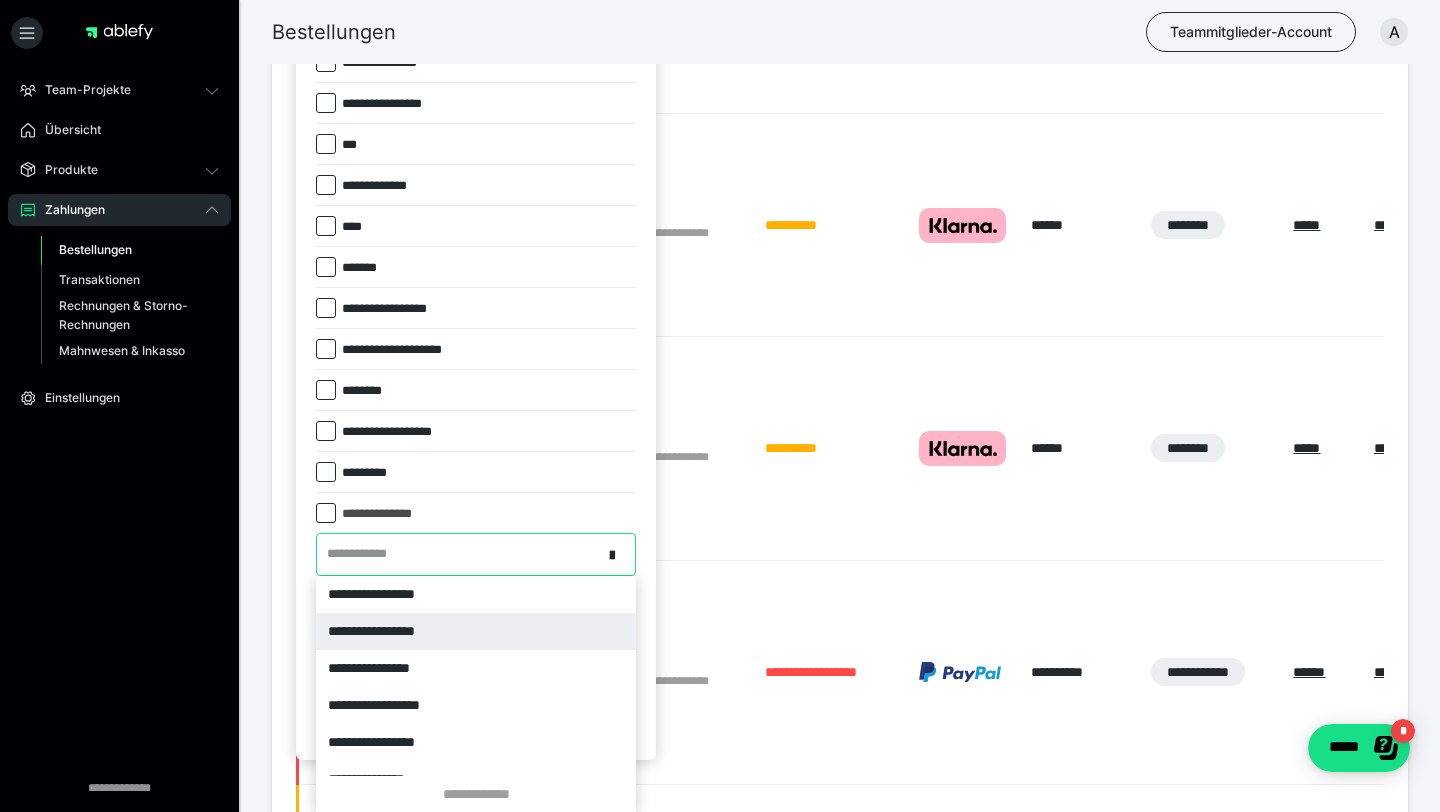 scroll, scrollTop: 910, scrollLeft: 0, axis: vertical 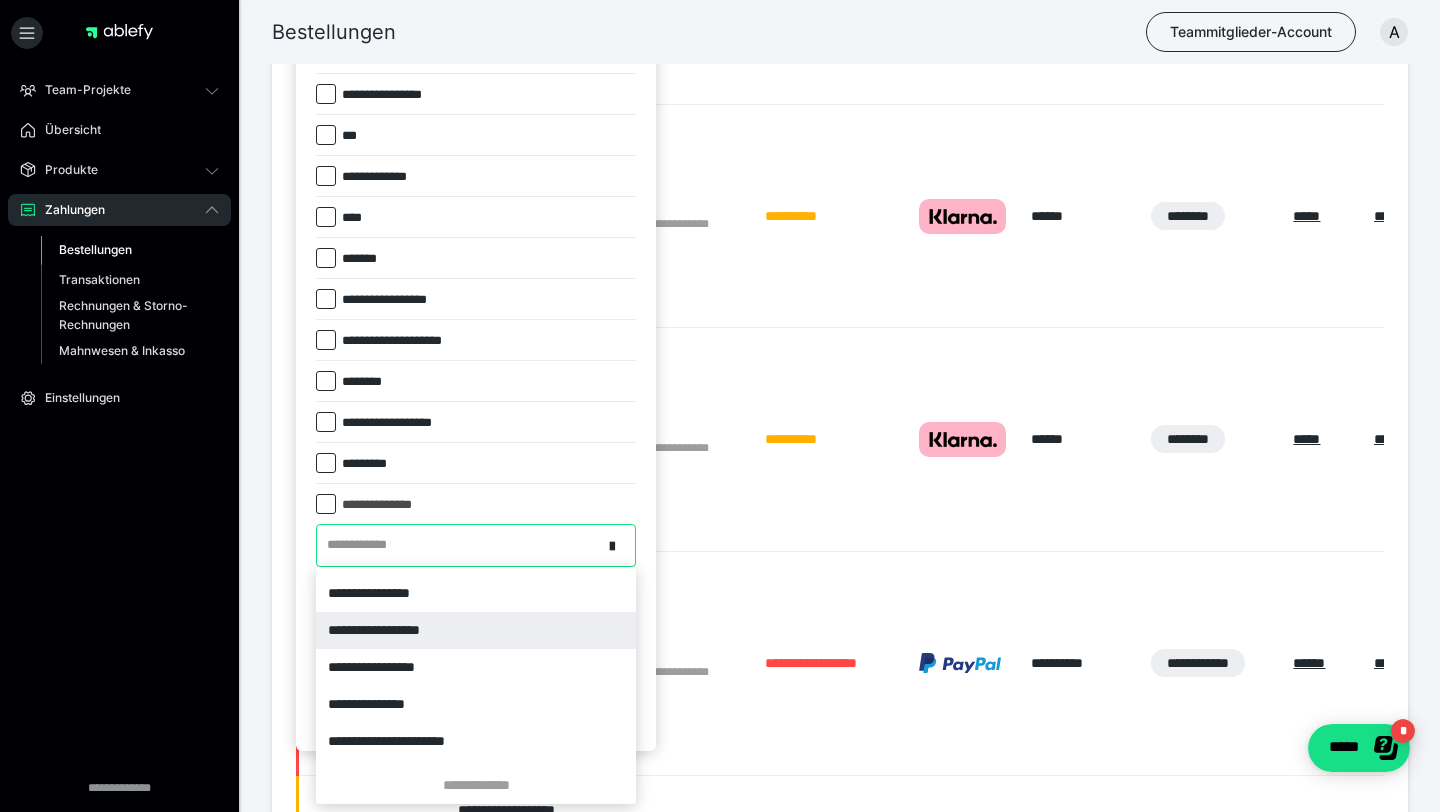 click on "**********" at bounding box center (476, 630) 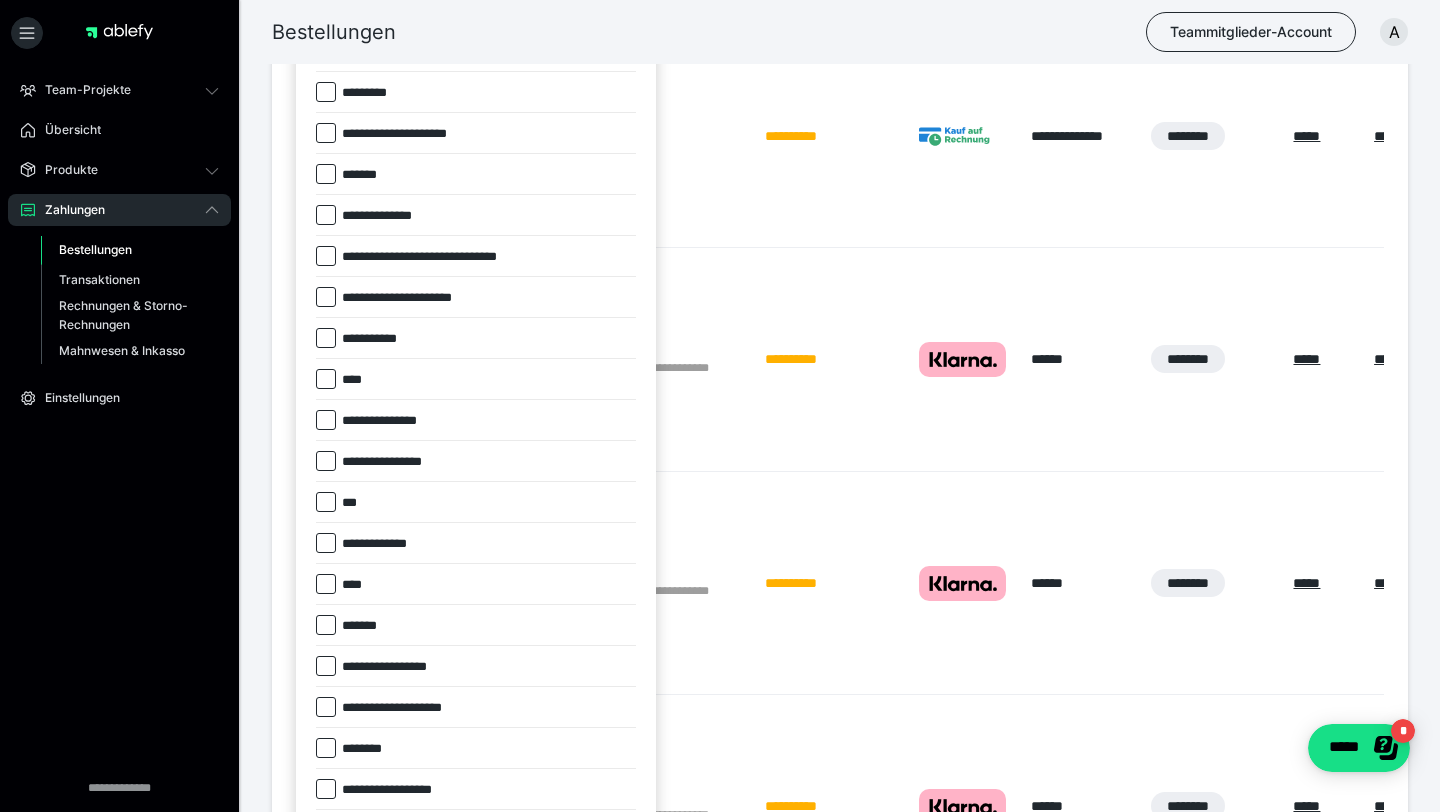 scroll, scrollTop: 343, scrollLeft: 0, axis: vertical 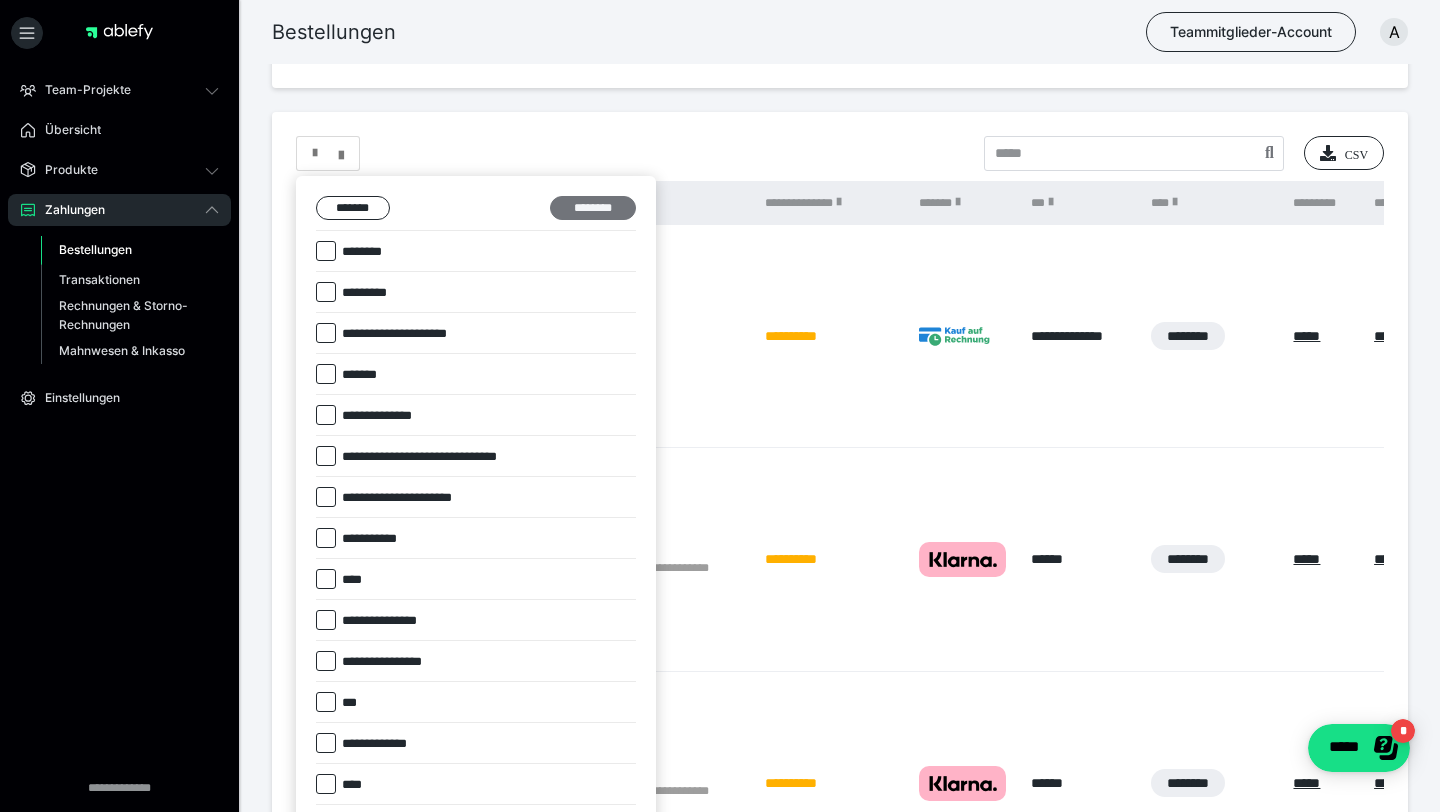 click on "********" at bounding box center (593, 208) 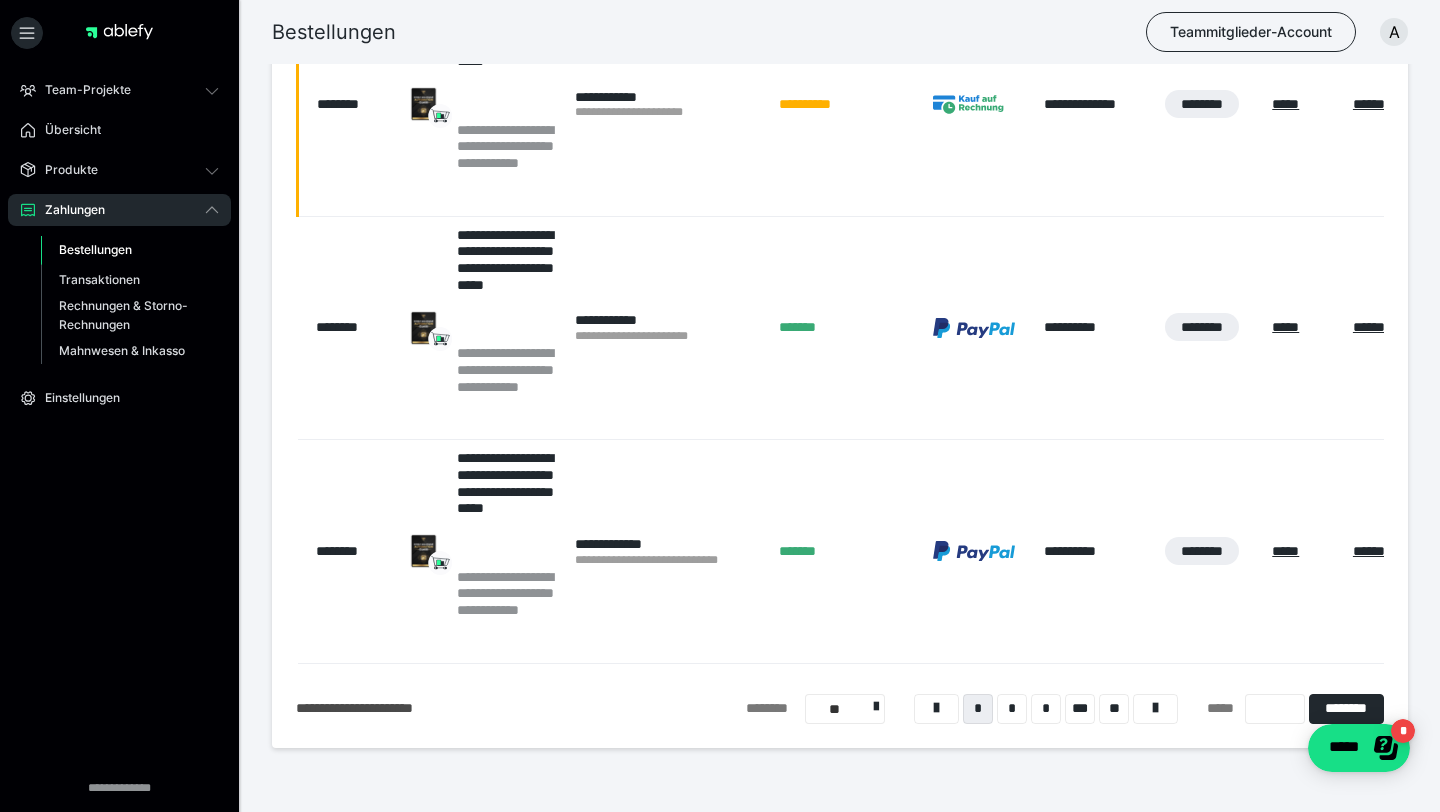 scroll, scrollTop: 2105, scrollLeft: 0, axis: vertical 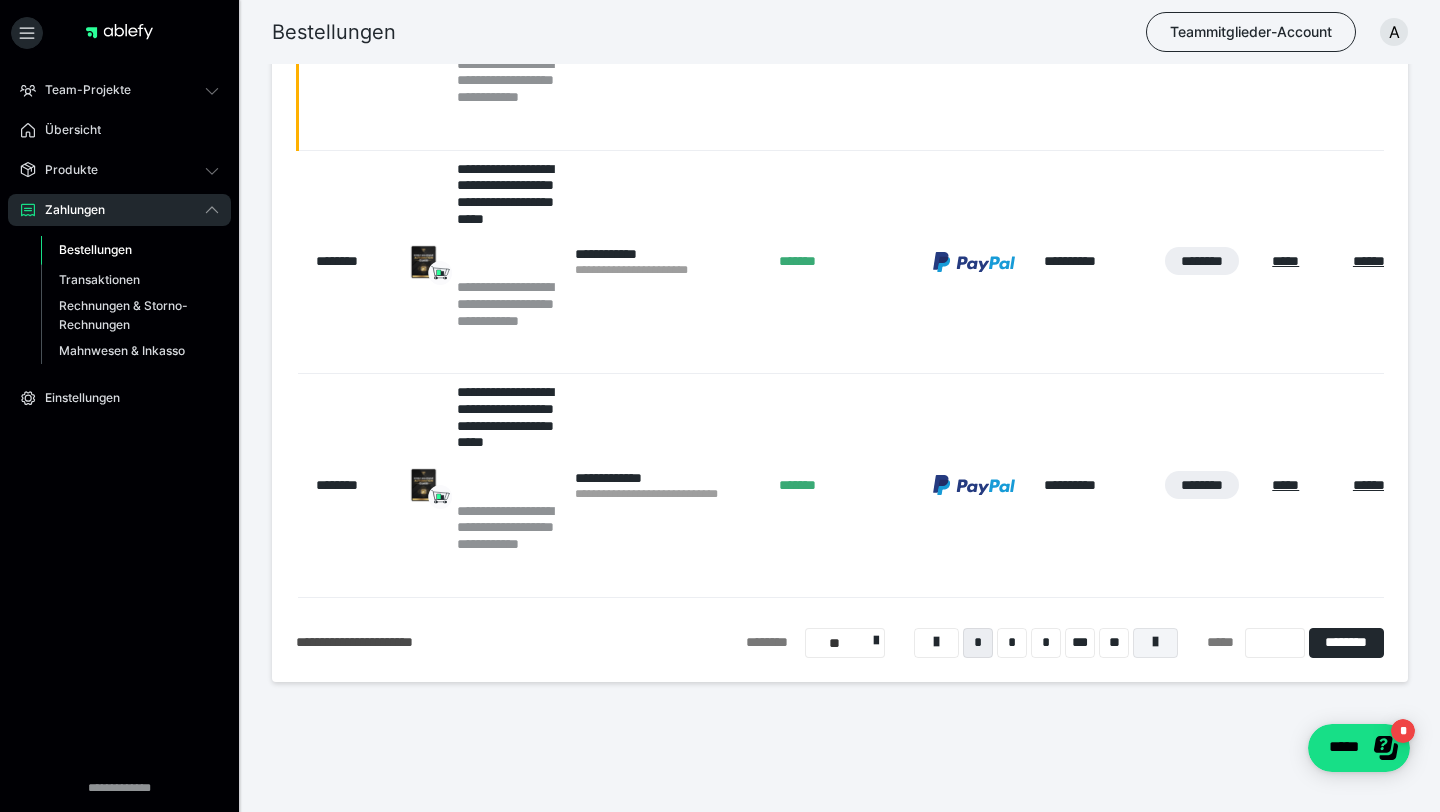click at bounding box center (1155, 642) 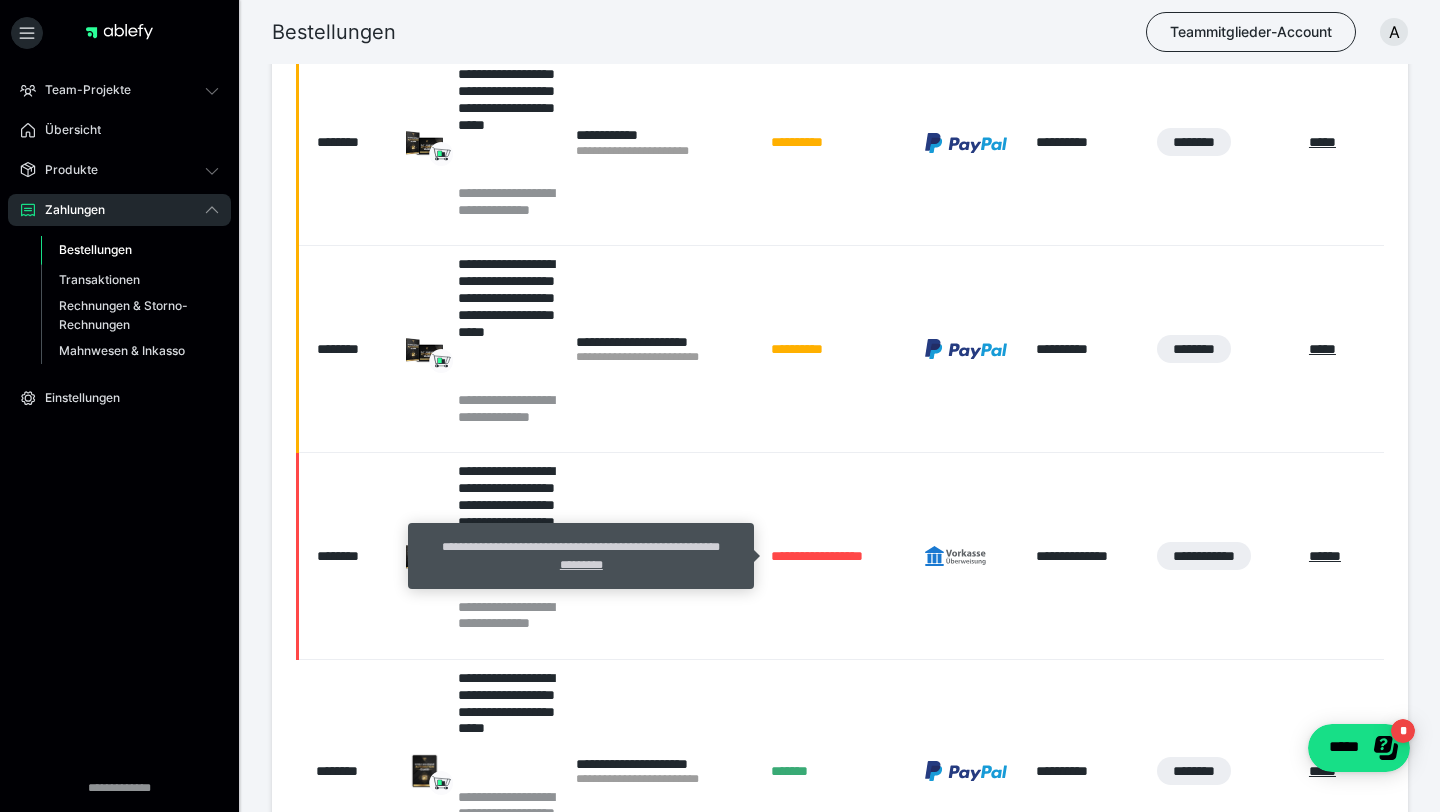 scroll, scrollTop: 1648, scrollLeft: 0, axis: vertical 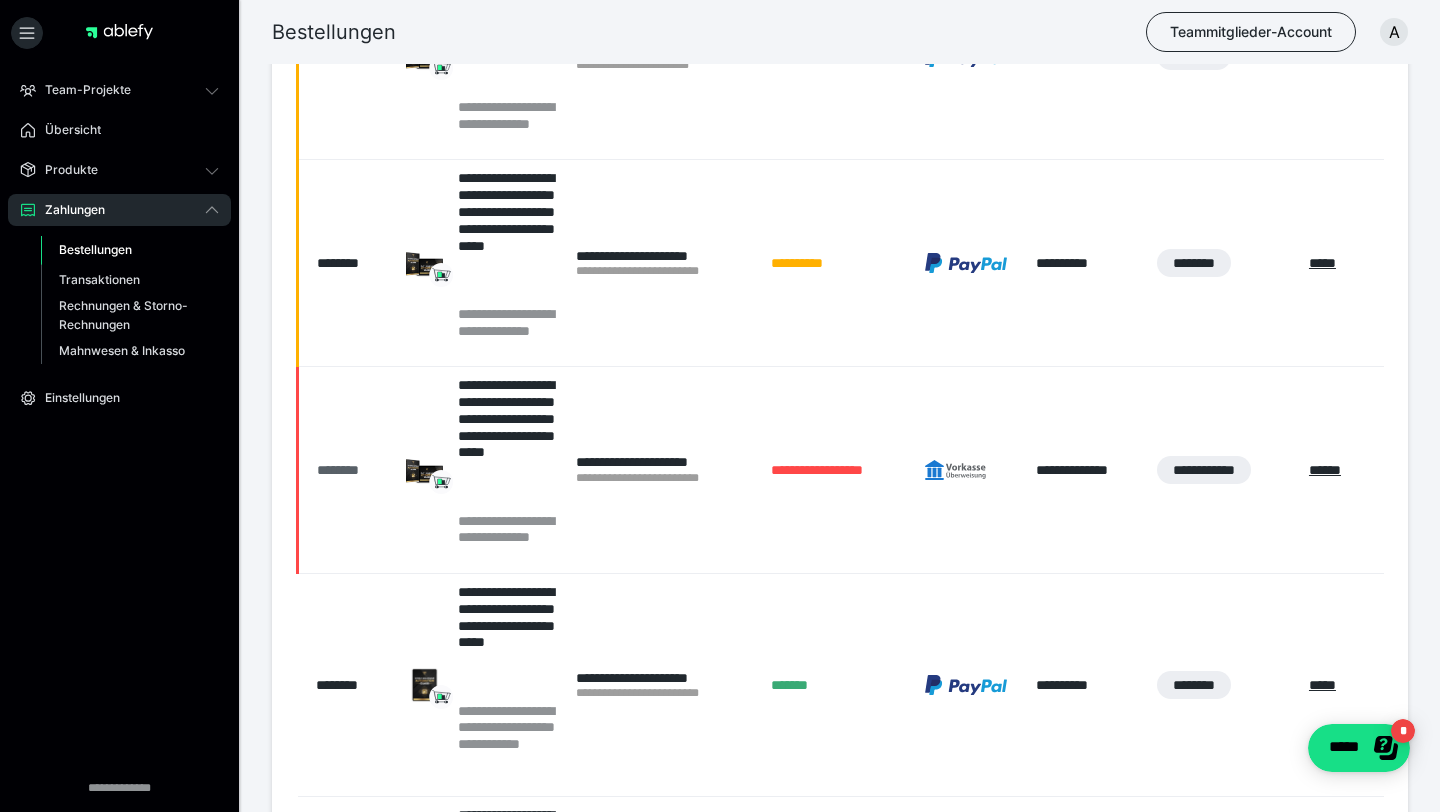 click on "********" at bounding box center [351, 470] 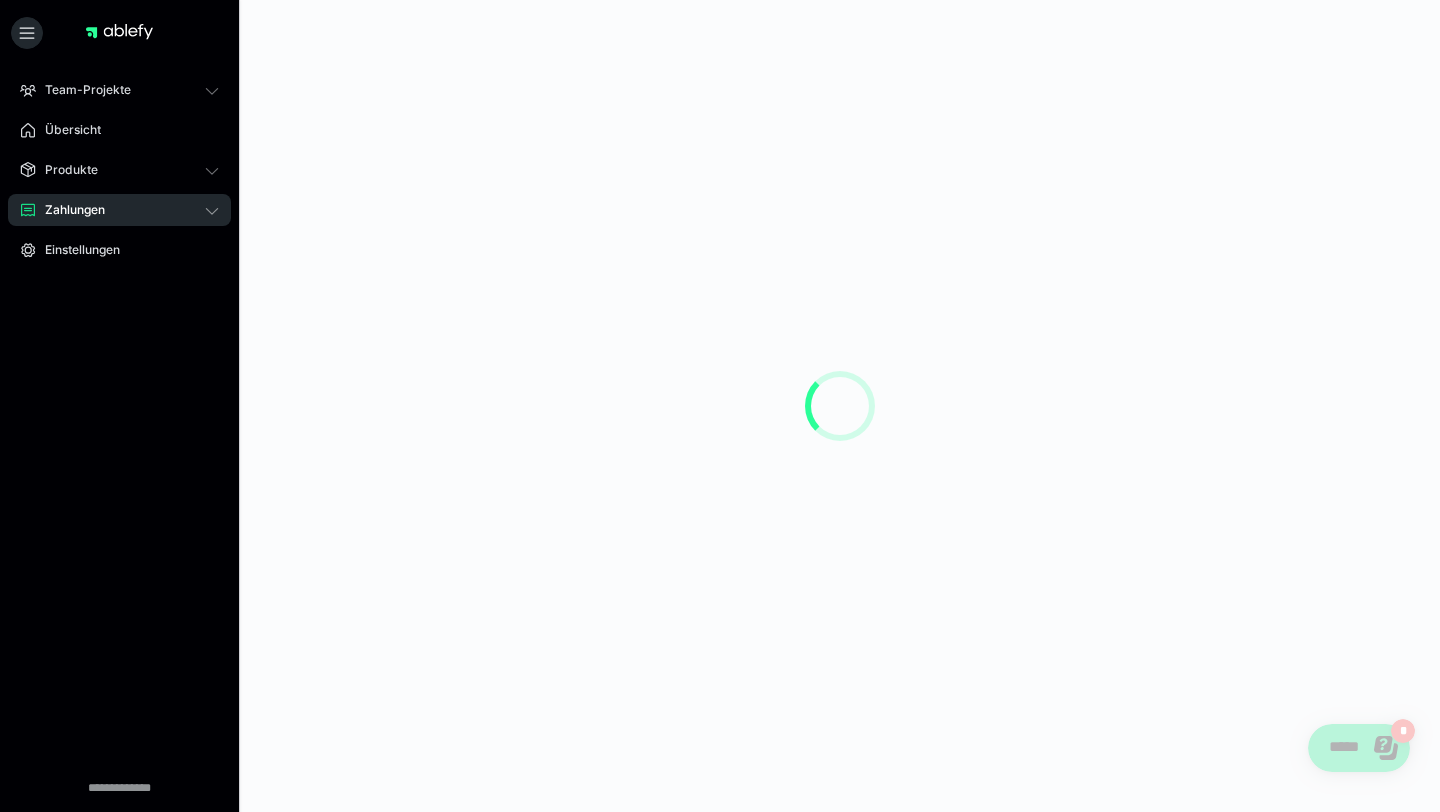 scroll, scrollTop: 0, scrollLeft: 0, axis: both 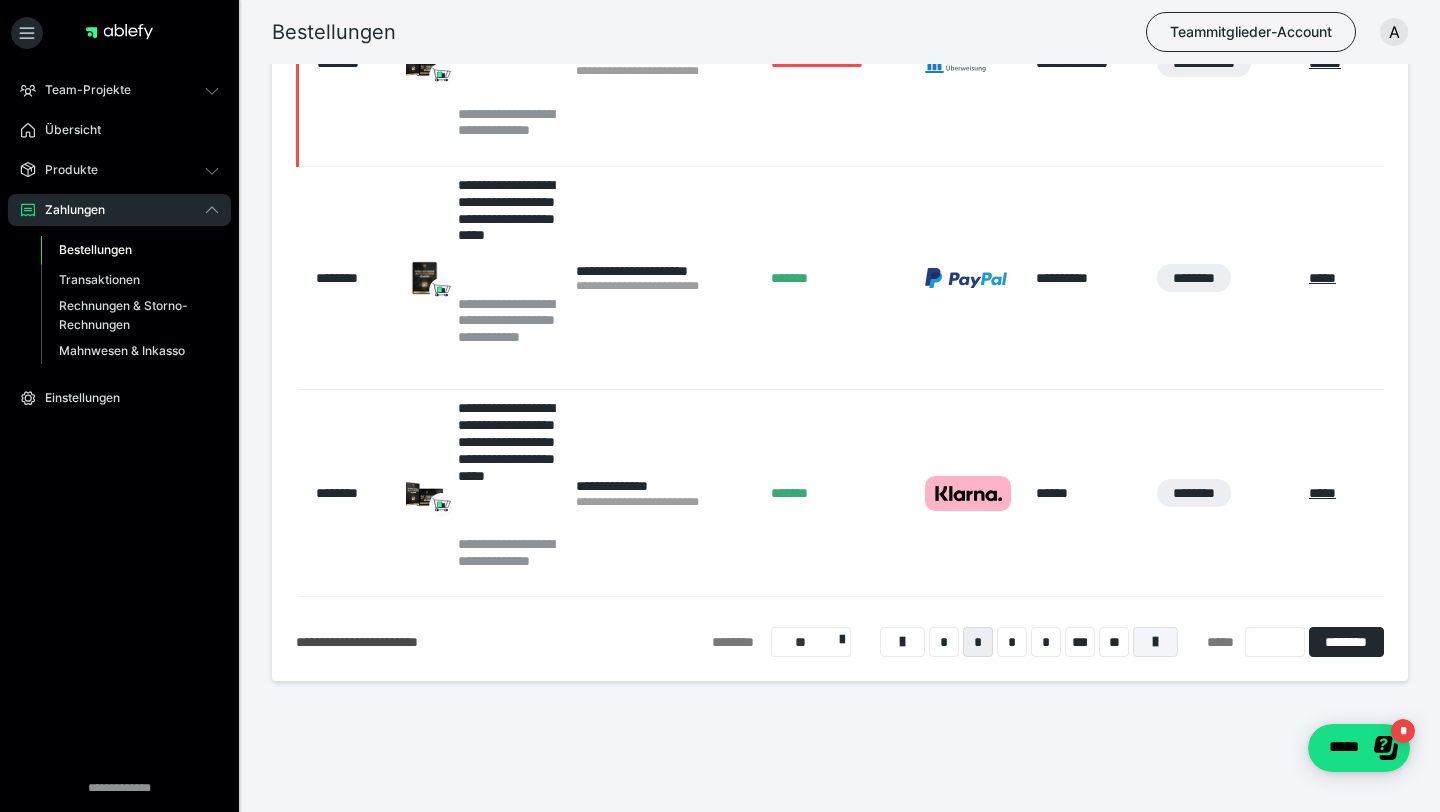 click at bounding box center [1155, 642] 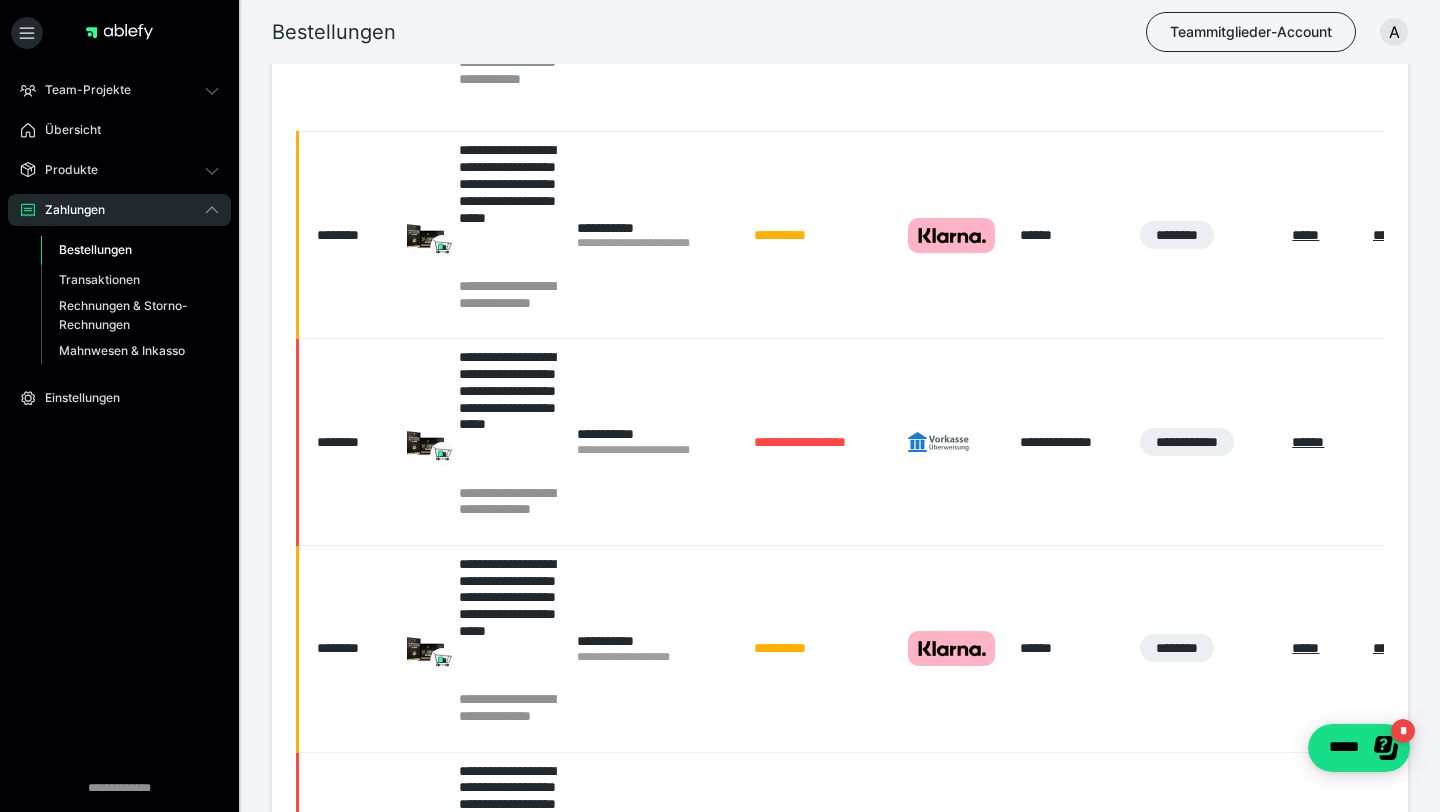 scroll, scrollTop: 662, scrollLeft: 0, axis: vertical 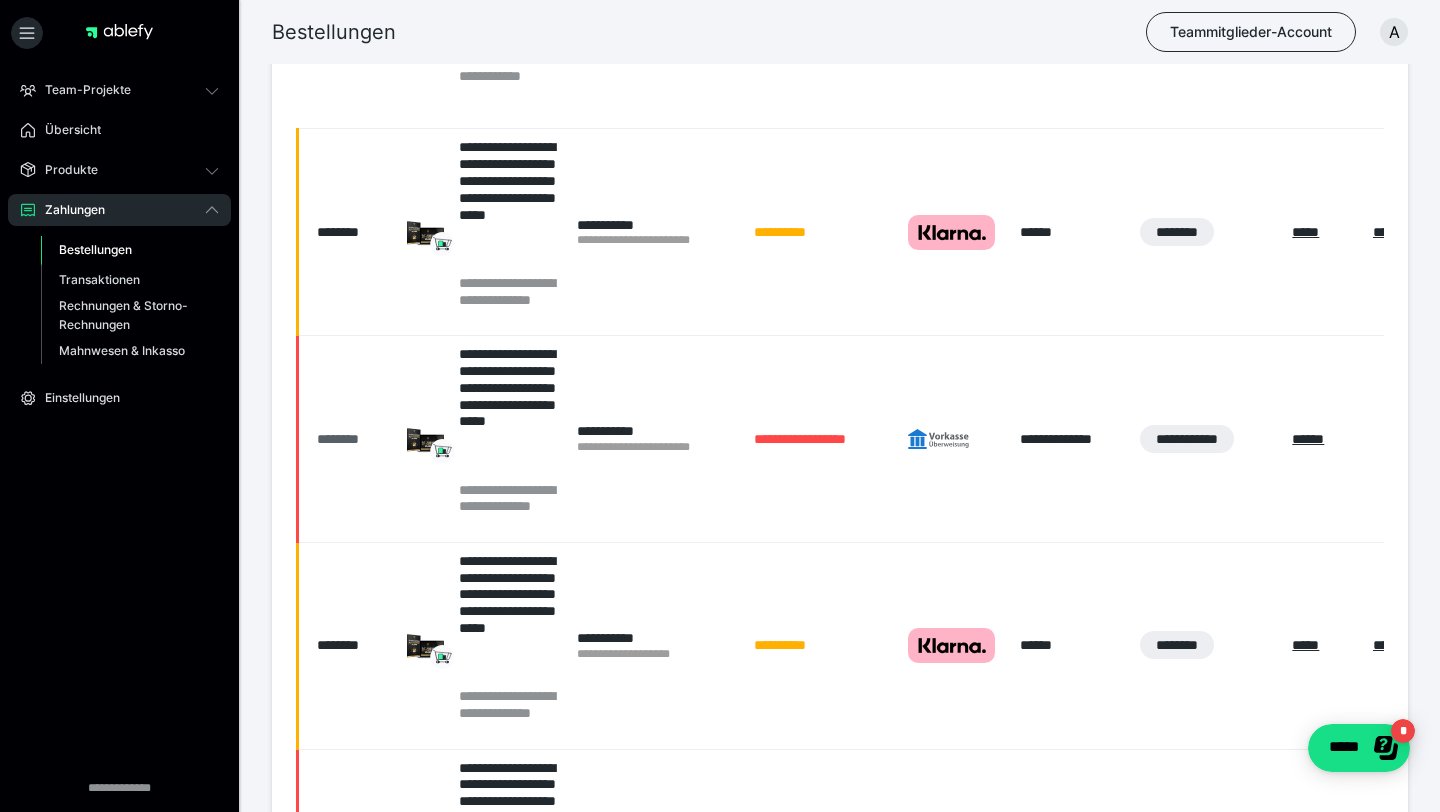 click on "********" at bounding box center [352, 439] 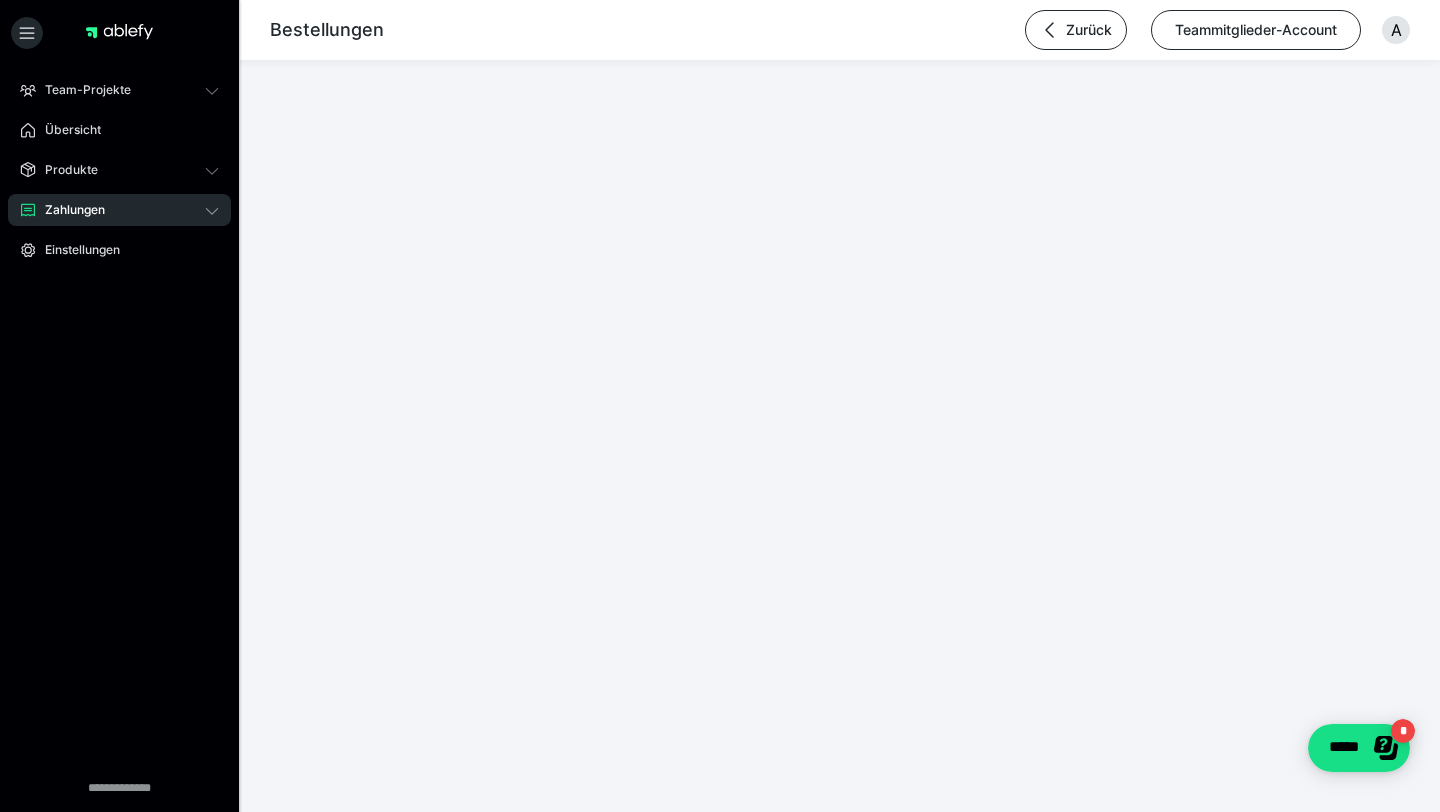 scroll, scrollTop: 0, scrollLeft: 0, axis: both 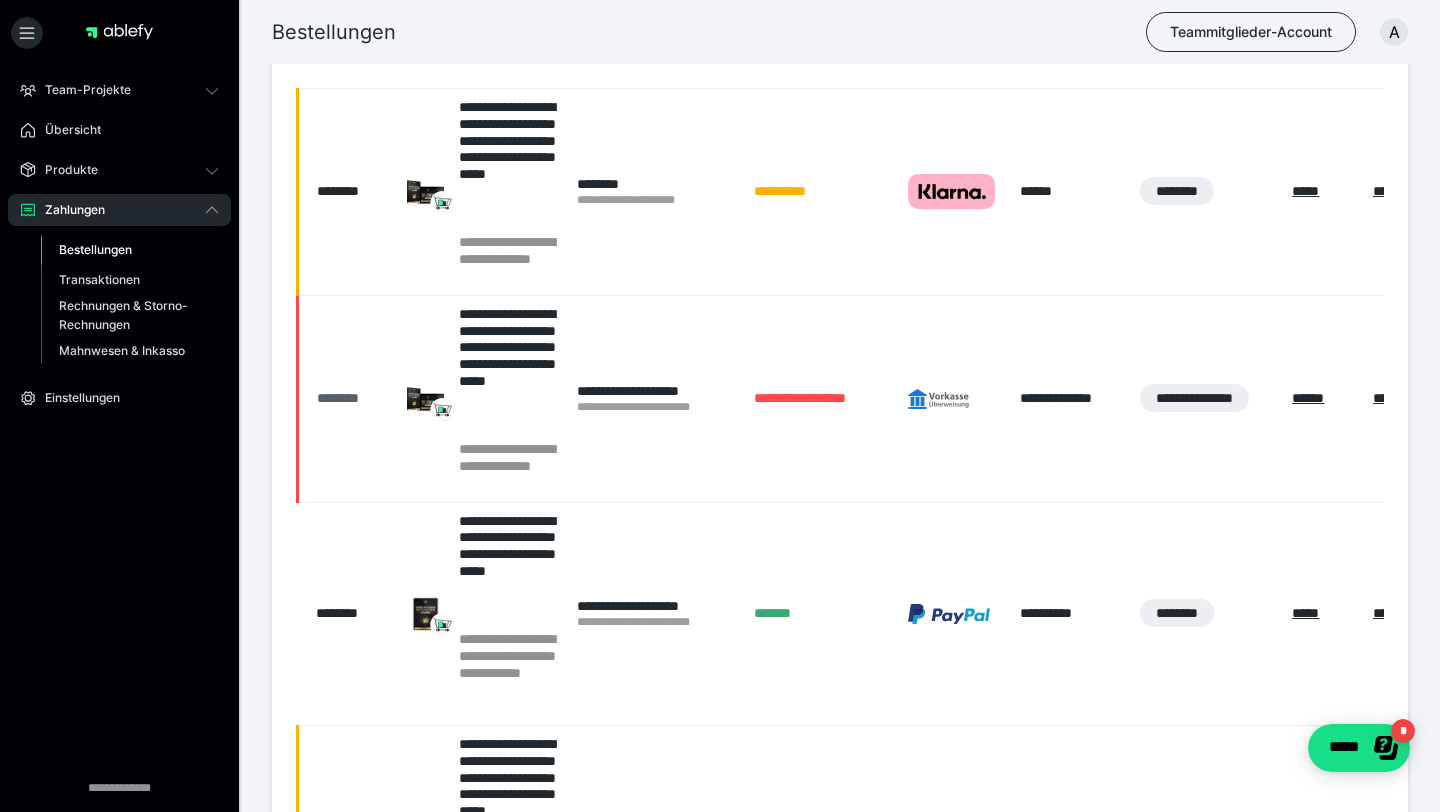click on "********" at bounding box center (352, 398) 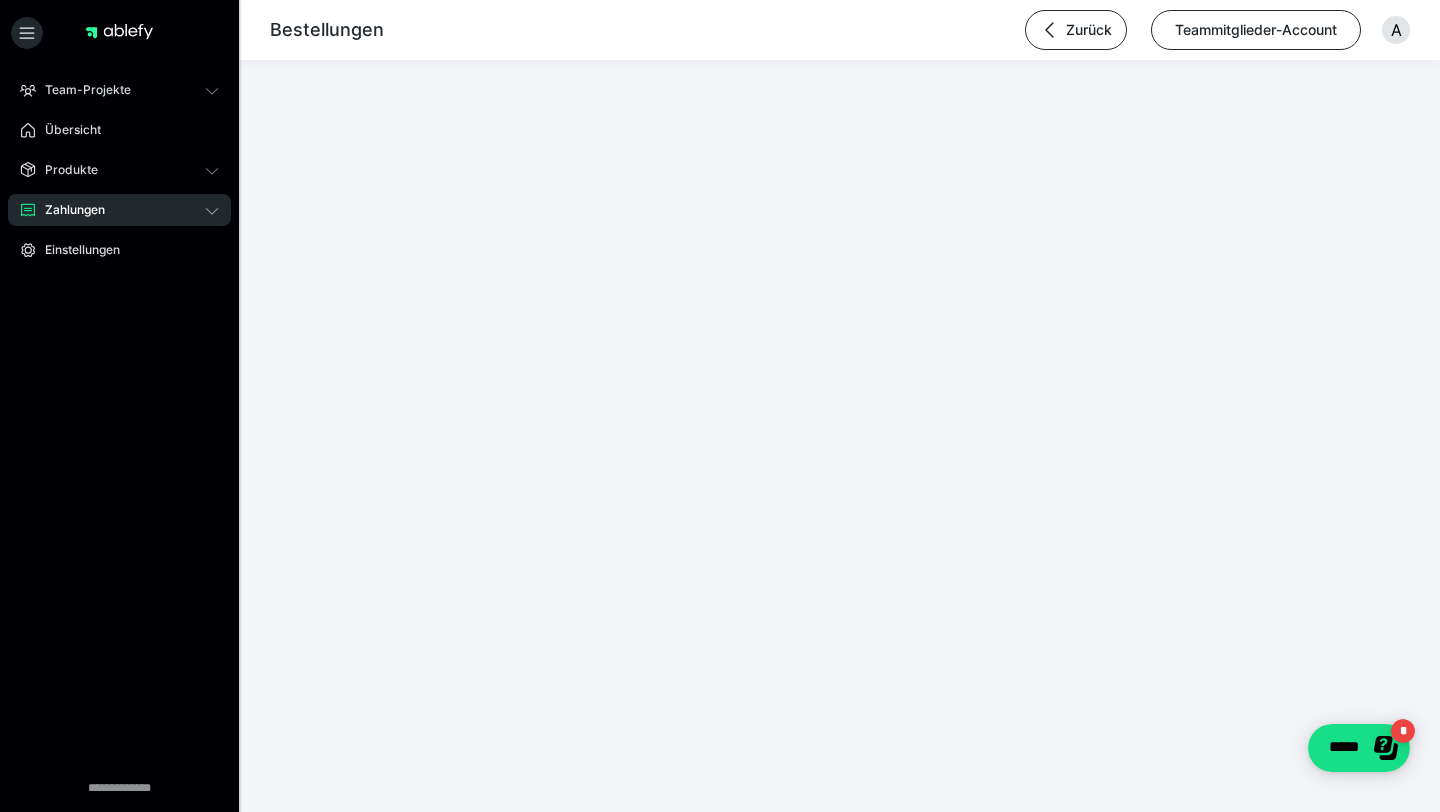 scroll, scrollTop: 0, scrollLeft: 0, axis: both 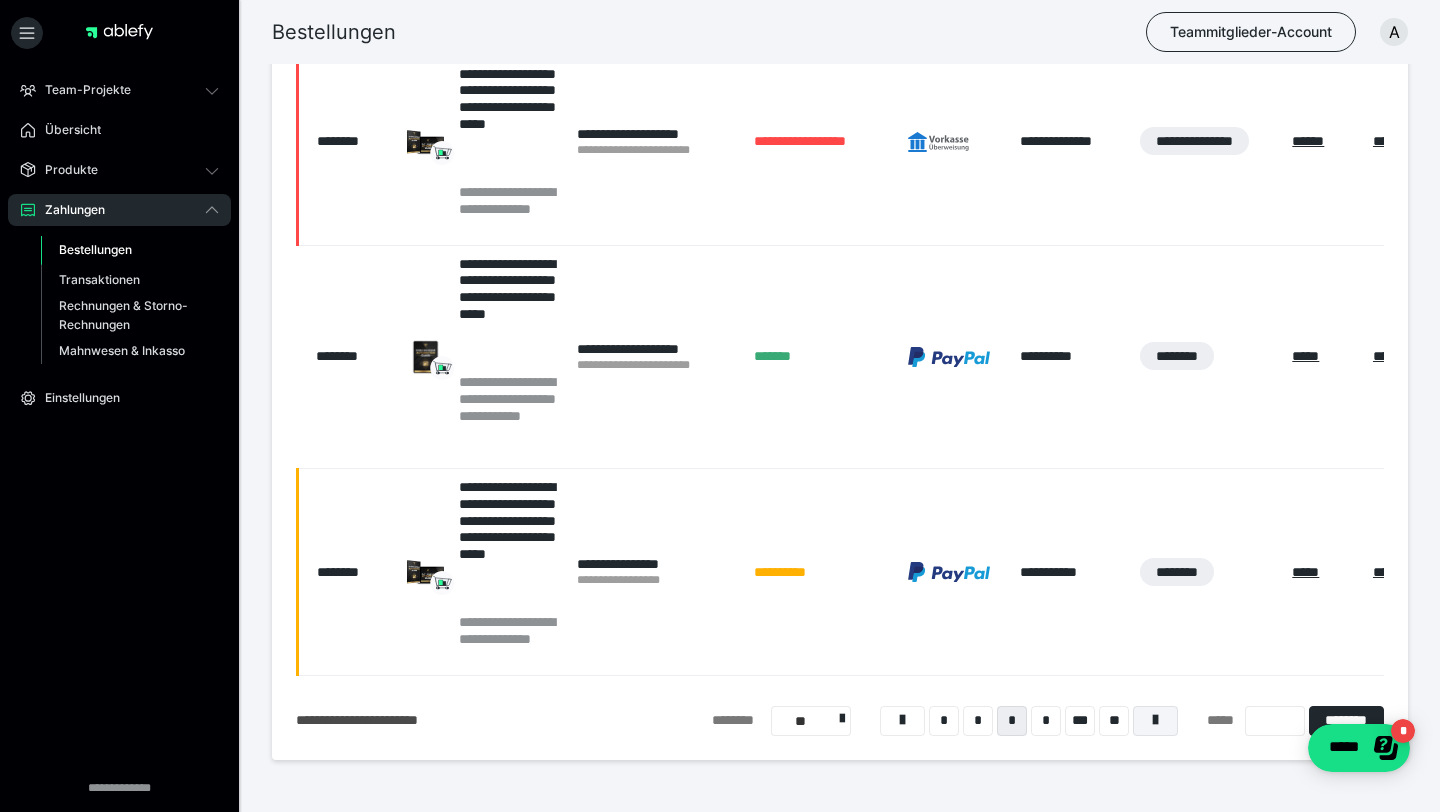 click at bounding box center (1155, 721) 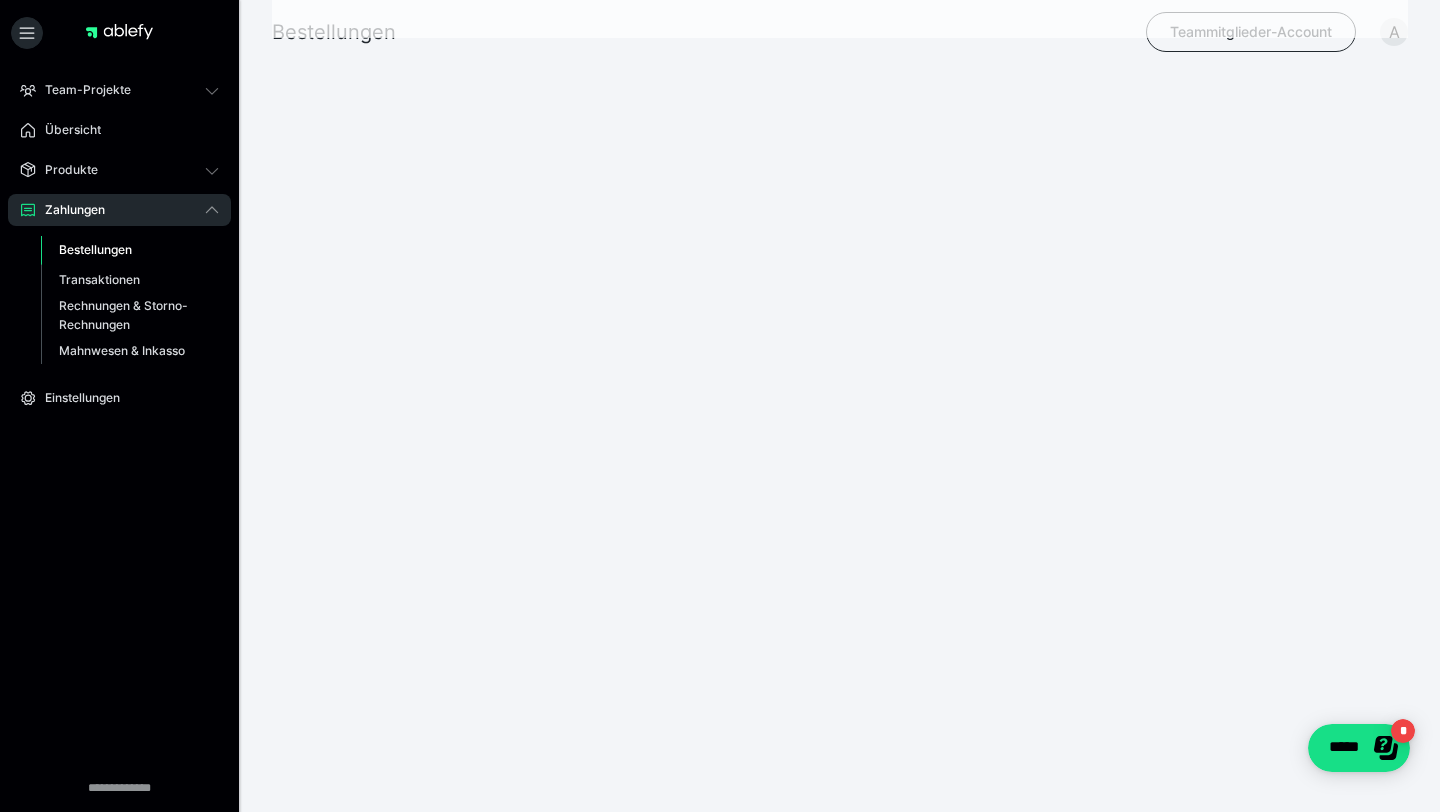 scroll, scrollTop: 395, scrollLeft: 0, axis: vertical 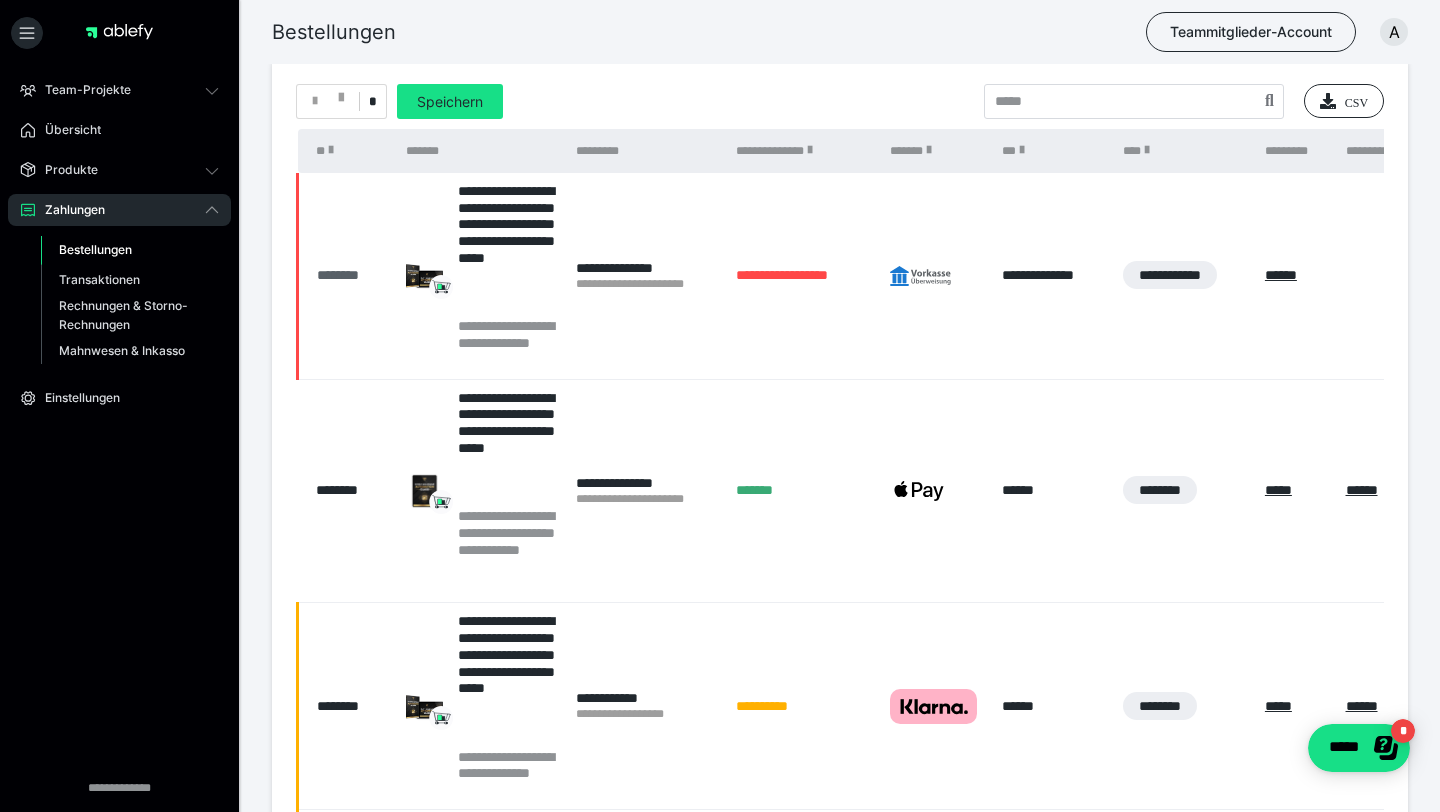 click on "********" at bounding box center (351, 275) 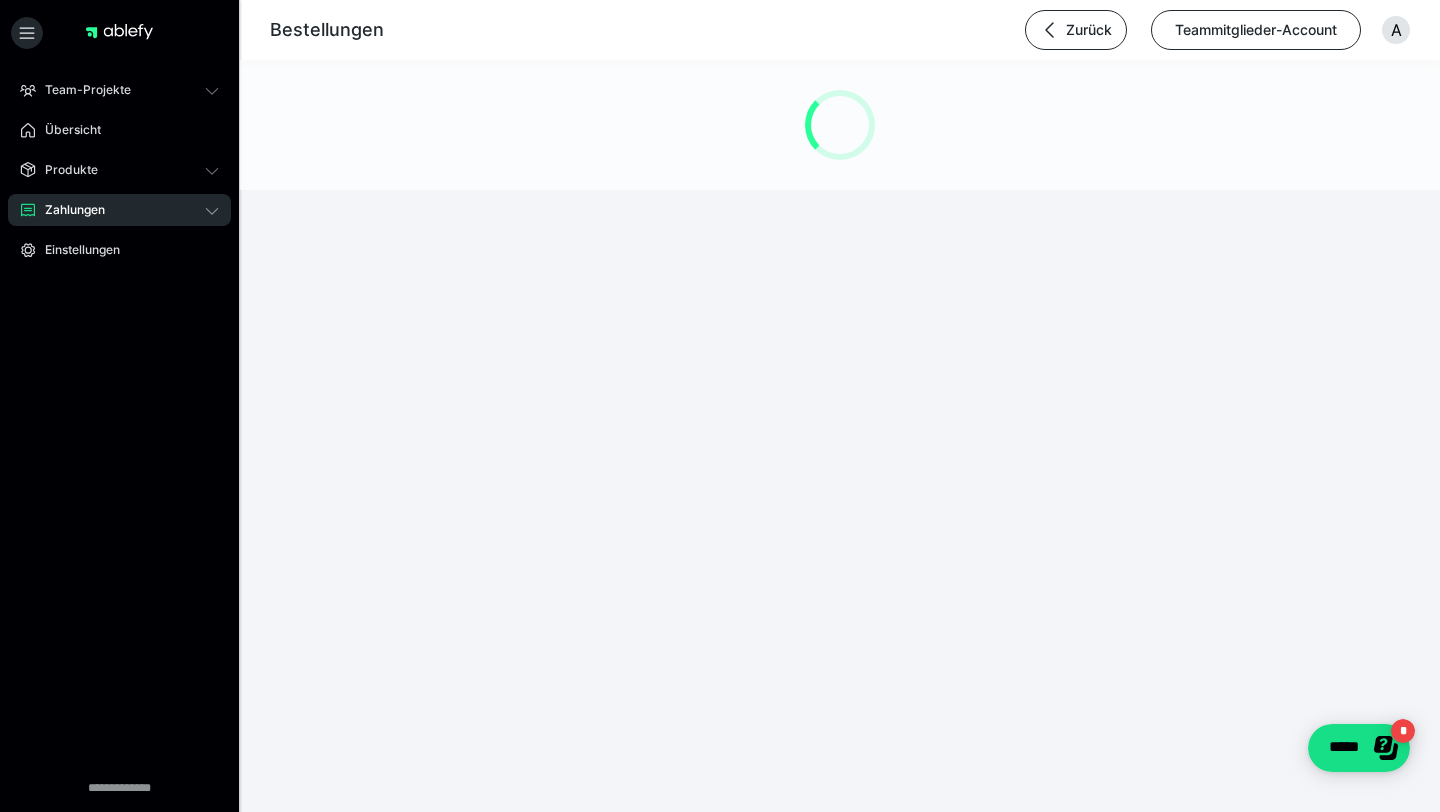 scroll, scrollTop: 0, scrollLeft: 0, axis: both 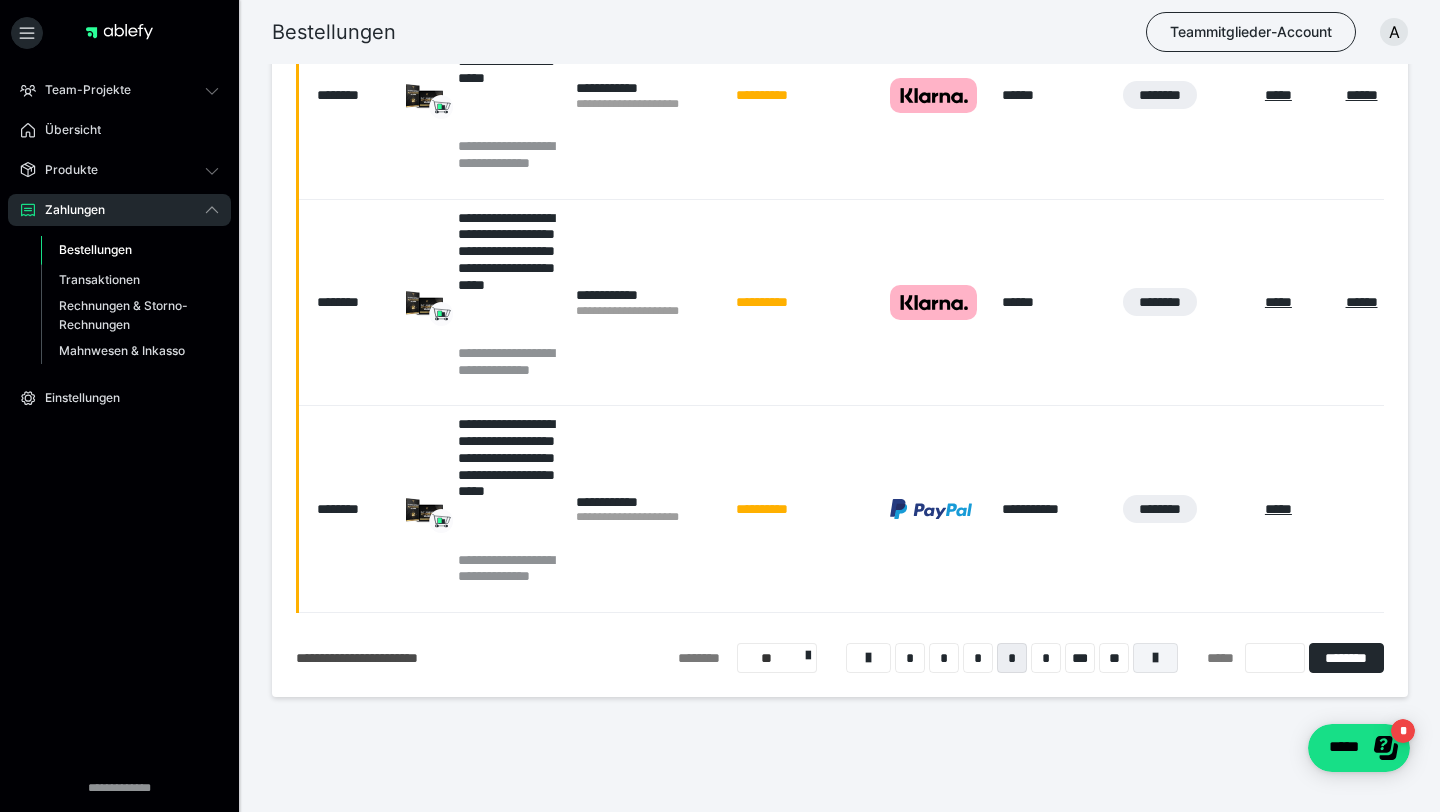 click at bounding box center [1155, 658] 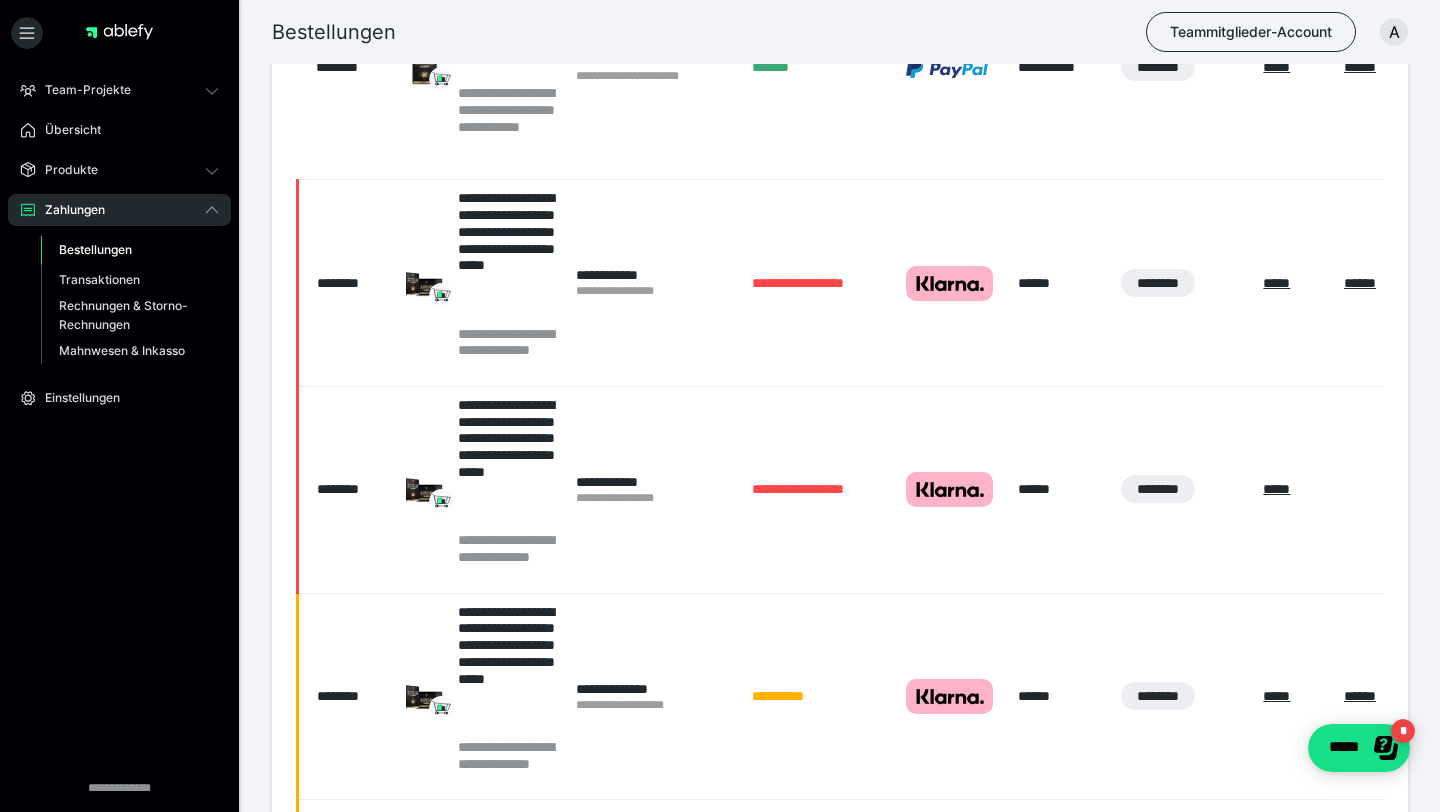 scroll, scrollTop: 822, scrollLeft: 0, axis: vertical 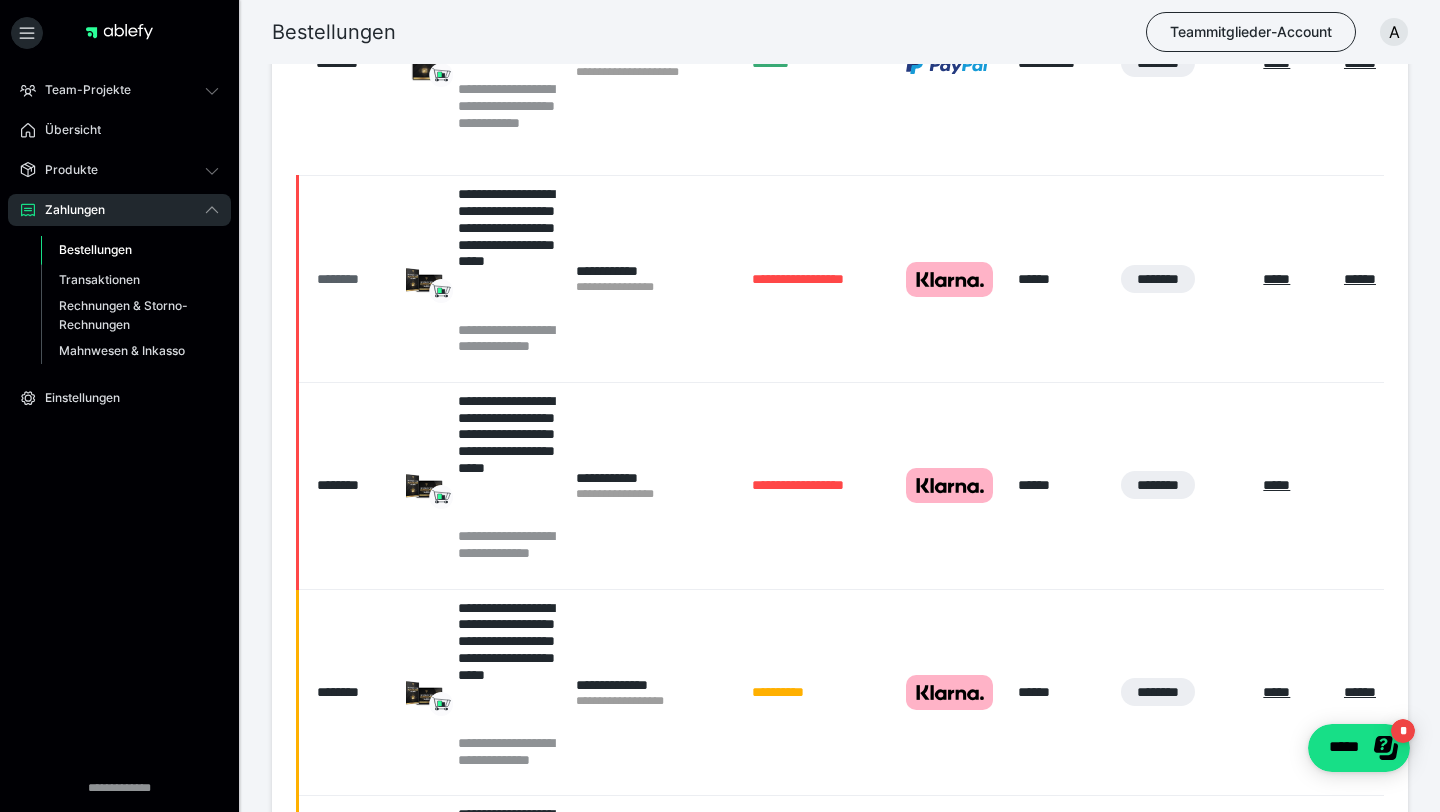 click on "********" at bounding box center (351, 279) 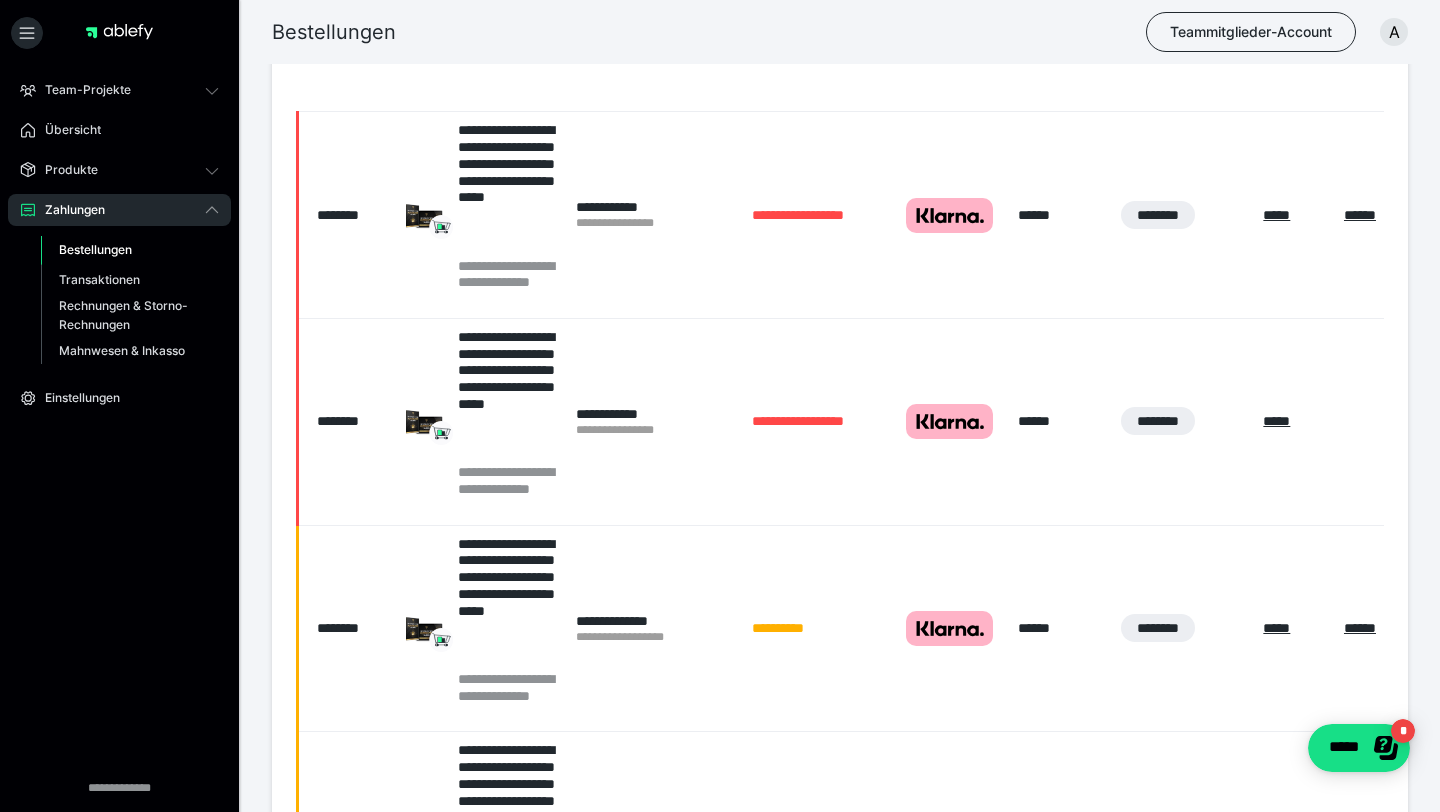 scroll, scrollTop: 890, scrollLeft: 0, axis: vertical 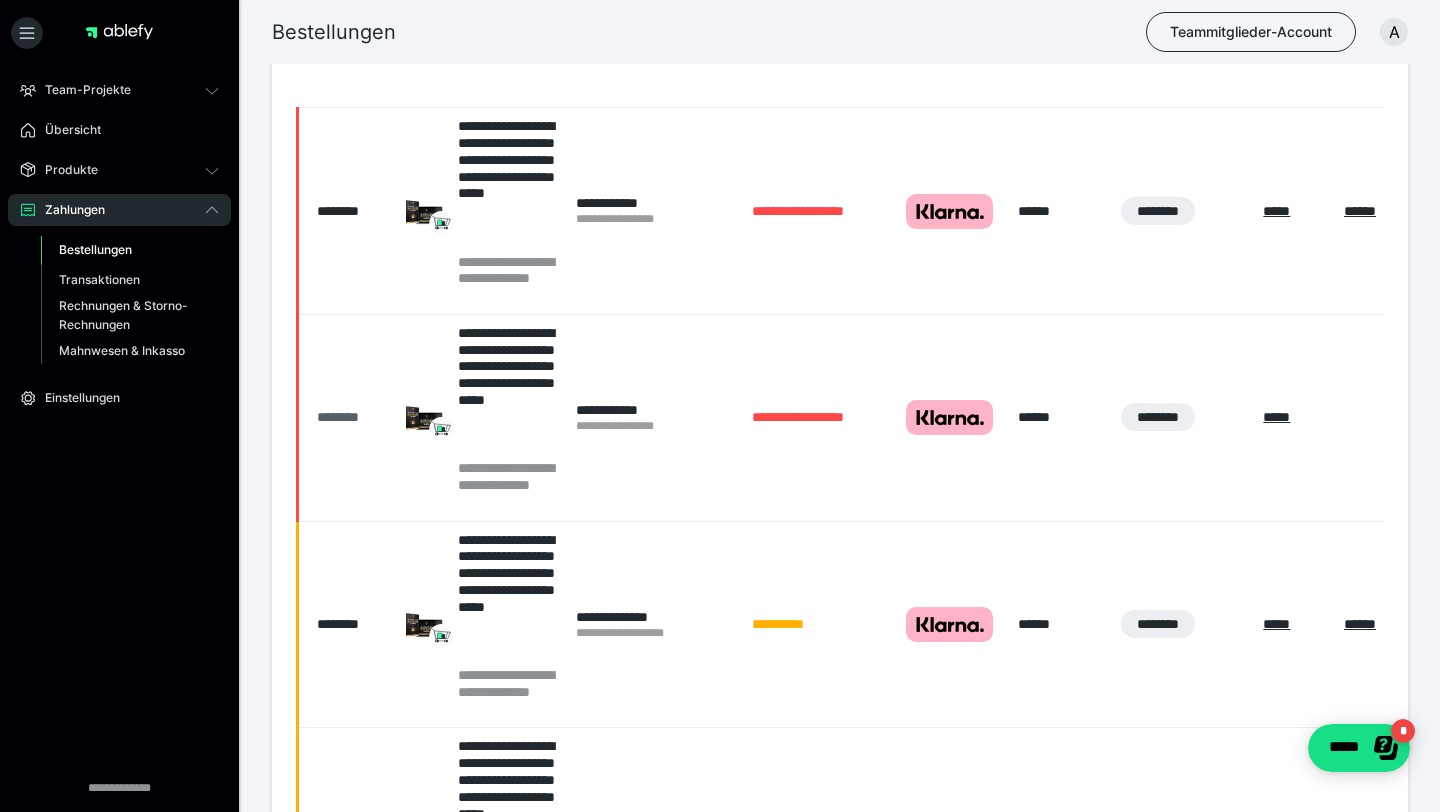 click on "********" at bounding box center (351, 417) 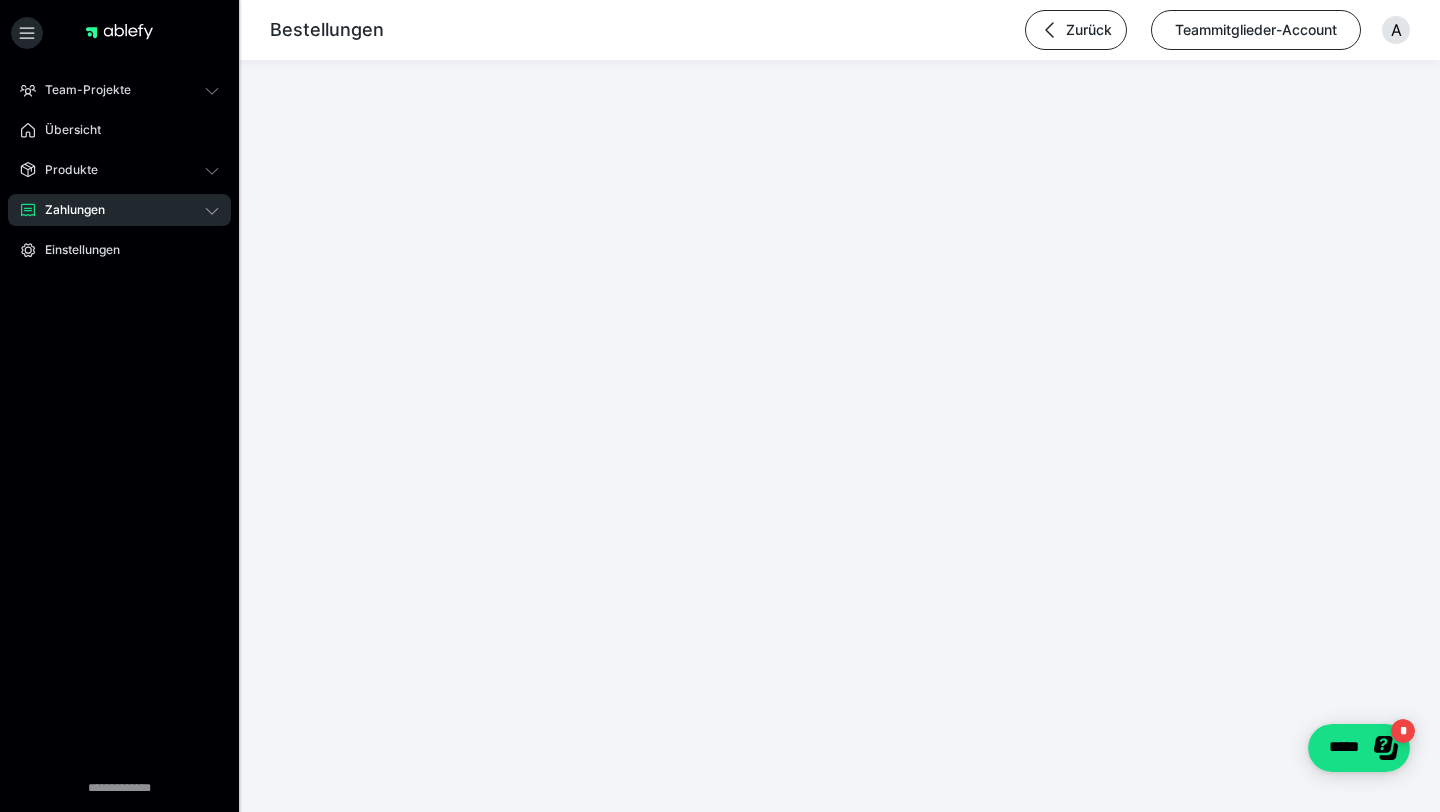 scroll, scrollTop: 0, scrollLeft: 0, axis: both 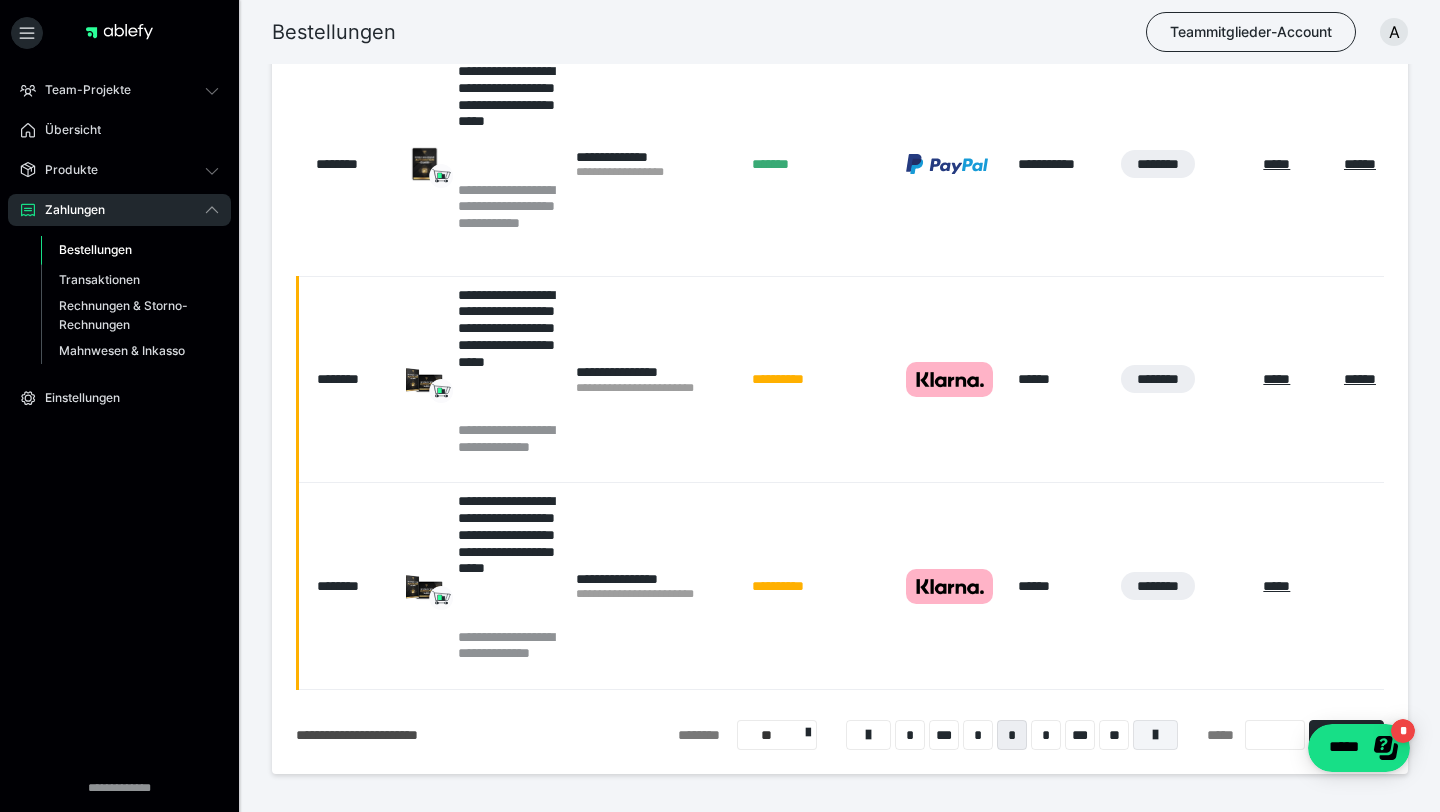 click at bounding box center [1155, 735] 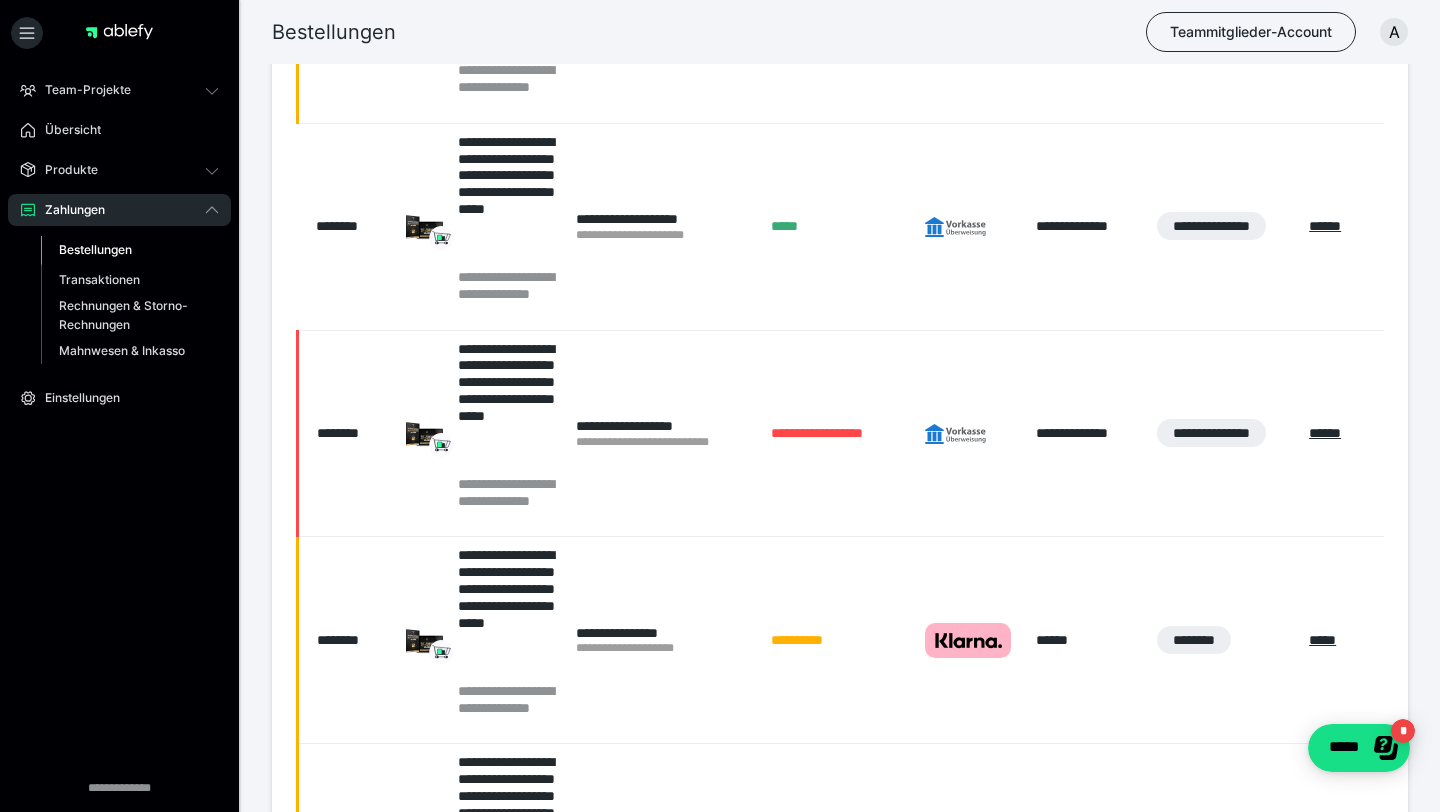 scroll, scrollTop: 1256, scrollLeft: 0, axis: vertical 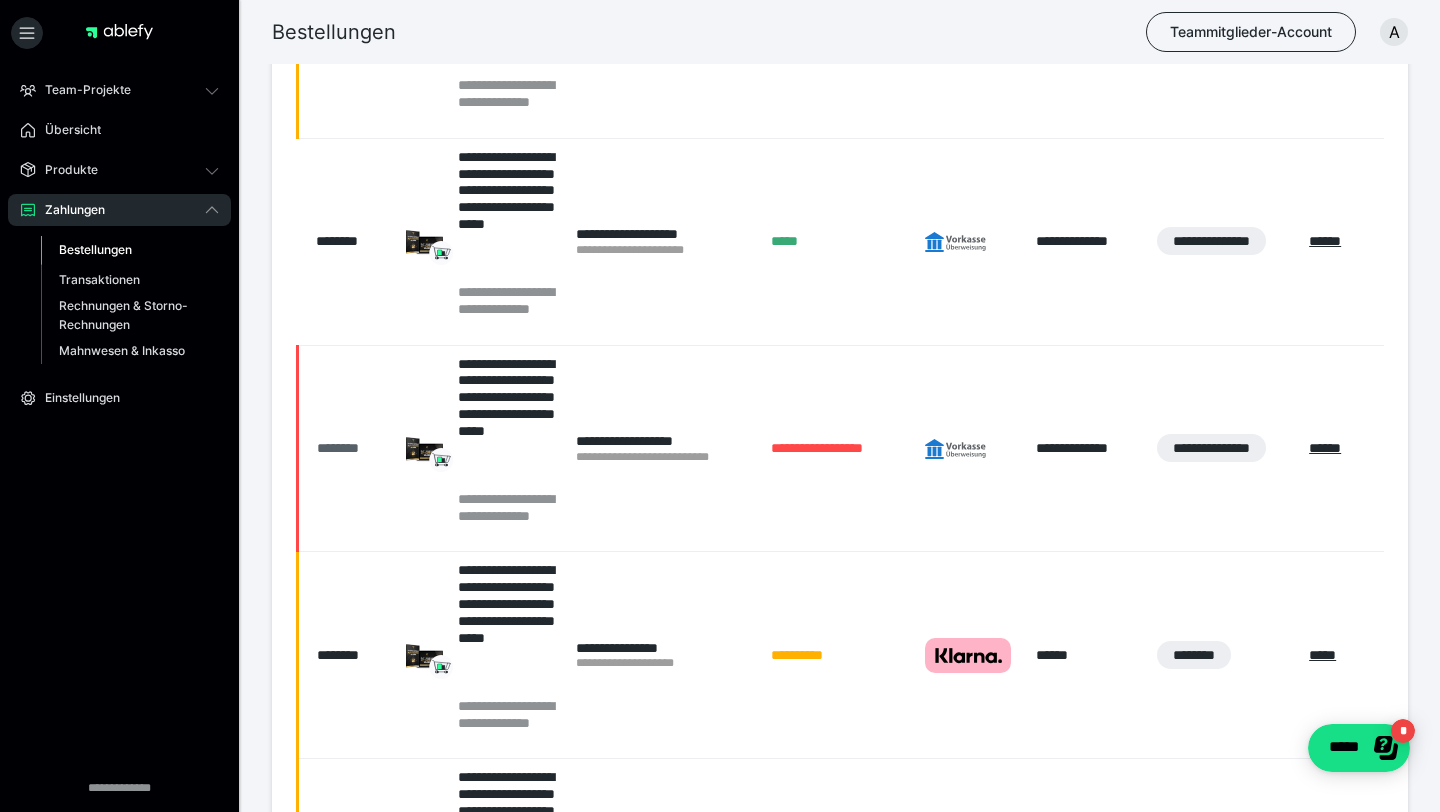 click on "********" at bounding box center (351, 448) 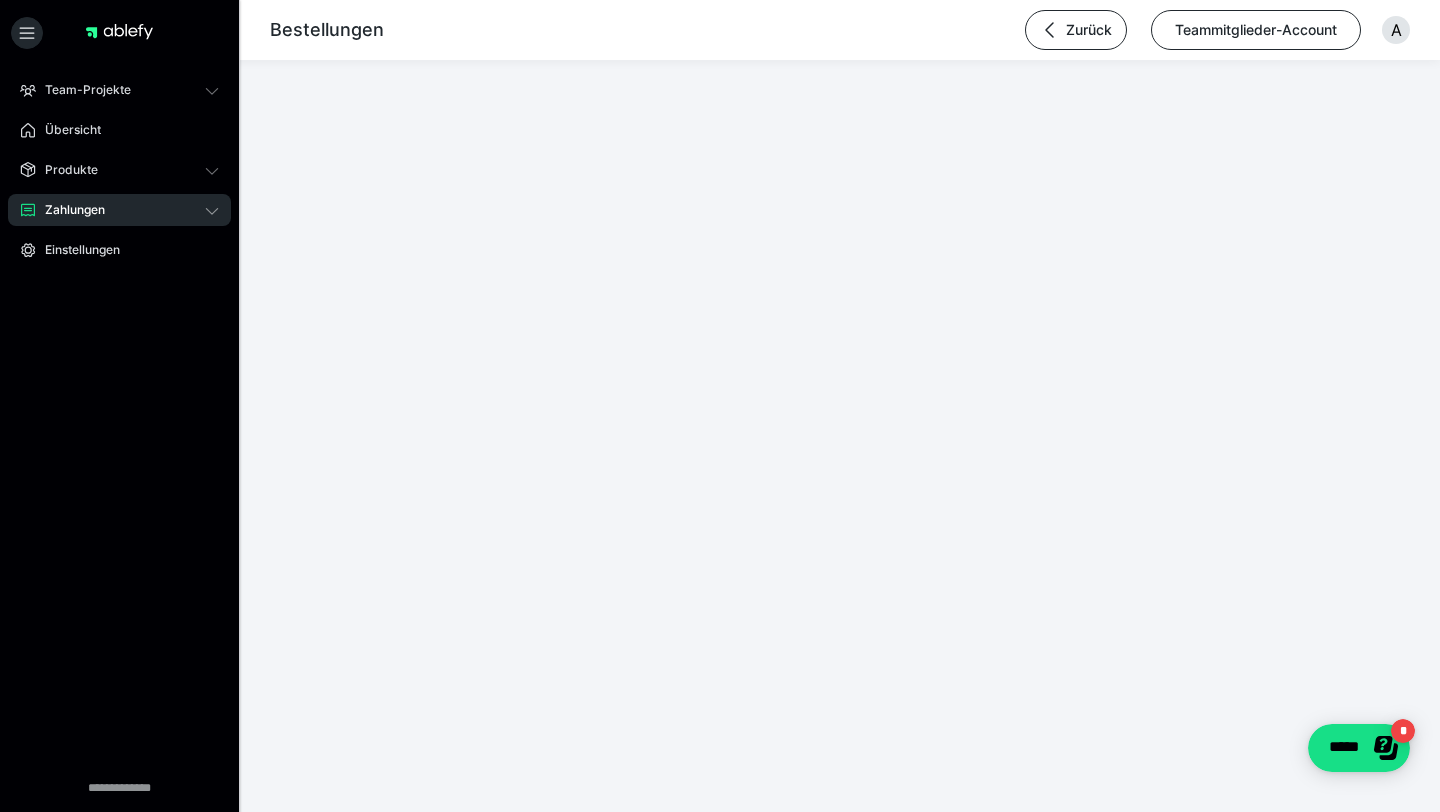 scroll, scrollTop: 0, scrollLeft: 0, axis: both 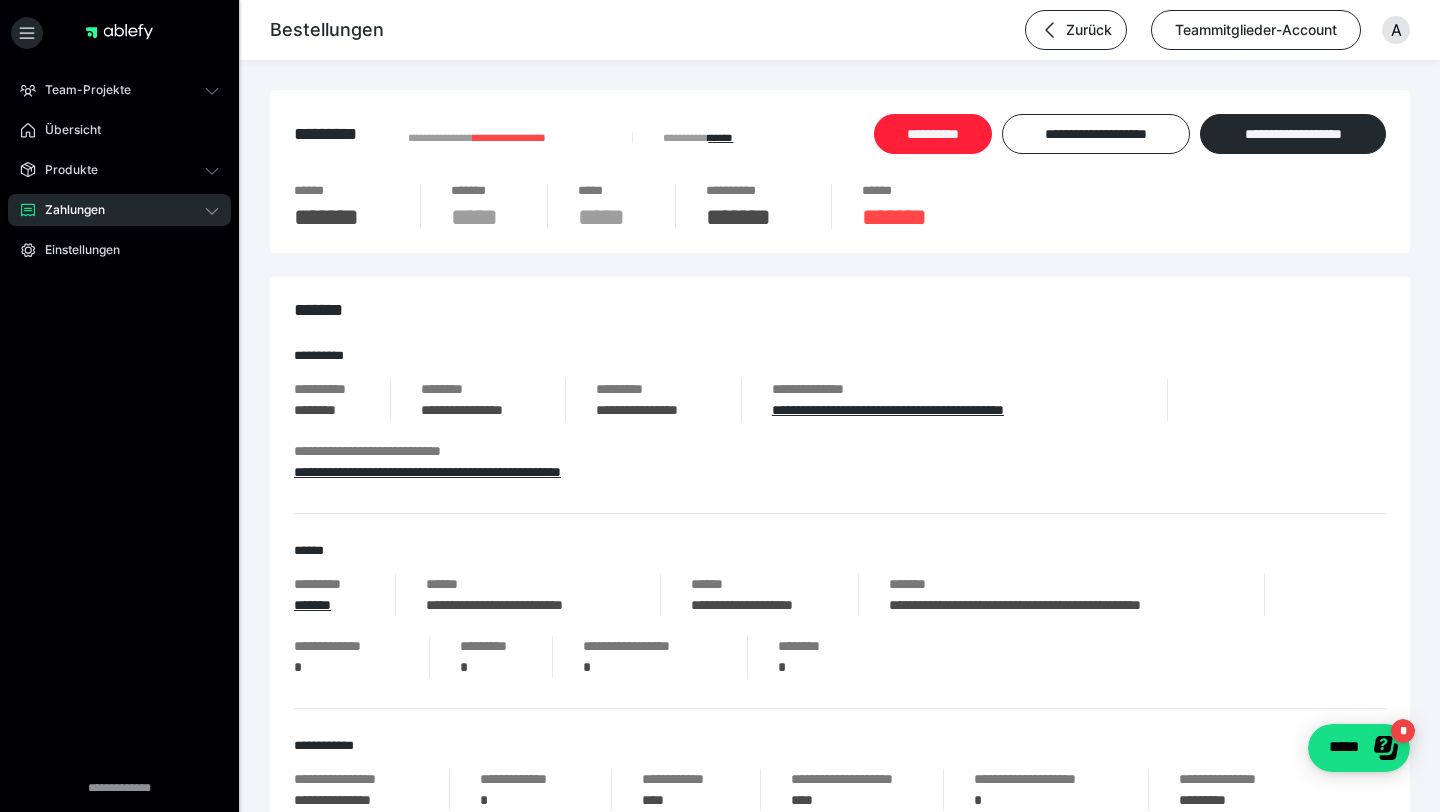 click on "**********" at bounding box center (933, 134) 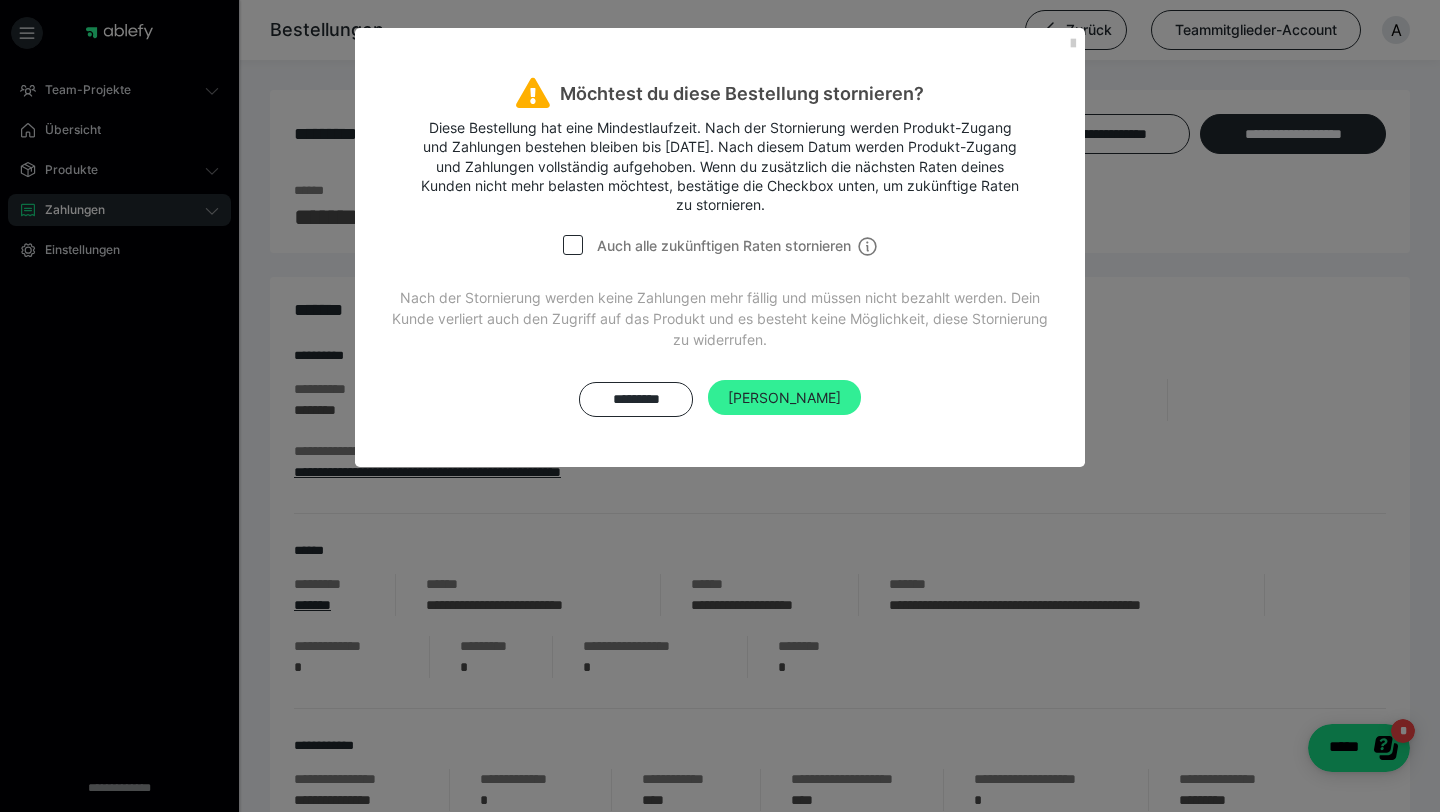 click on "Ja" at bounding box center [784, 398] 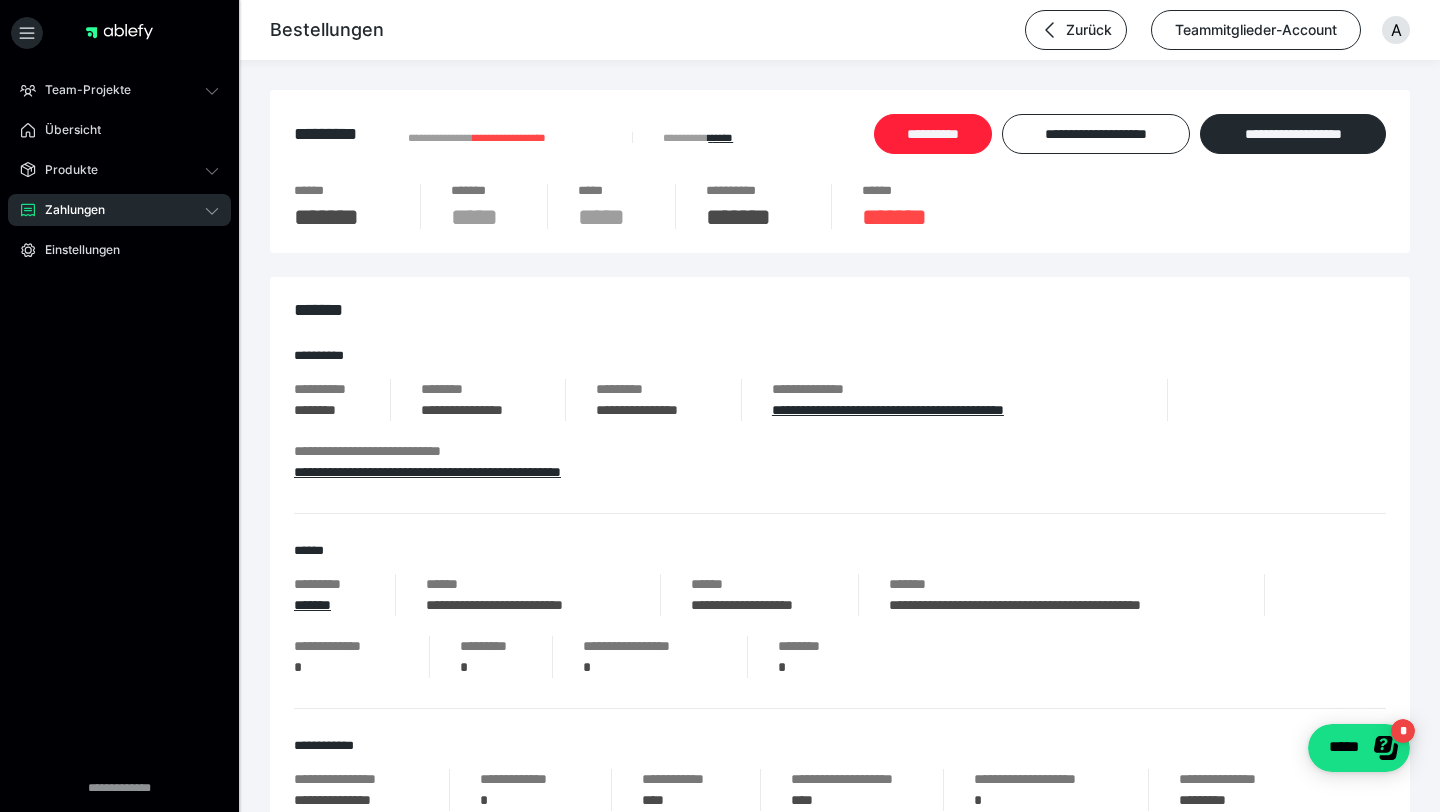 click on "**********" at bounding box center [933, 134] 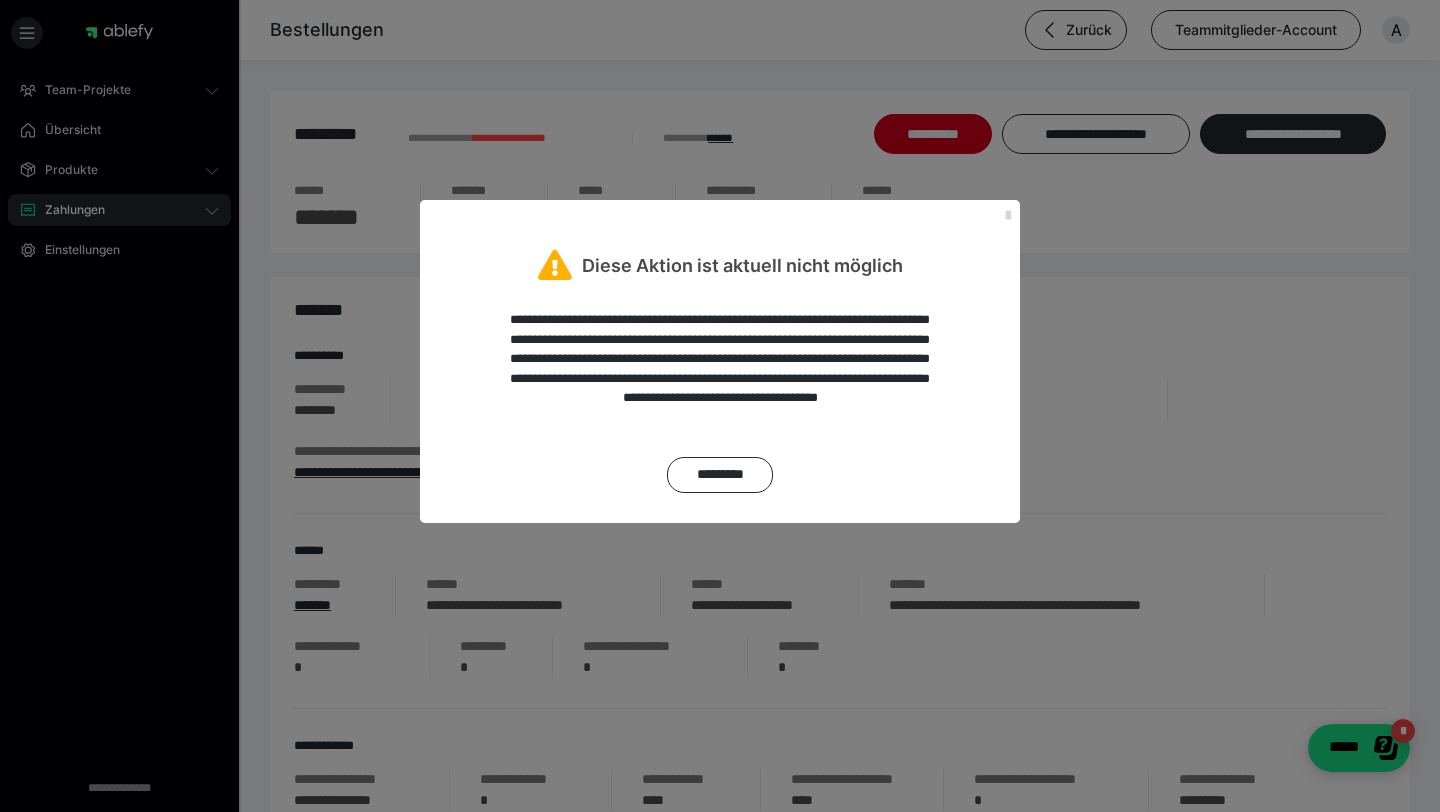 click at bounding box center (1008, 216) 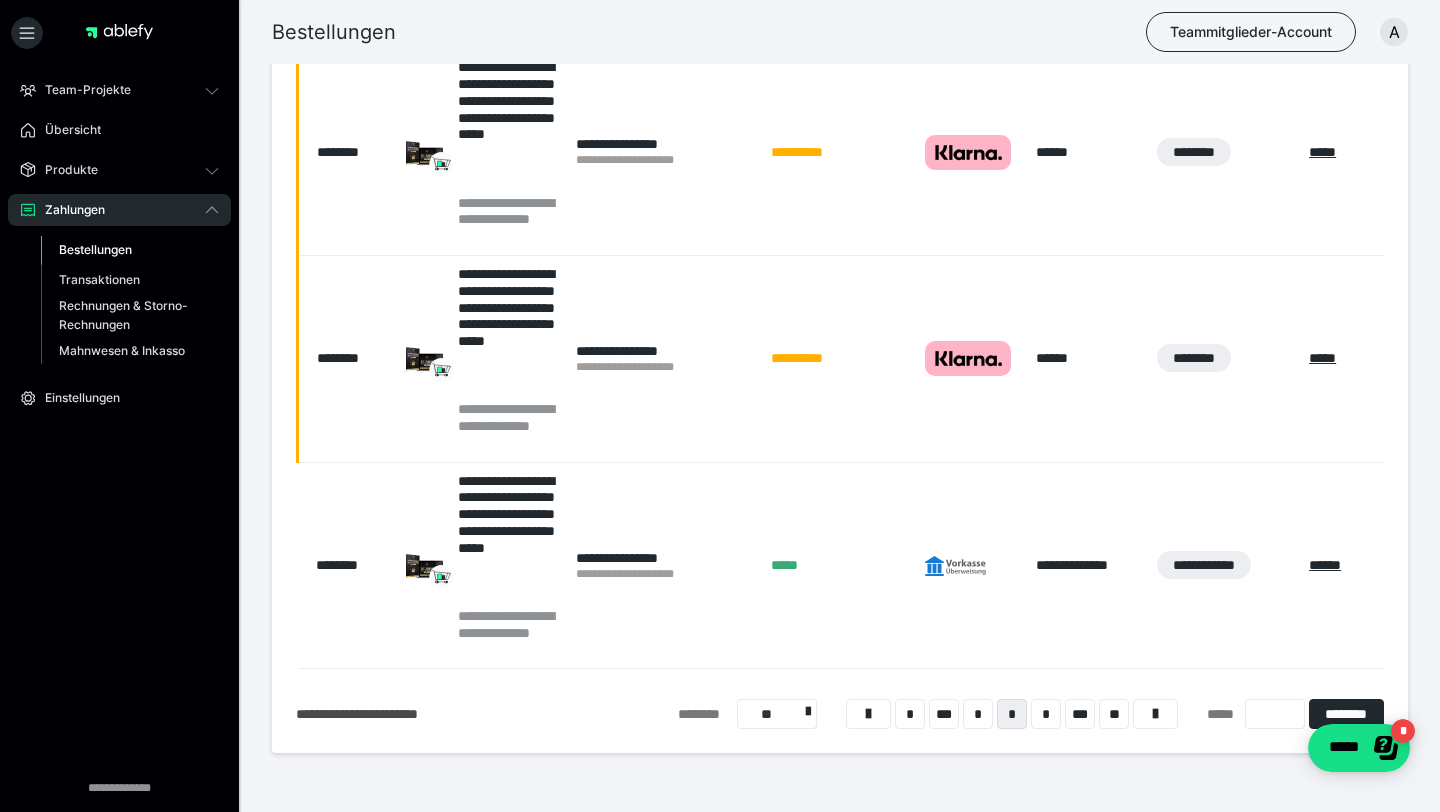 scroll, scrollTop: 1992, scrollLeft: 0, axis: vertical 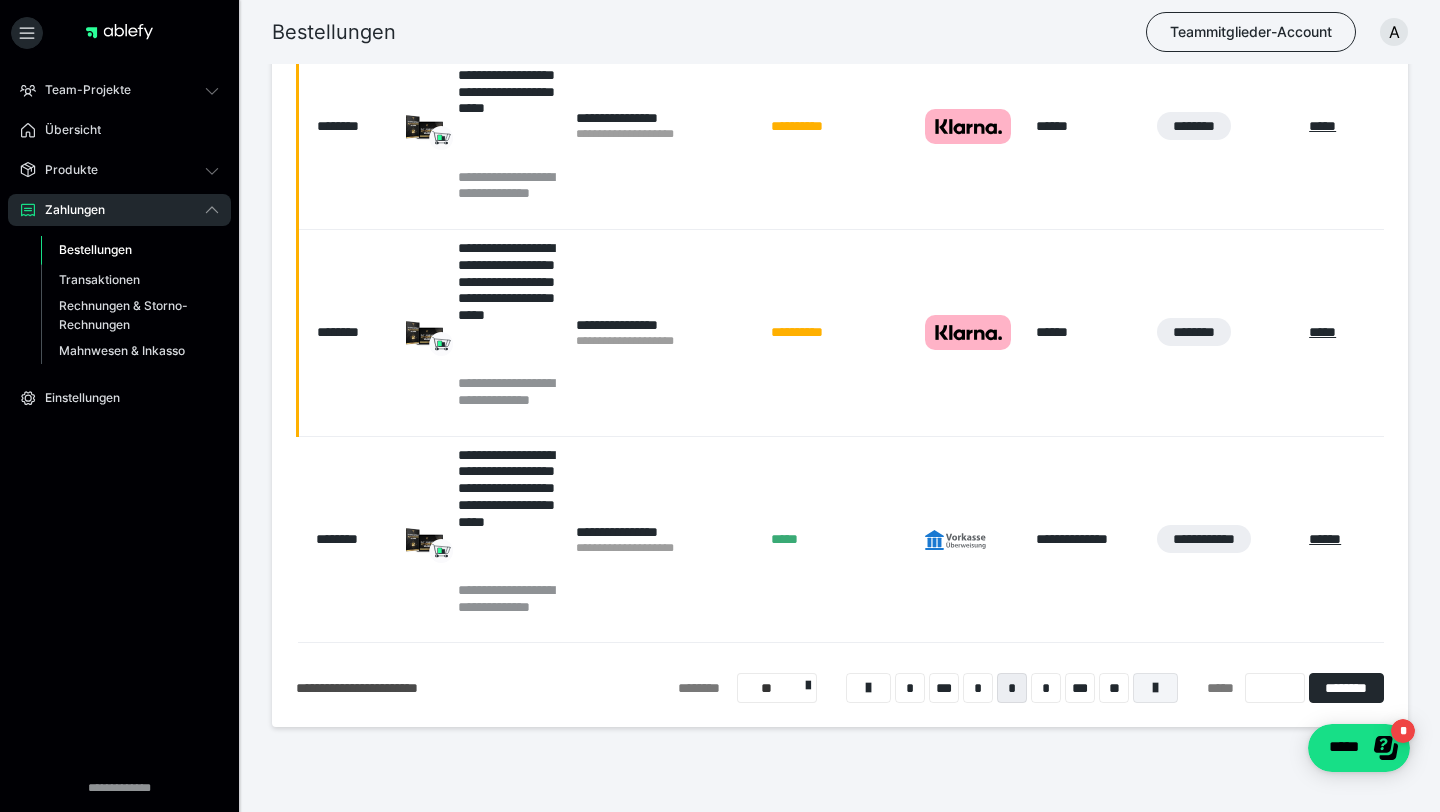 click at bounding box center (1155, 688) 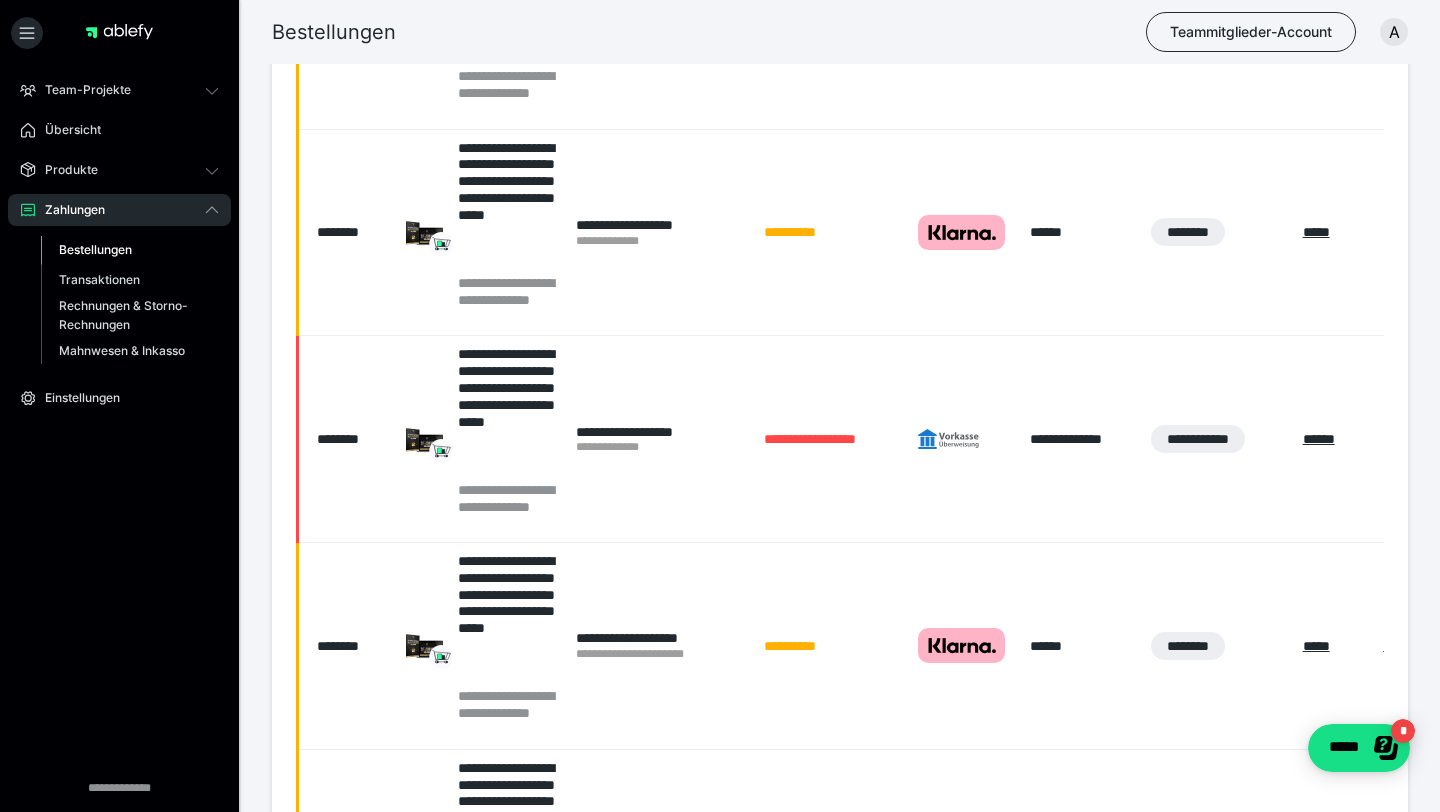 scroll, scrollTop: 647, scrollLeft: 0, axis: vertical 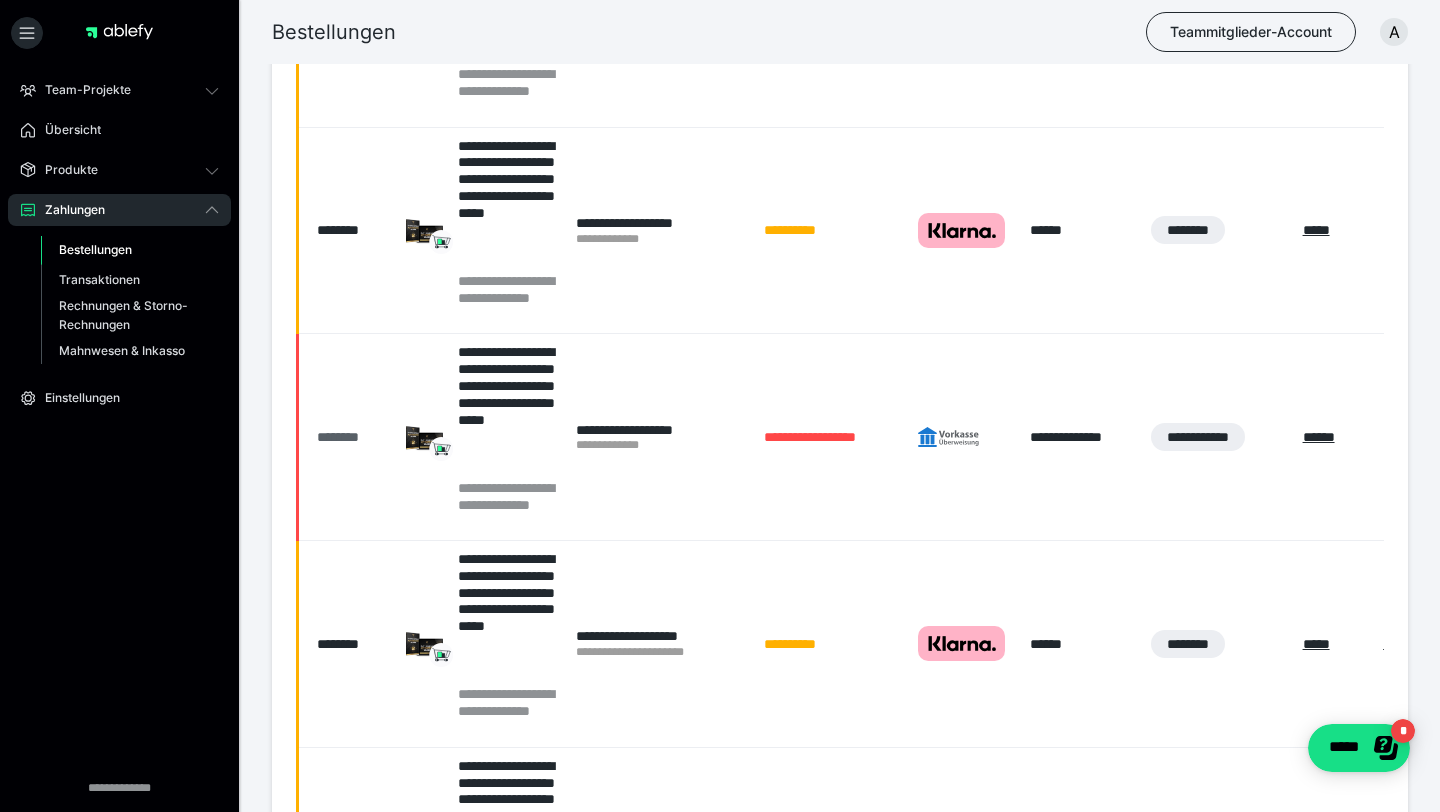 click on "********" at bounding box center [351, 437] 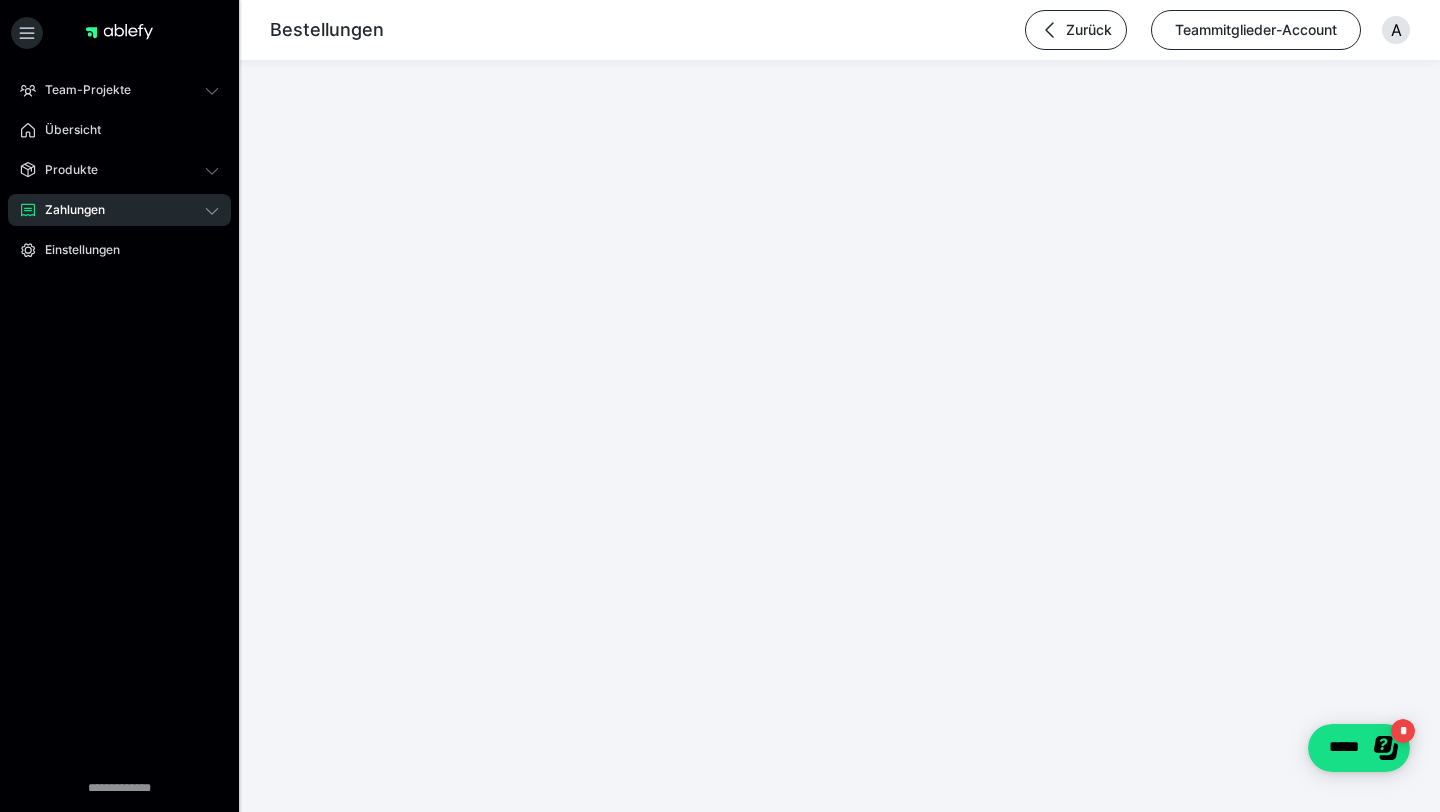 scroll, scrollTop: 0, scrollLeft: 0, axis: both 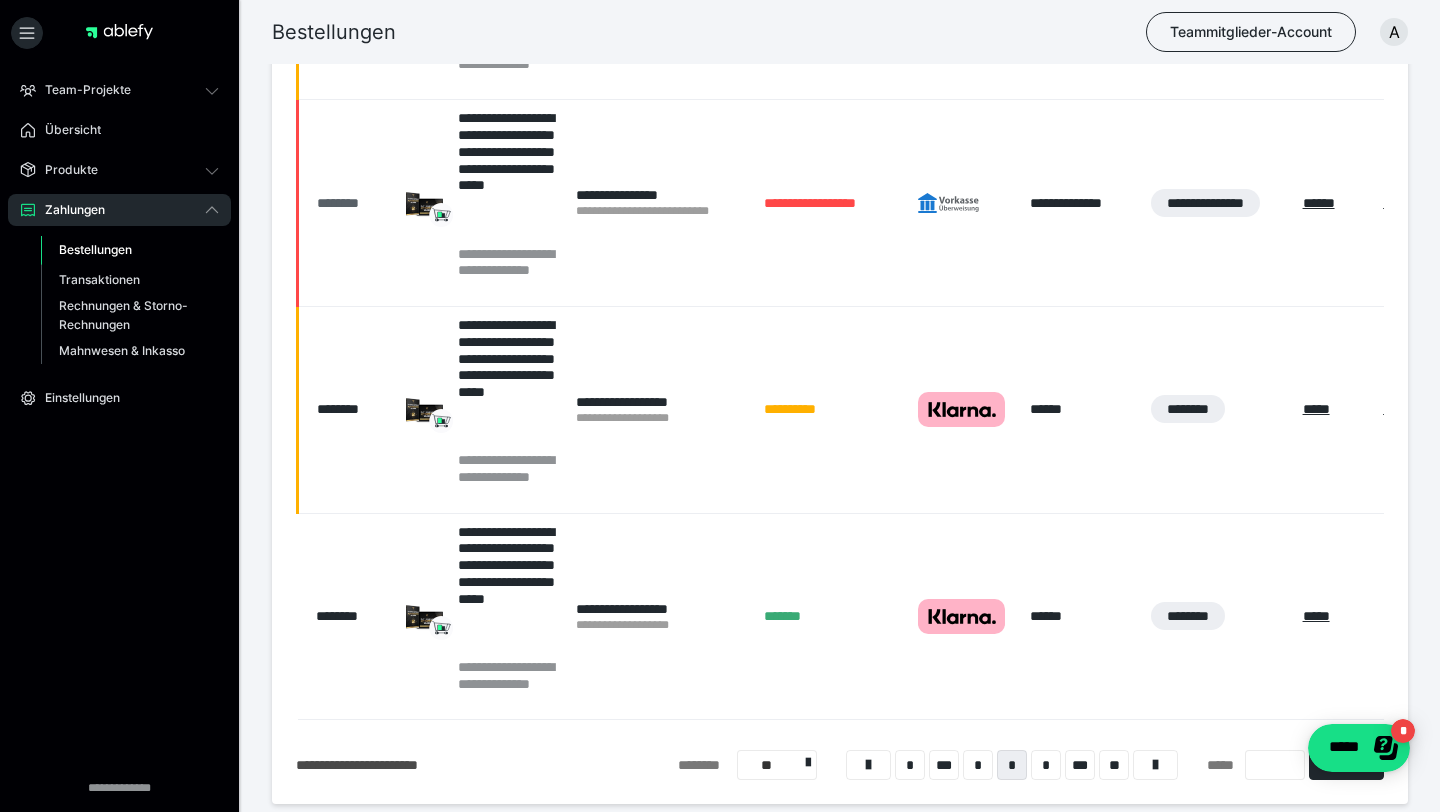 click on "********" at bounding box center [351, 203] 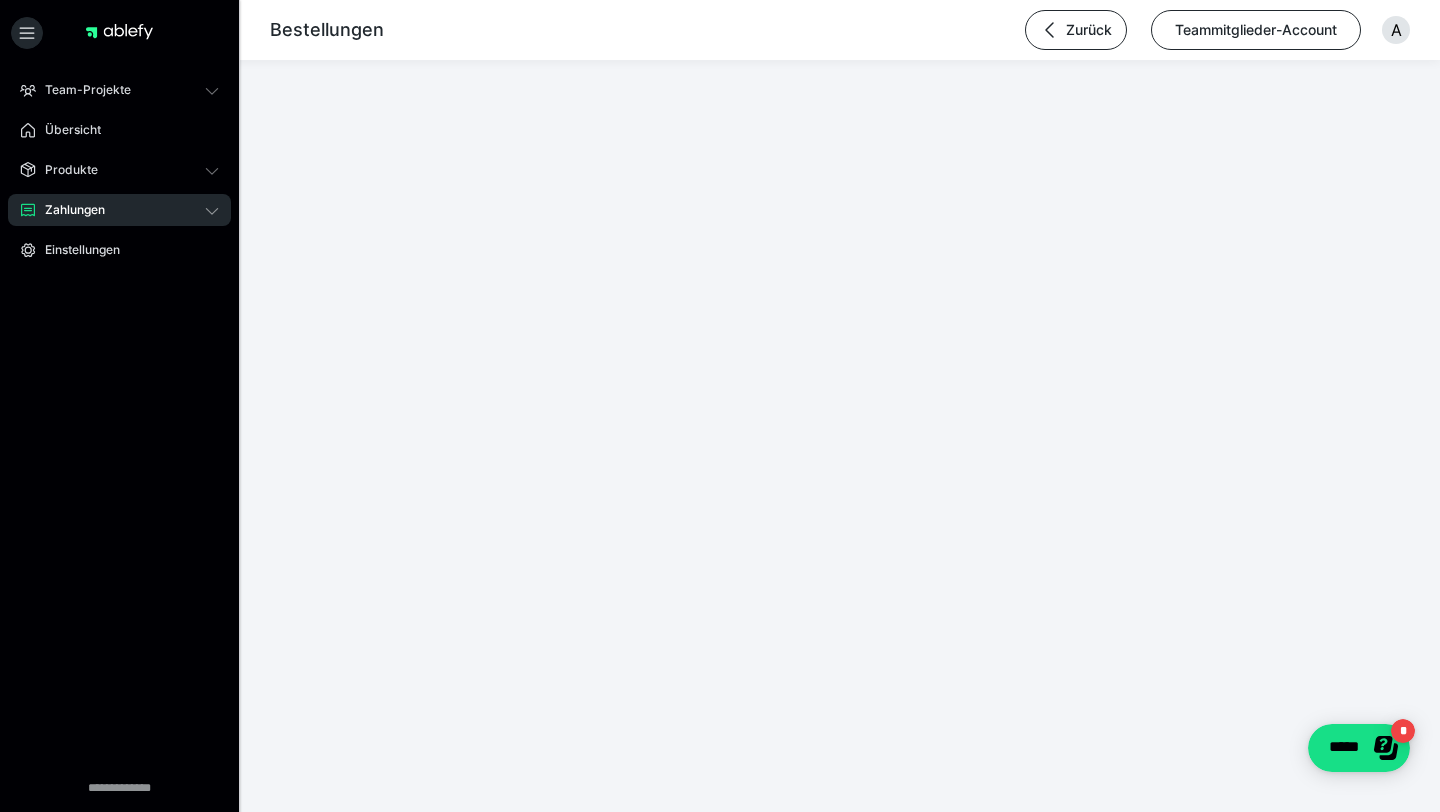 scroll, scrollTop: 0, scrollLeft: 0, axis: both 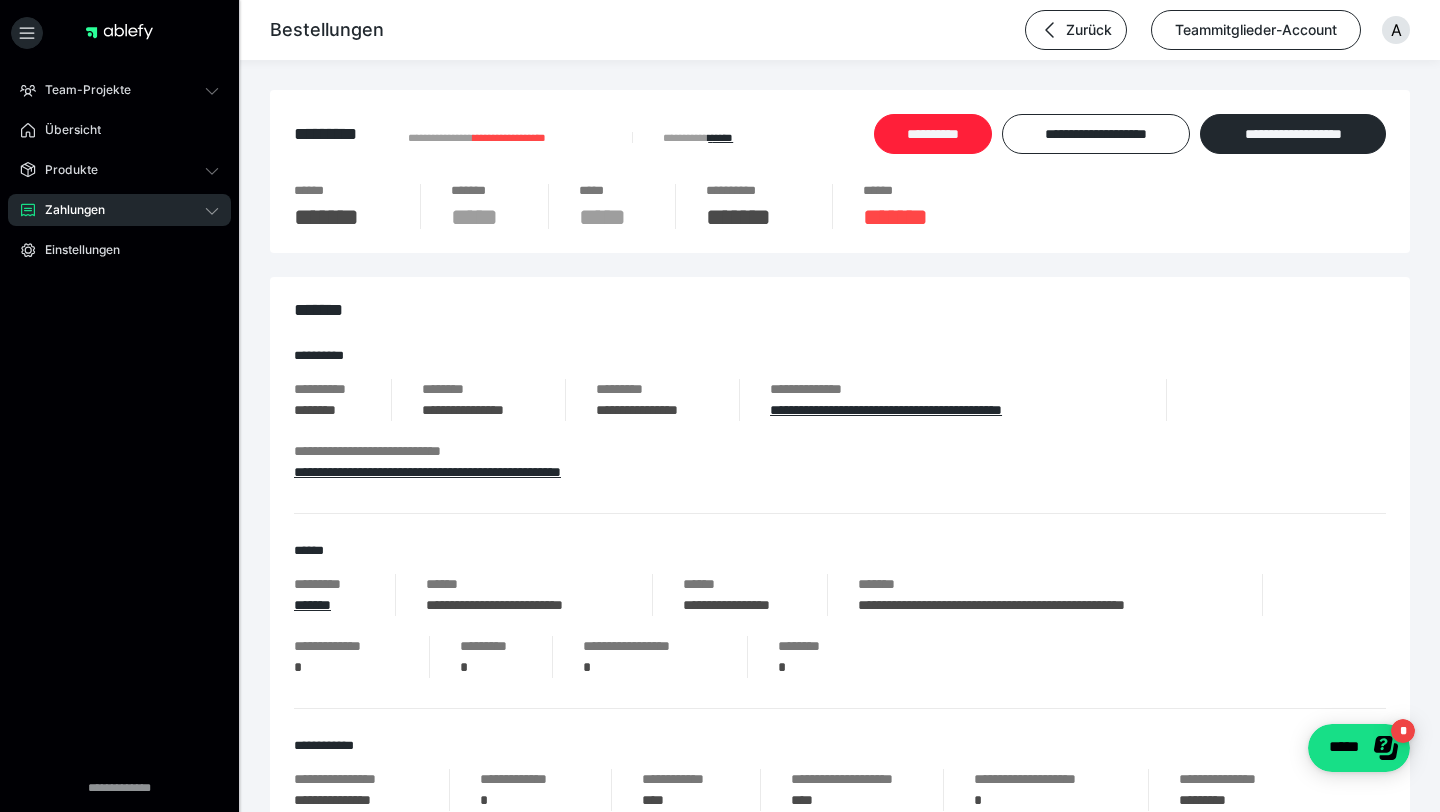click on "**********" at bounding box center [933, 134] 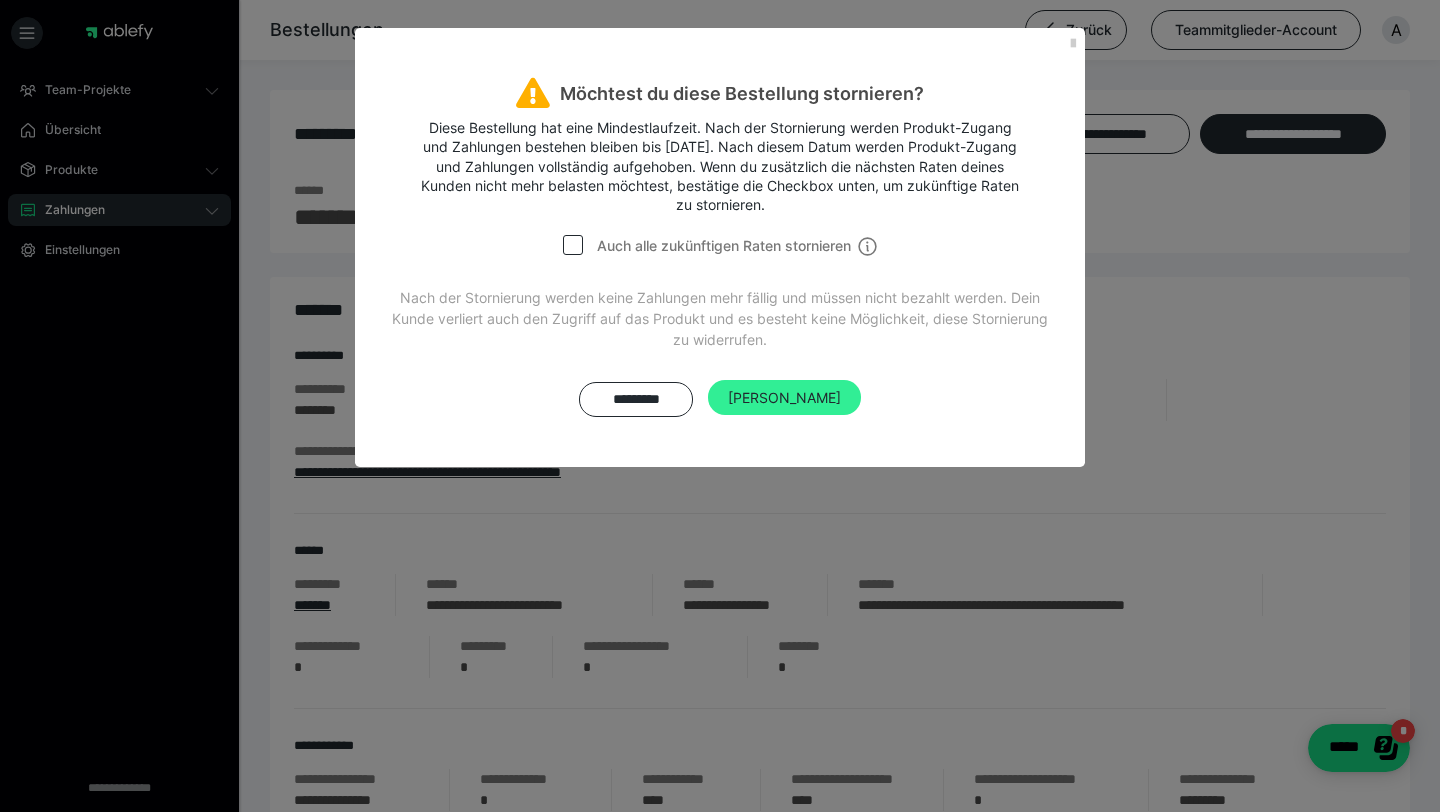 click on "Ja" at bounding box center (784, 397) 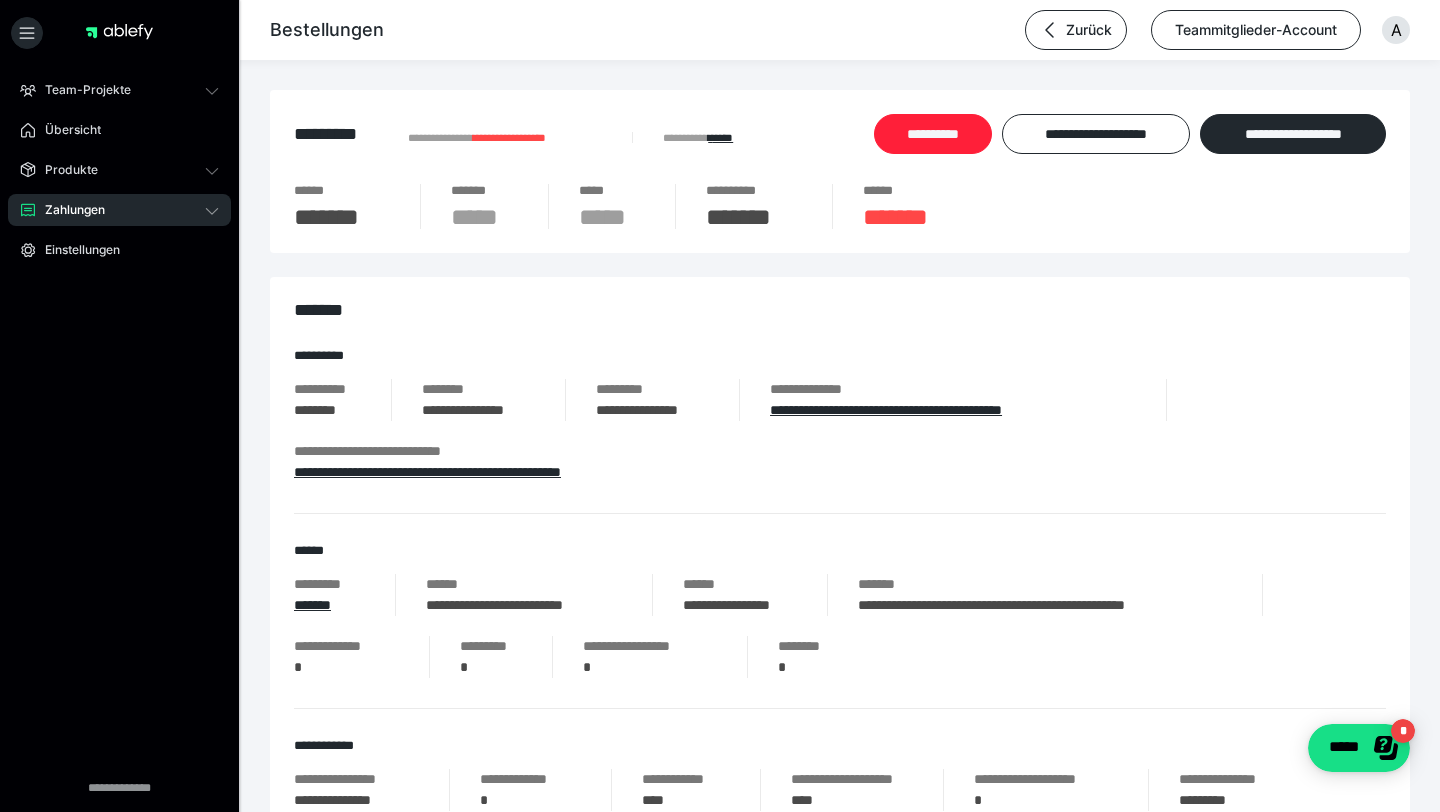 click on "**********" at bounding box center (933, 134) 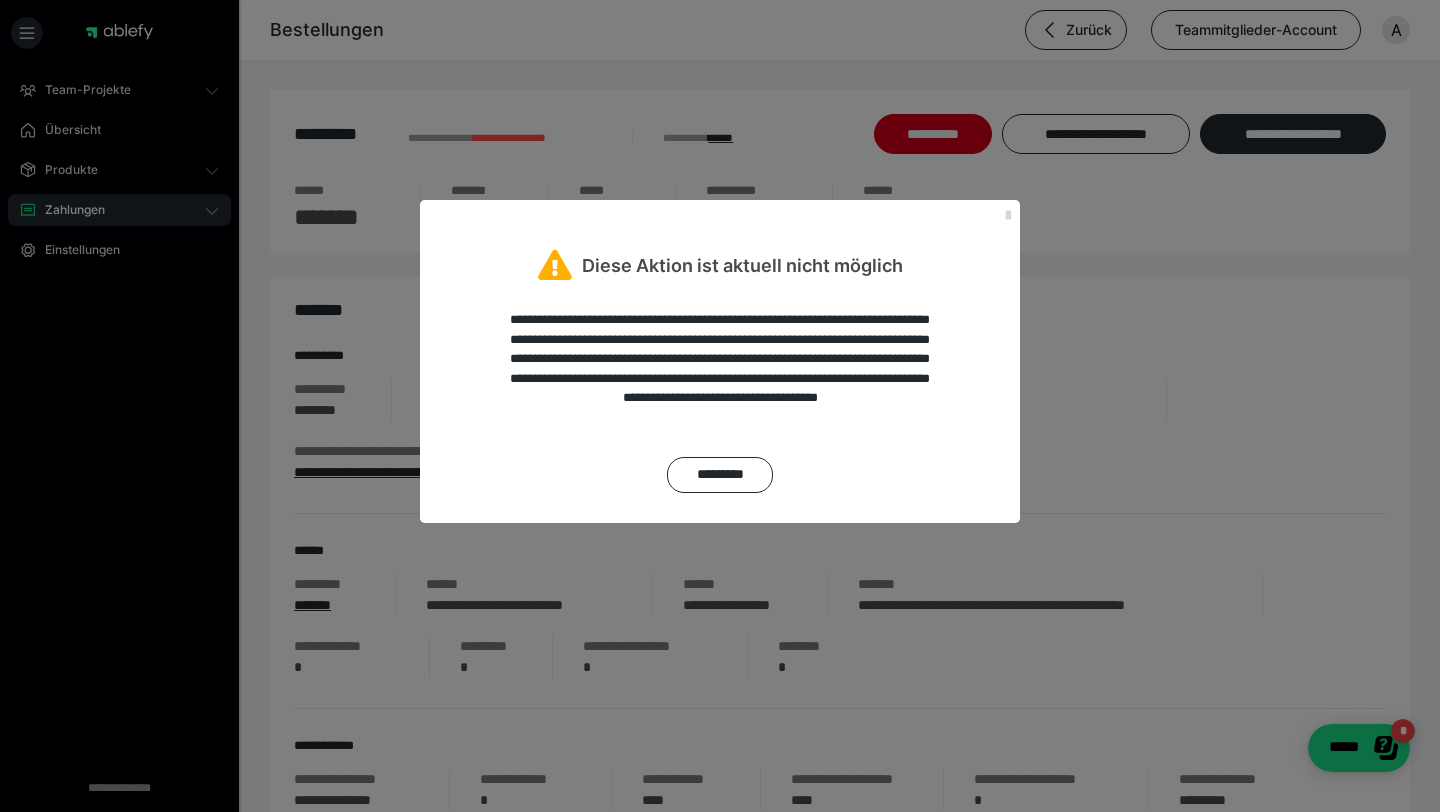 click at bounding box center (1008, 216) 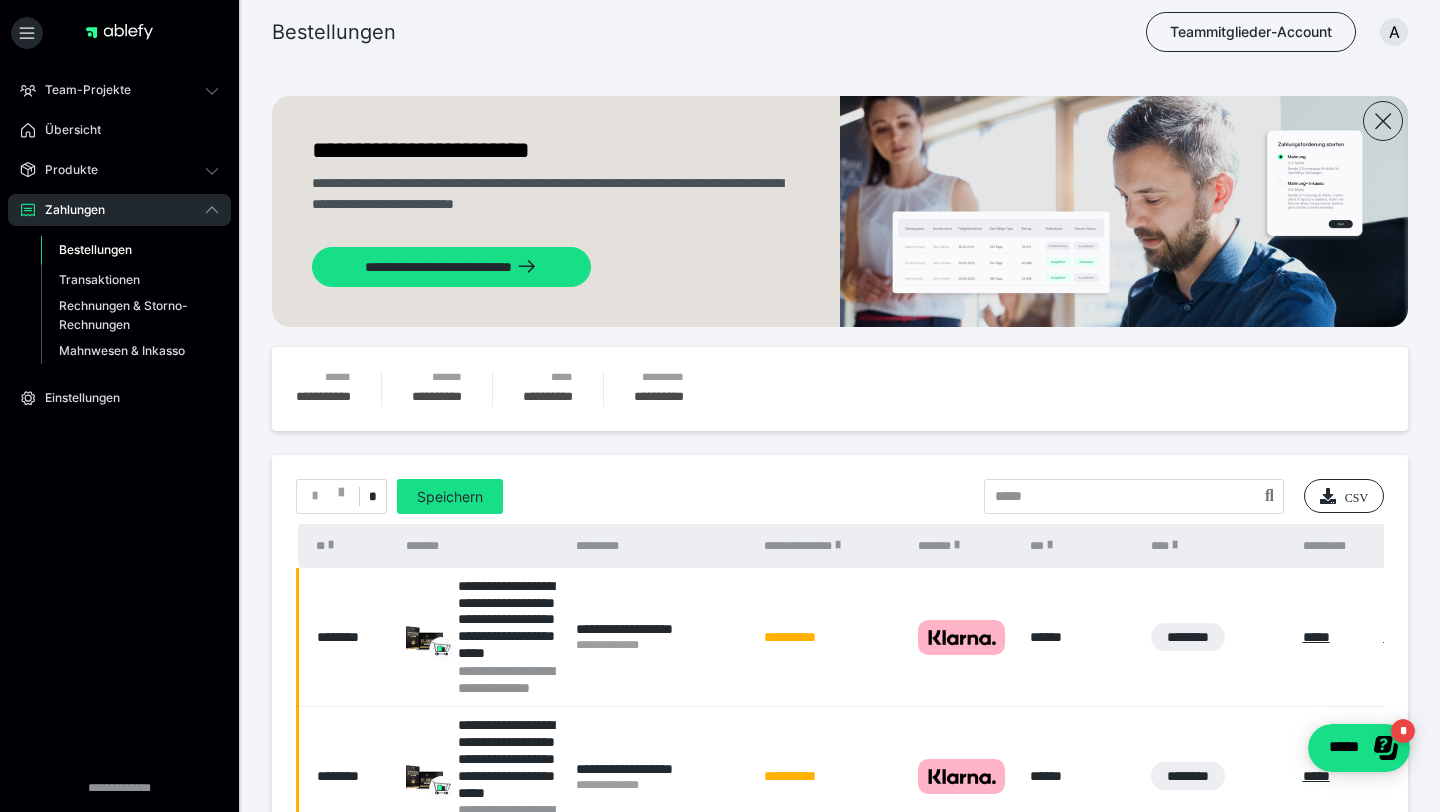 scroll, scrollTop: 2038, scrollLeft: 0, axis: vertical 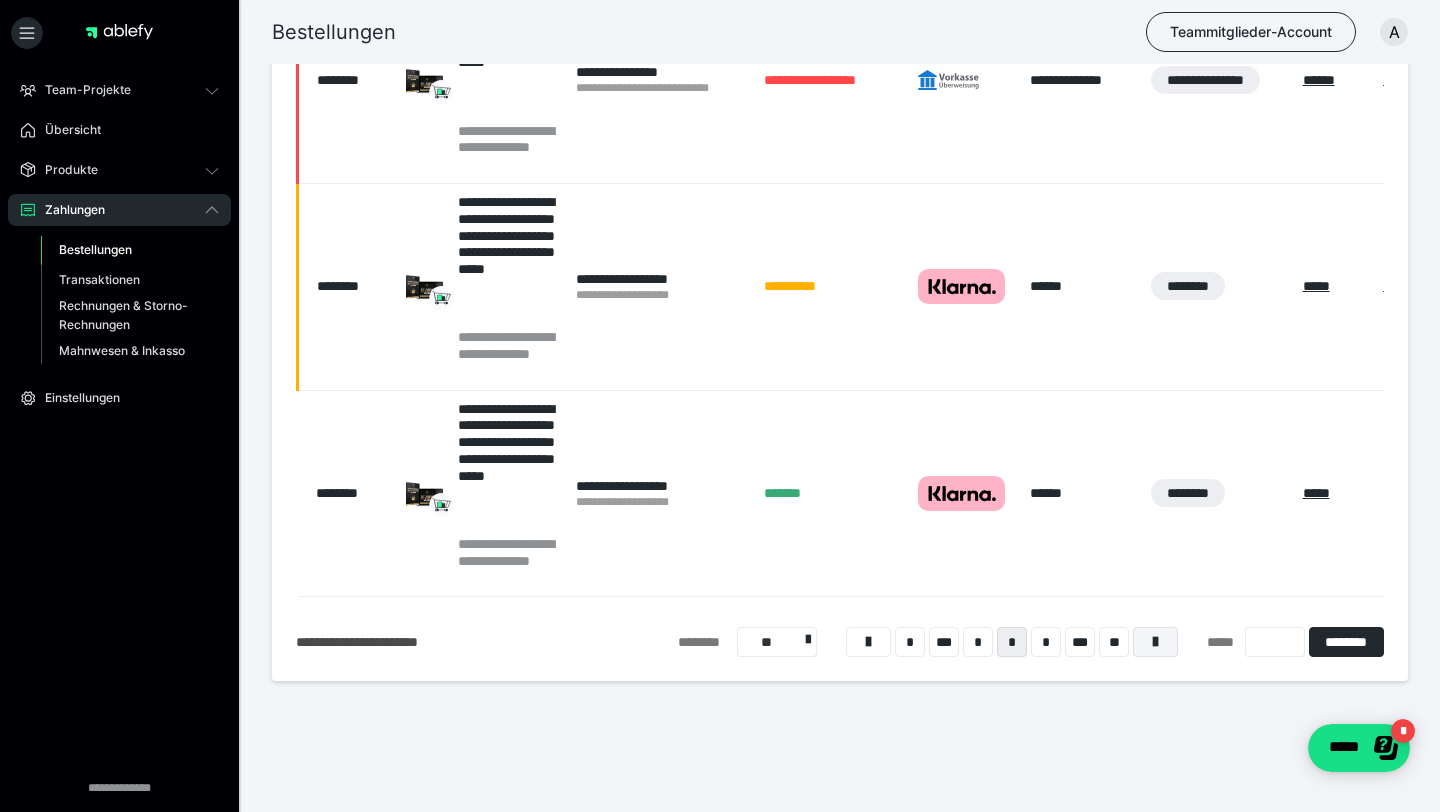 click at bounding box center (1155, 642) 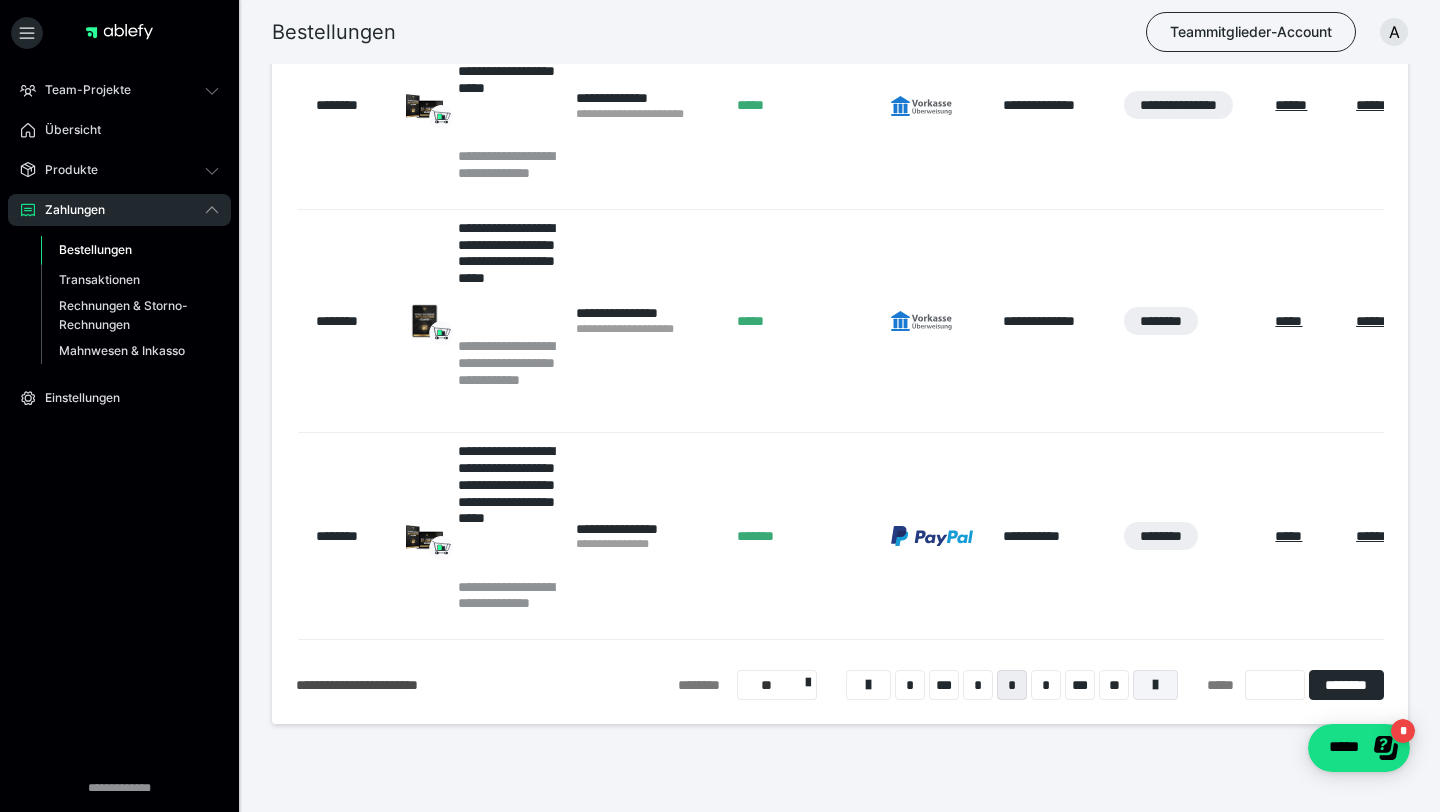 scroll, scrollTop: 2072, scrollLeft: 0, axis: vertical 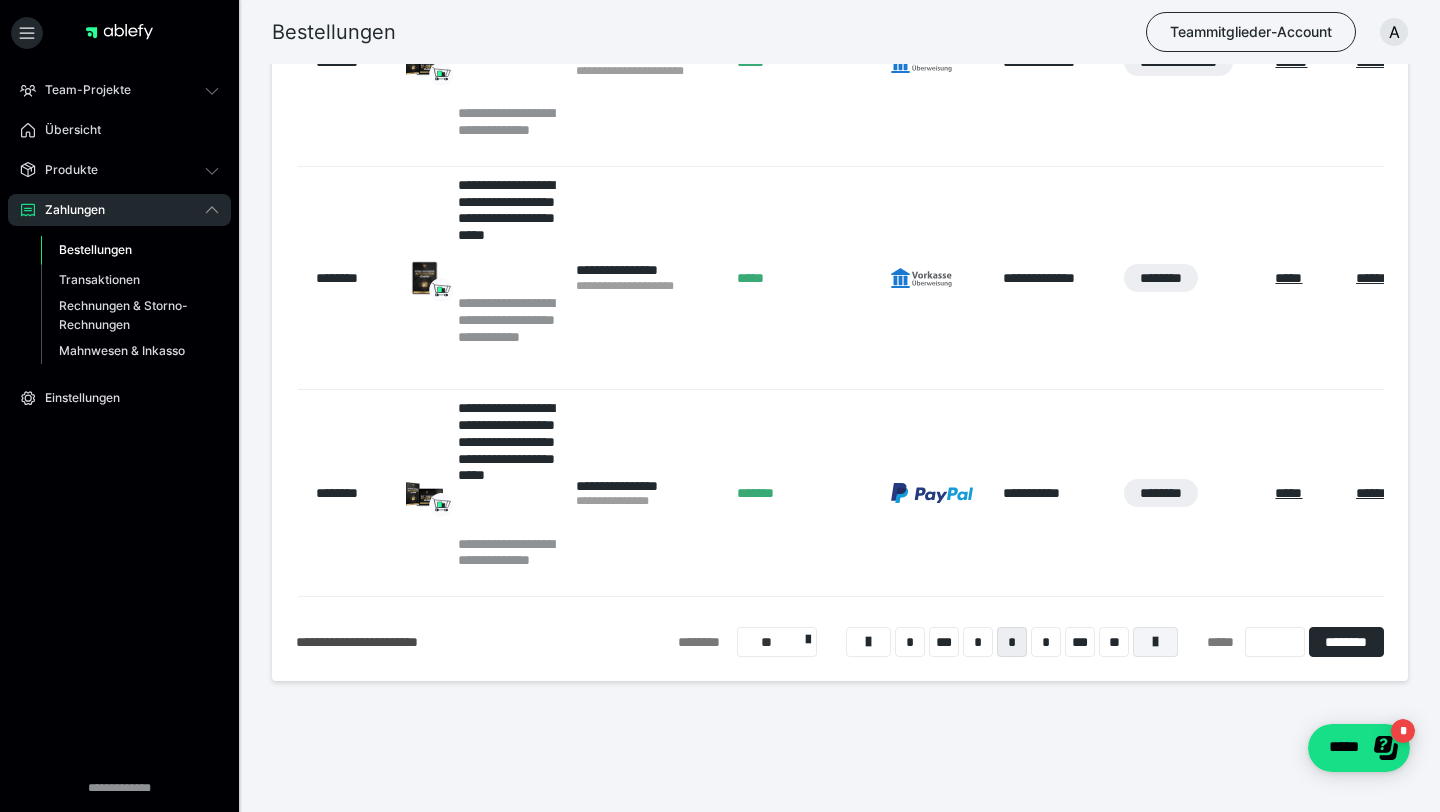 click at bounding box center (1155, 642) 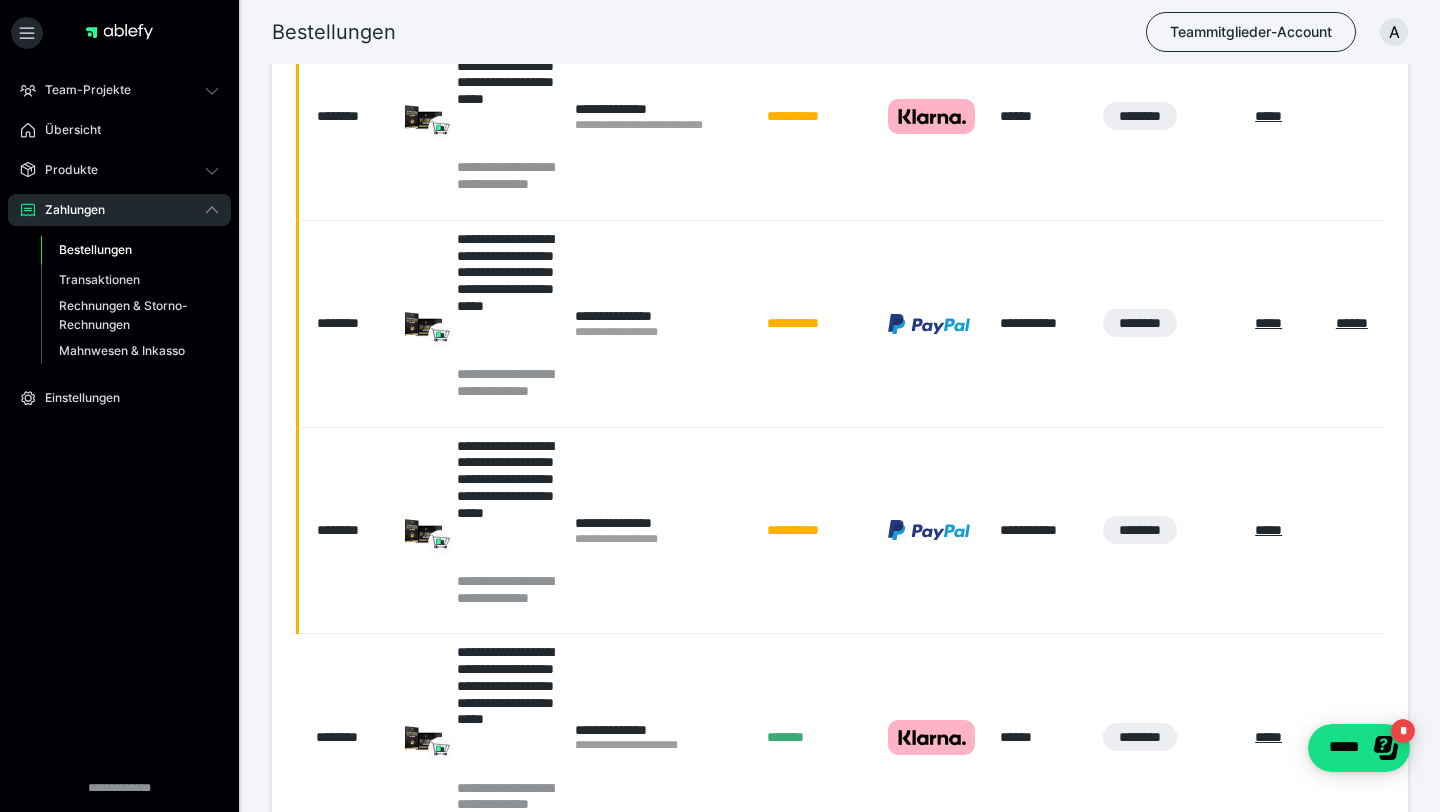 scroll, scrollTop: 2072, scrollLeft: 0, axis: vertical 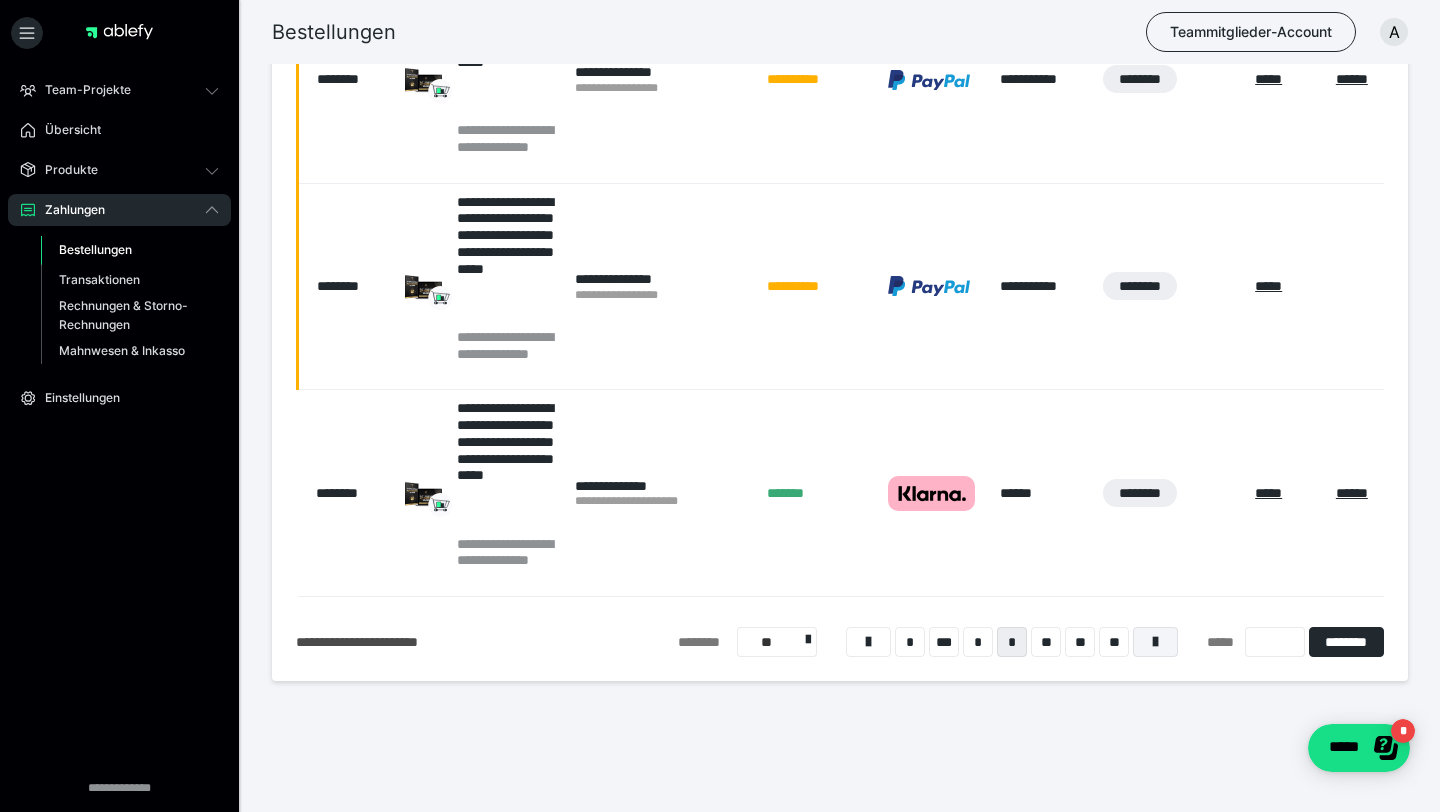 click at bounding box center [1155, 642] 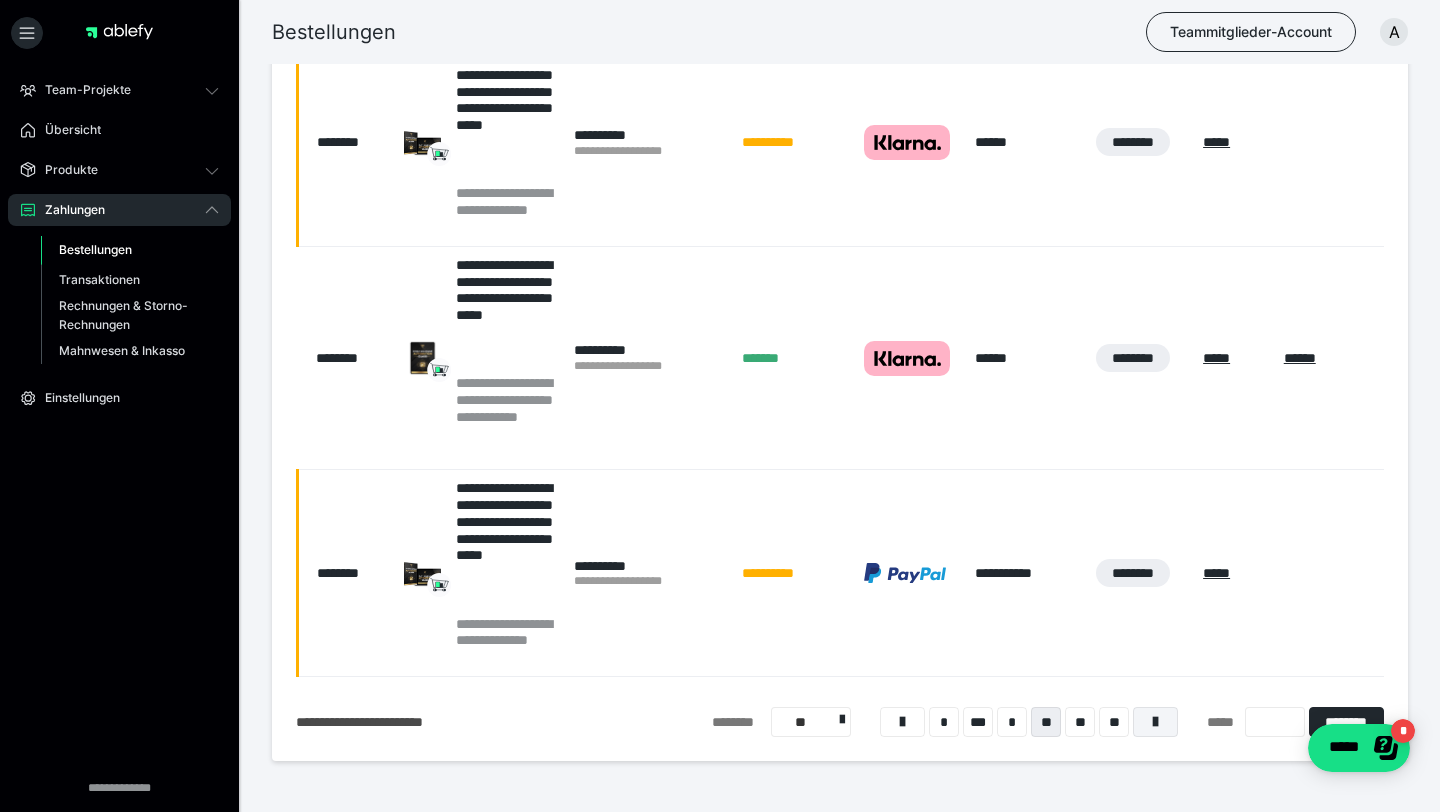 scroll, scrollTop: 2072, scrollLeft: 0, axis: vertical 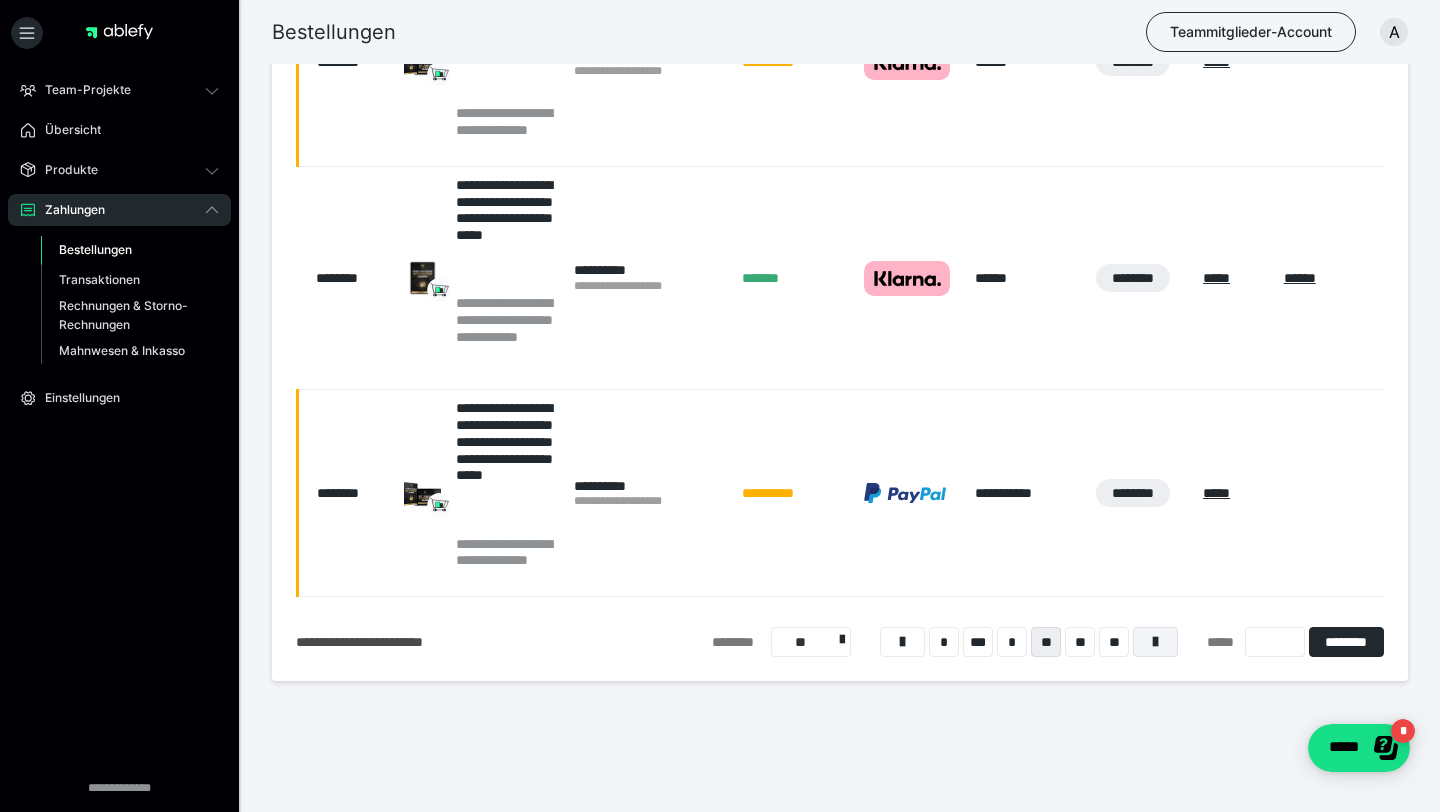 click at bounding box center (1155, 642) 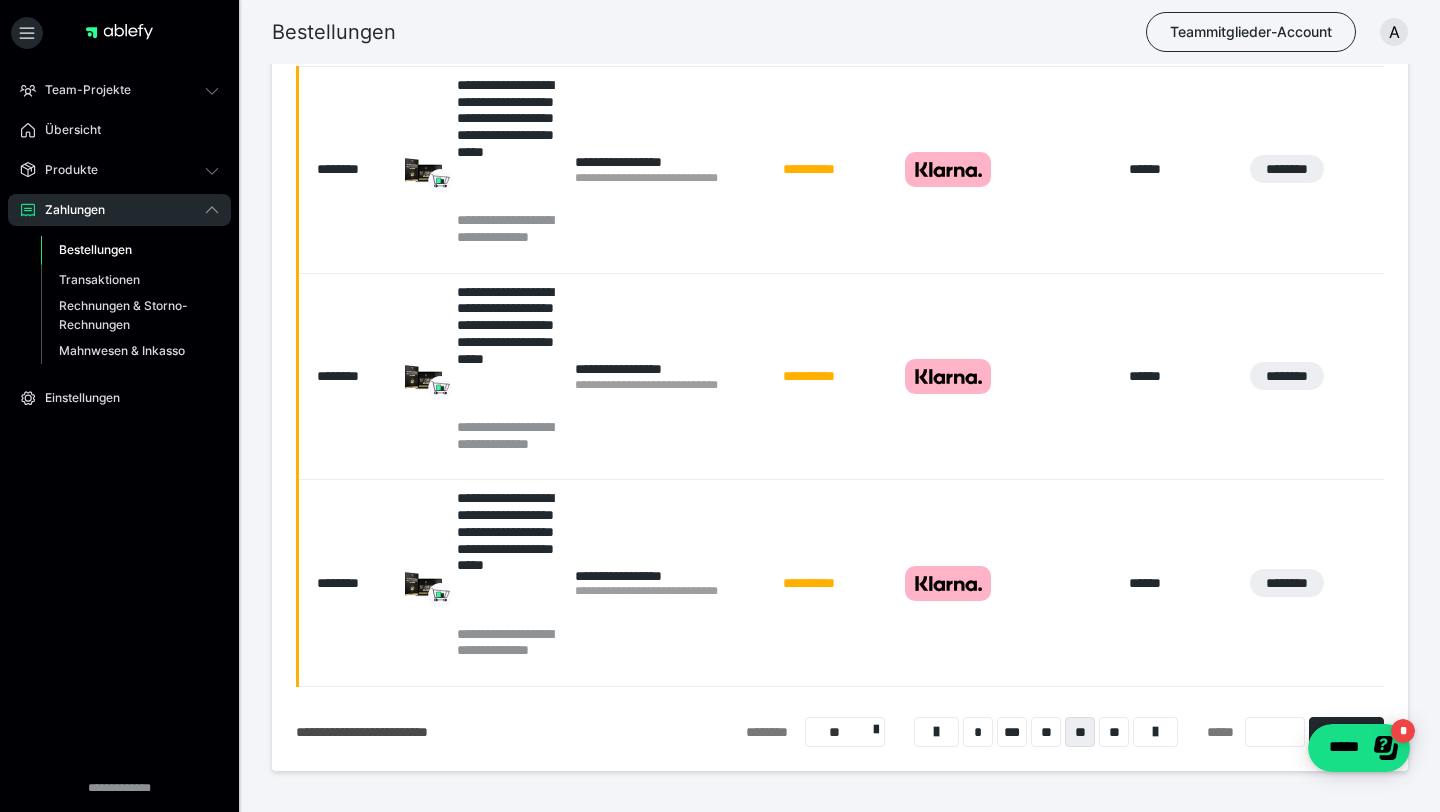 scroll, scrollTop: 1991, scrollLeft: 0, axis: vertical 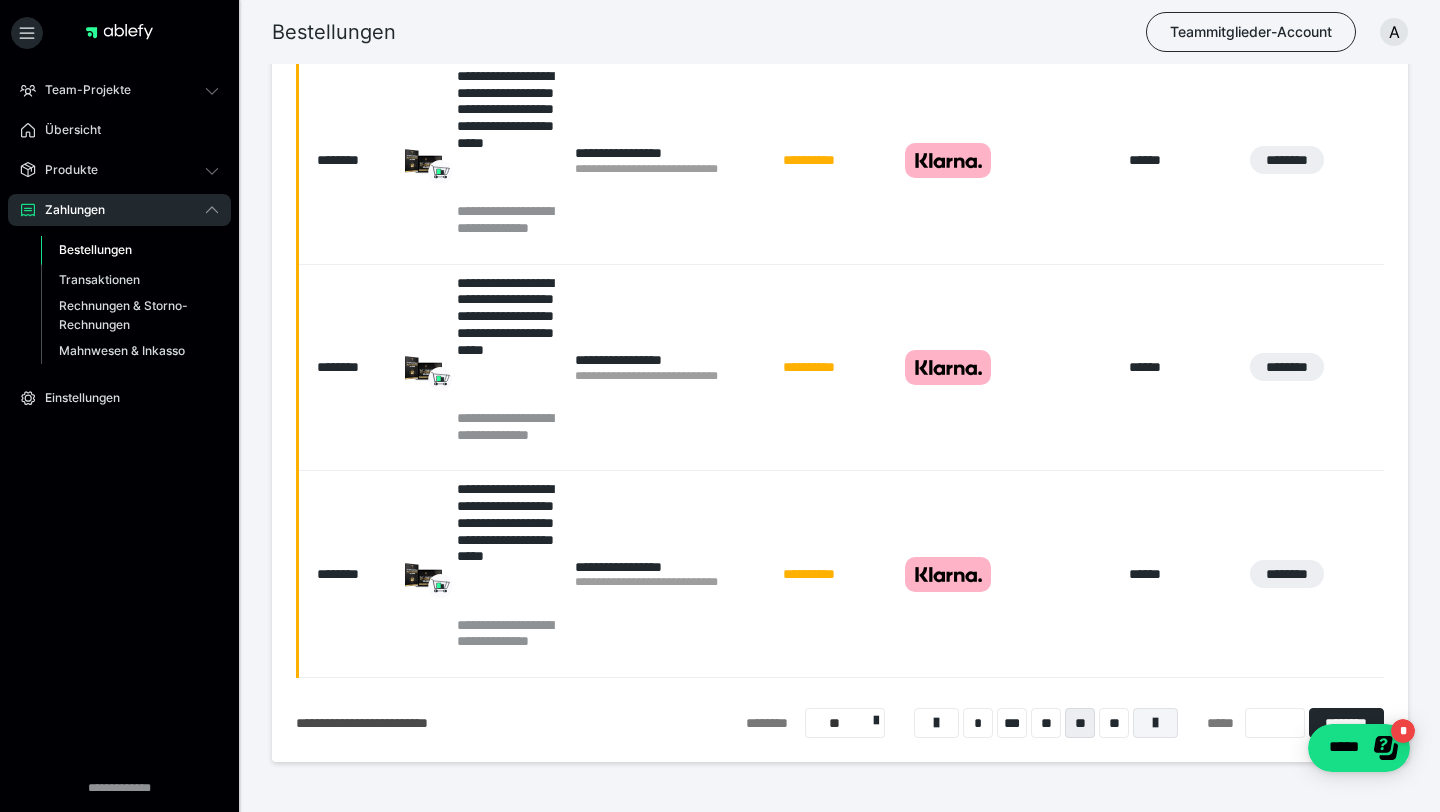 click at bounding box center [1155, 723] 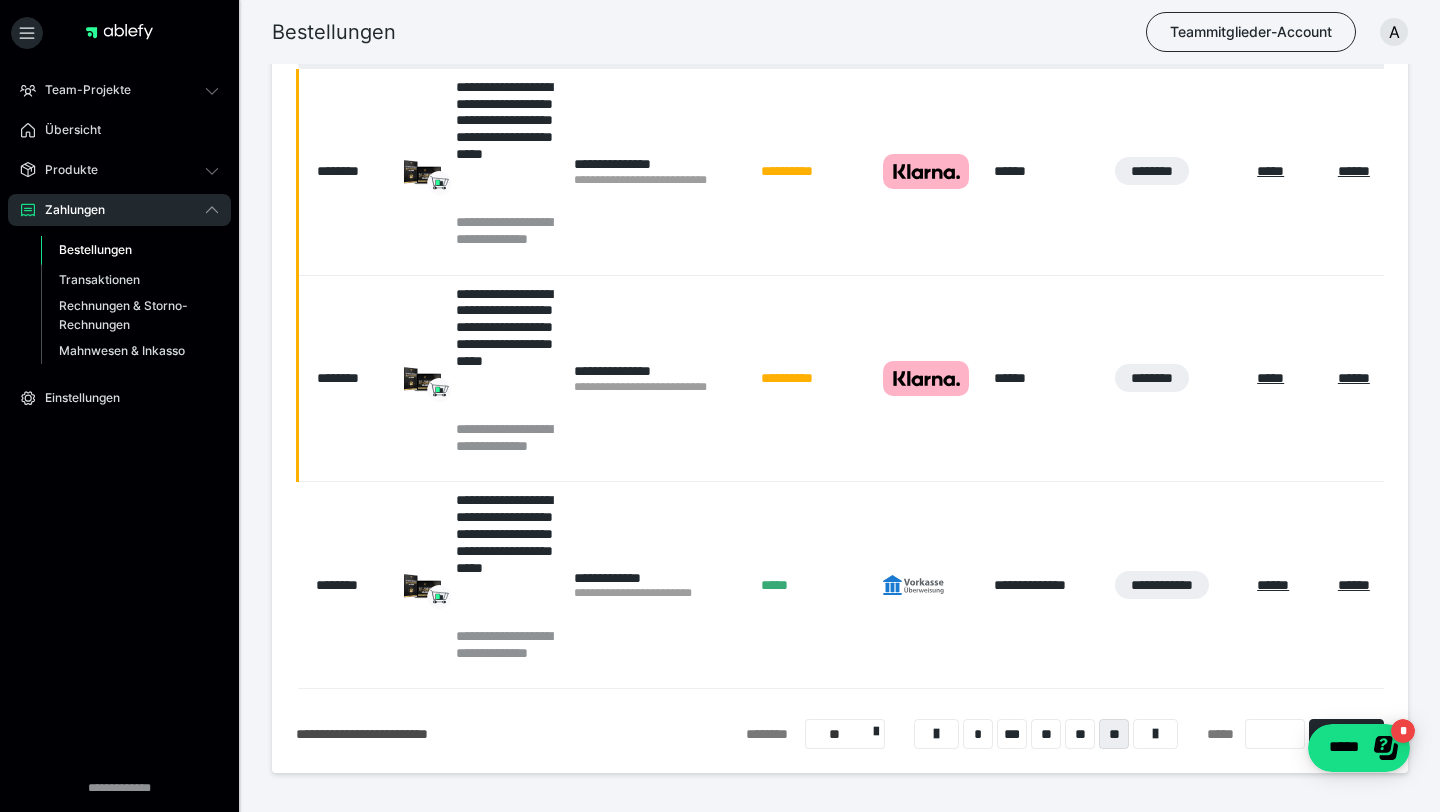 scroll, scrollTop: 511, scrollLeft: 0, axis: vertical 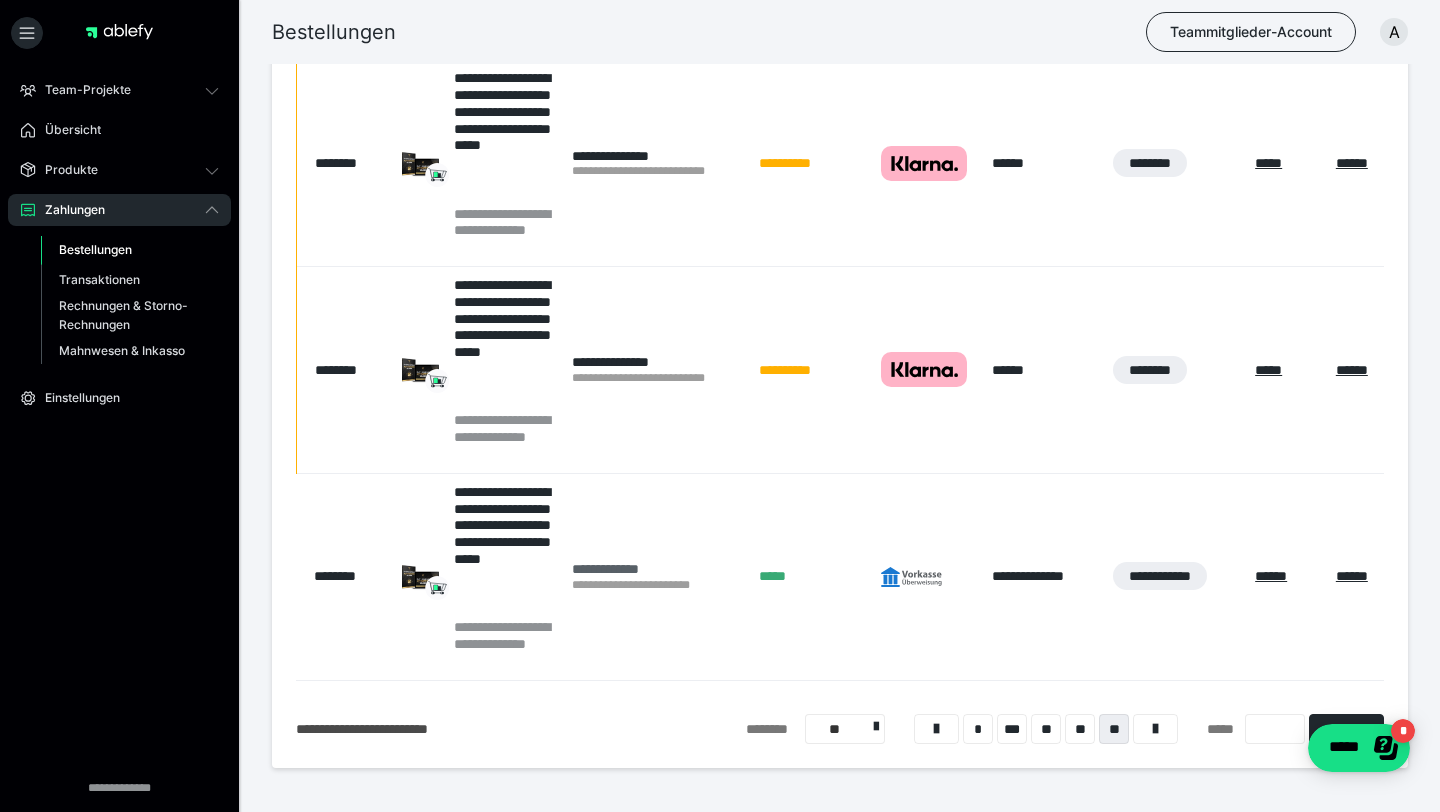 click on "**********" at bounding box center (656, 569) 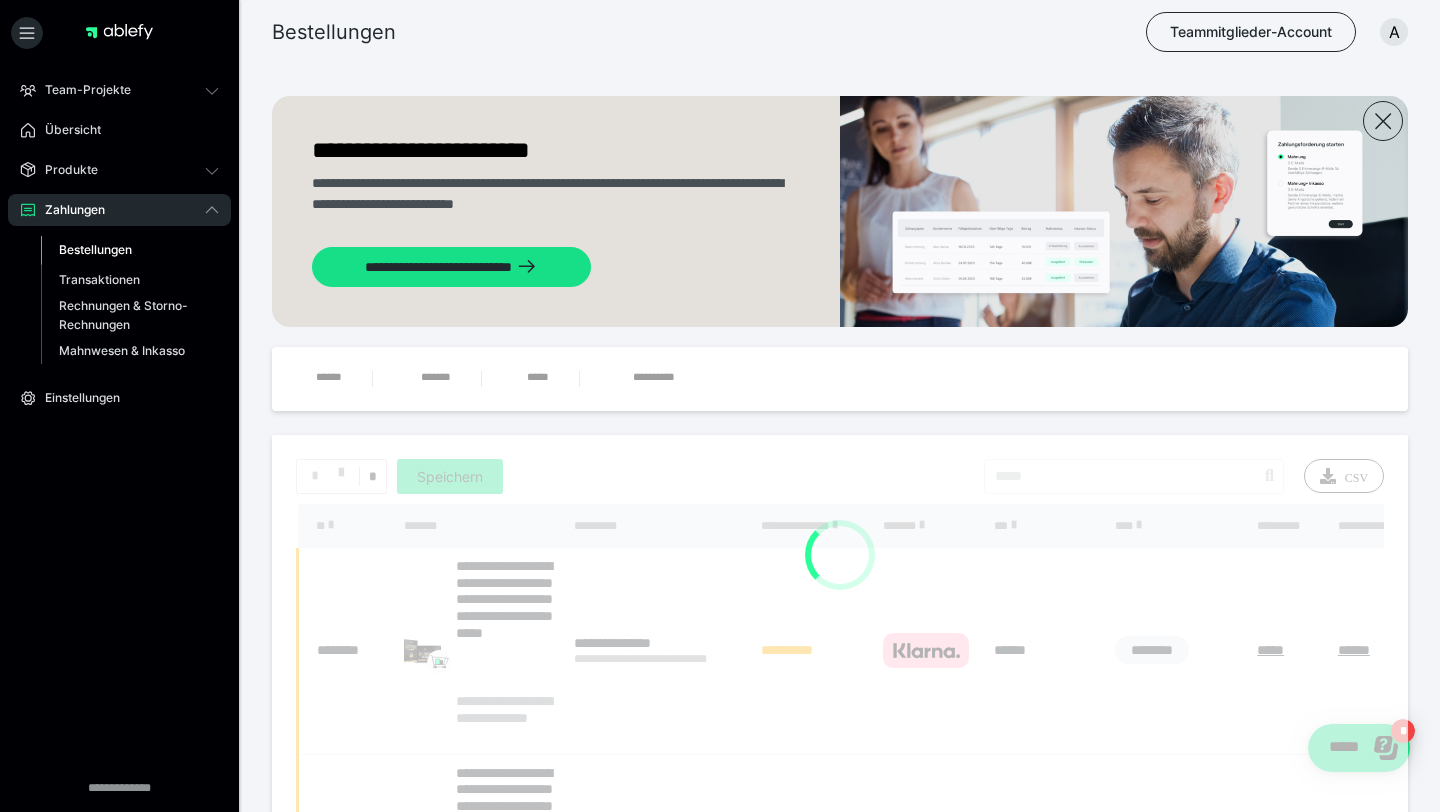 scroll, scrollTop: 591, scrollLeft: 0, axis: vertical 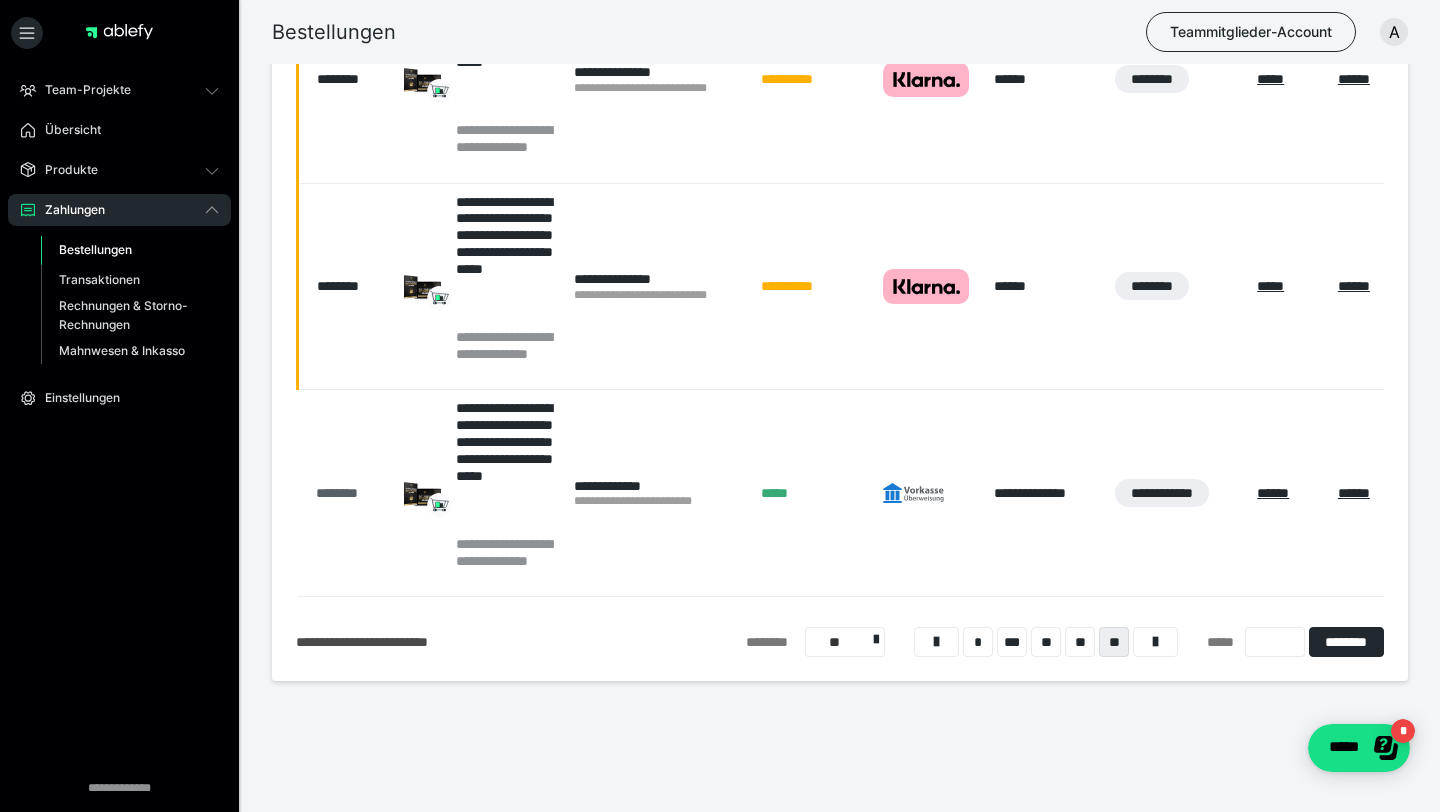 click on "********" at bounding box center (350, 493) 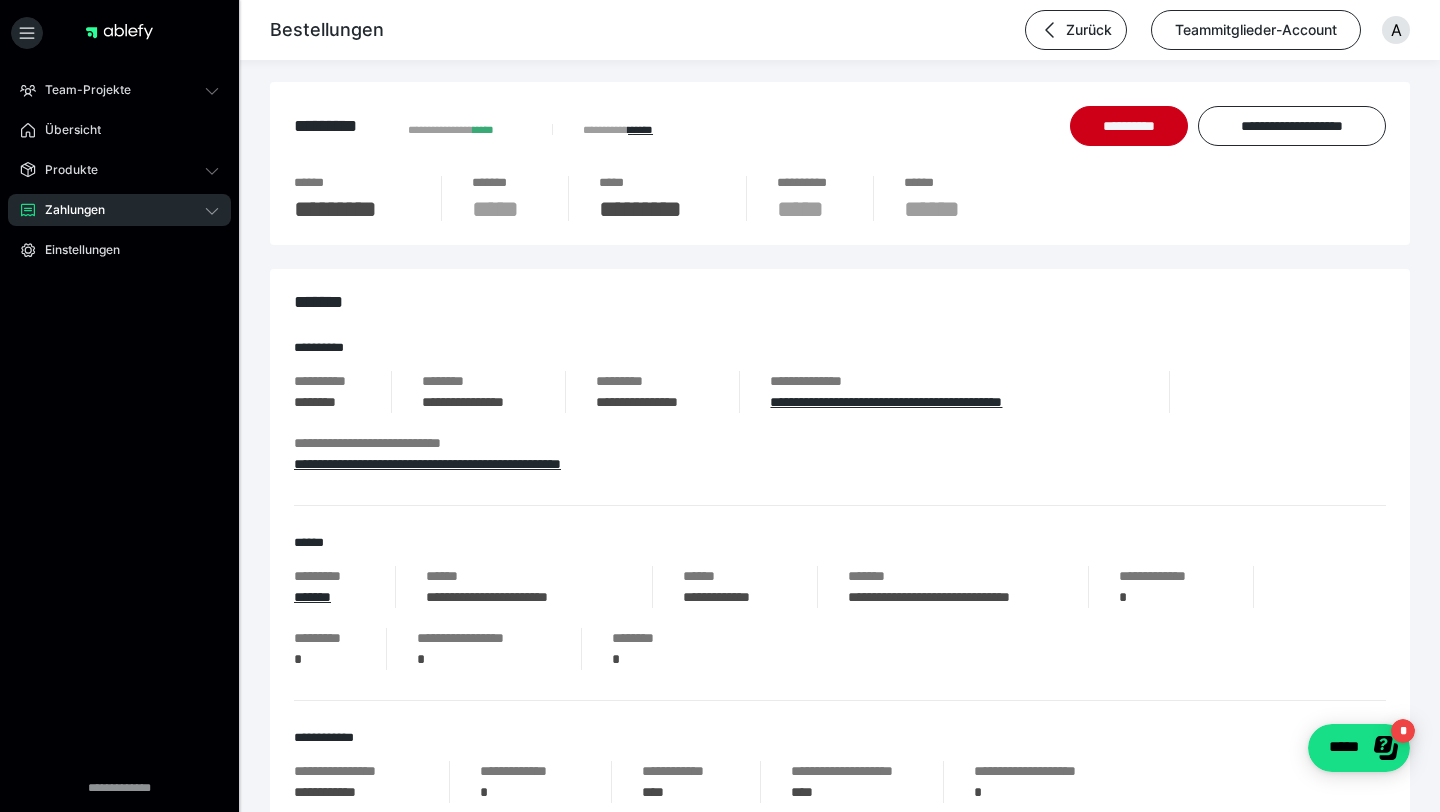 scroll, scrollTop: 0, scrollLeft: 0, axis: both 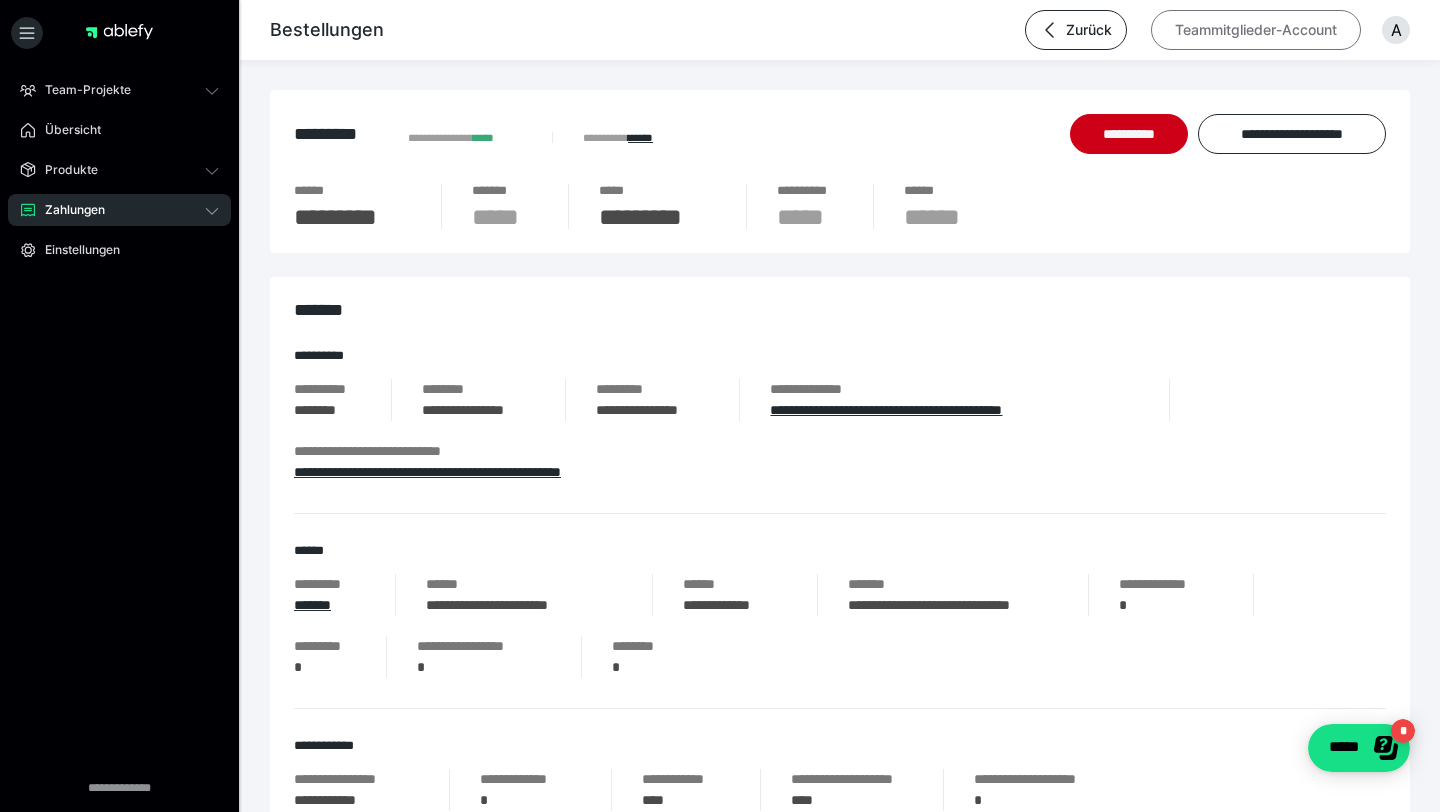 click on "Teammitglieder-Account" at bounding box center [1256, 30] 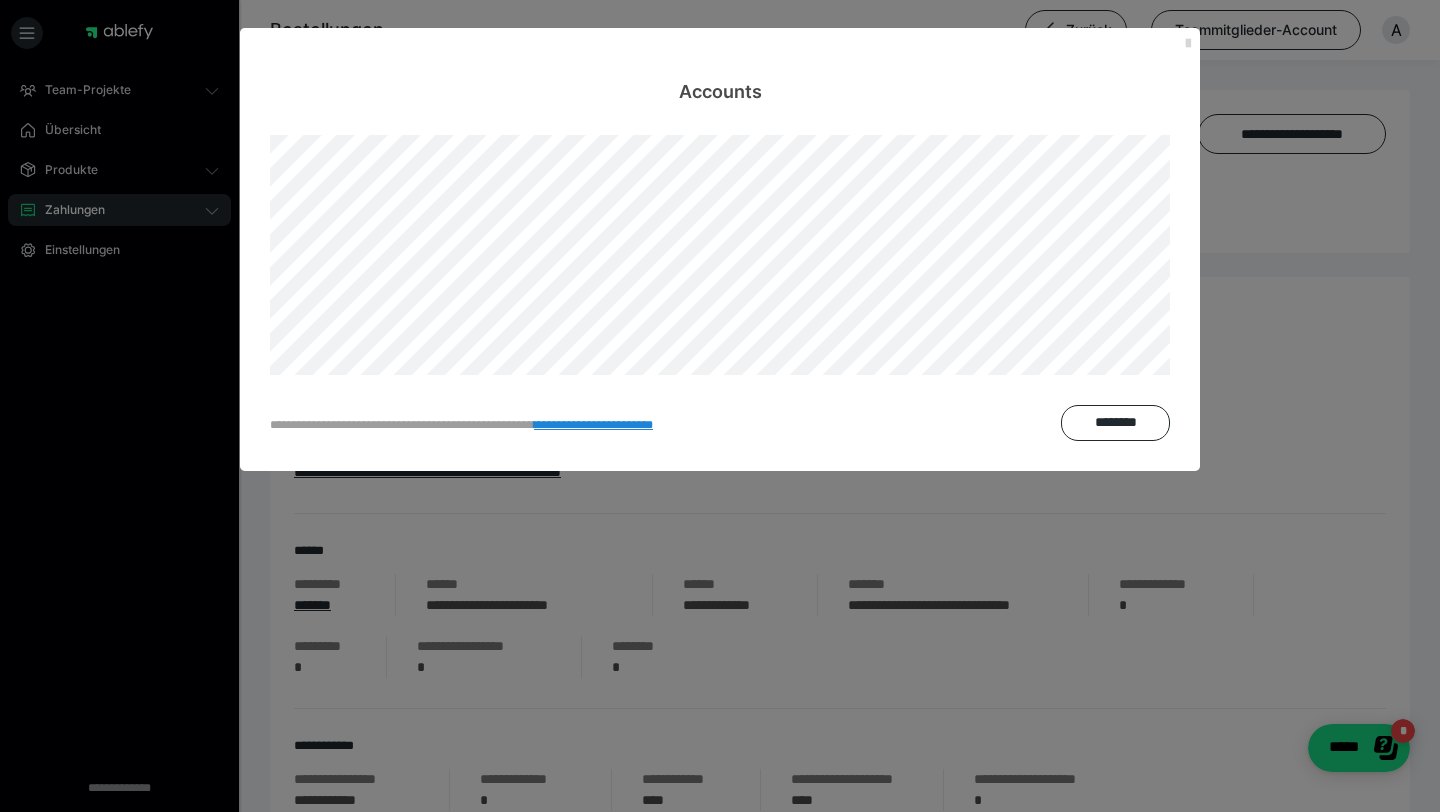 click at bounding box center (1188, 44) 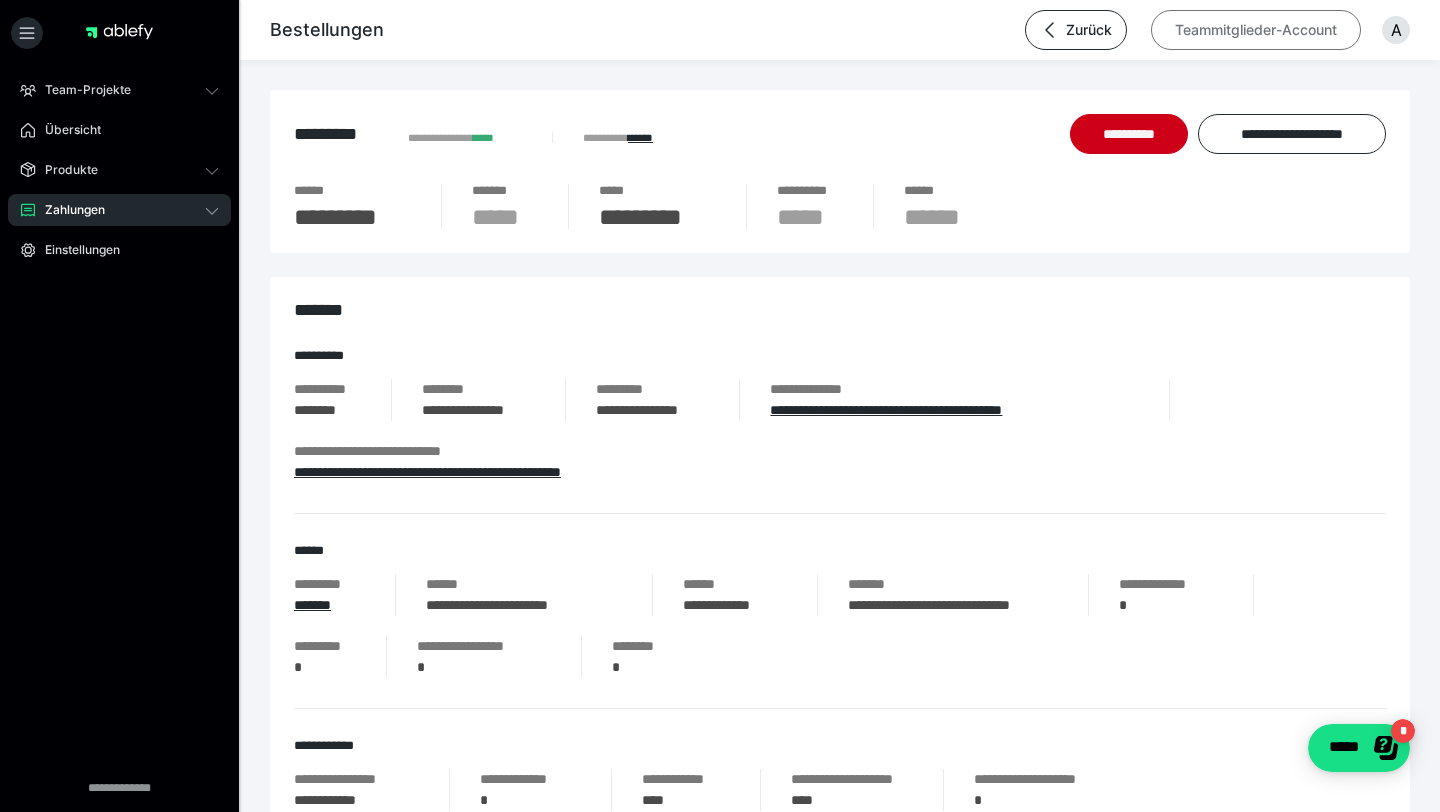click on "Teammitglieder-Account" at bounding box center [1256, 30] 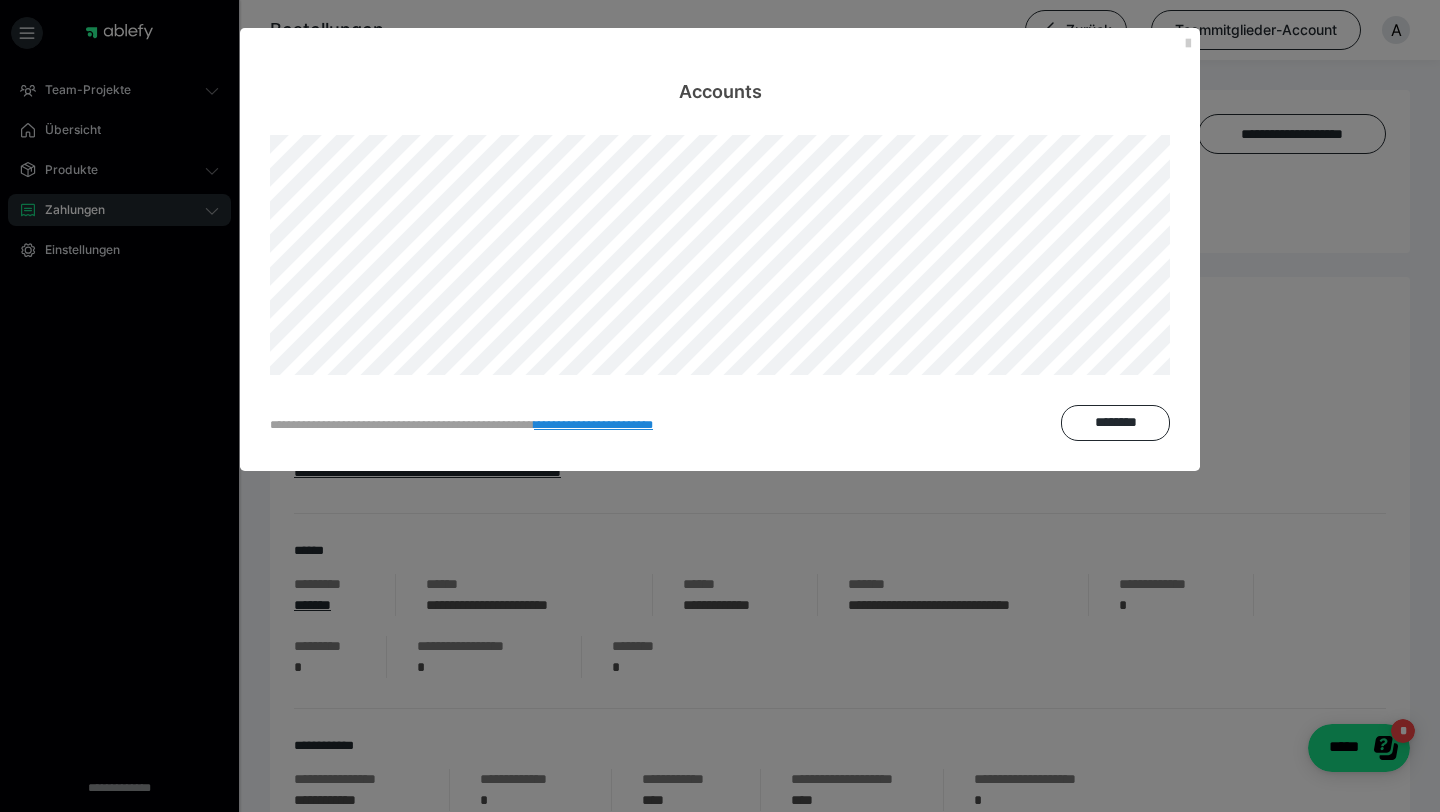 click on "**********" at bounding box center [720, 406] 